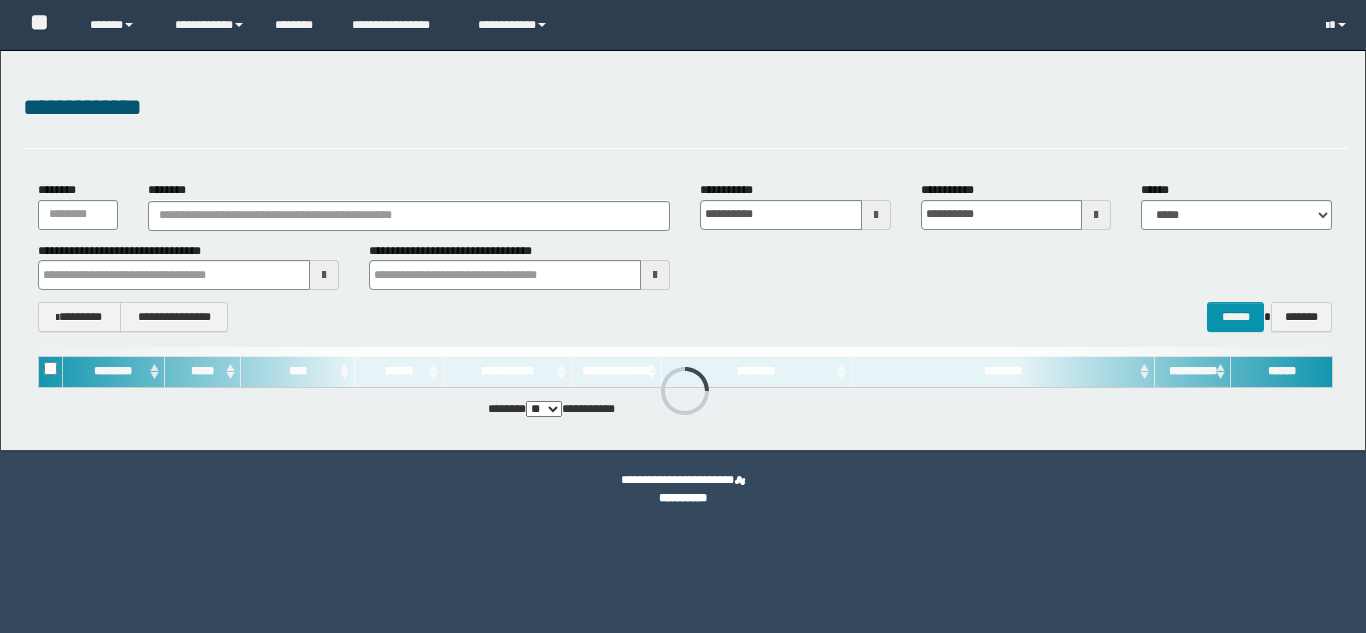 scroll, scrollTop: 0, scrollLeft: 0, axis: both 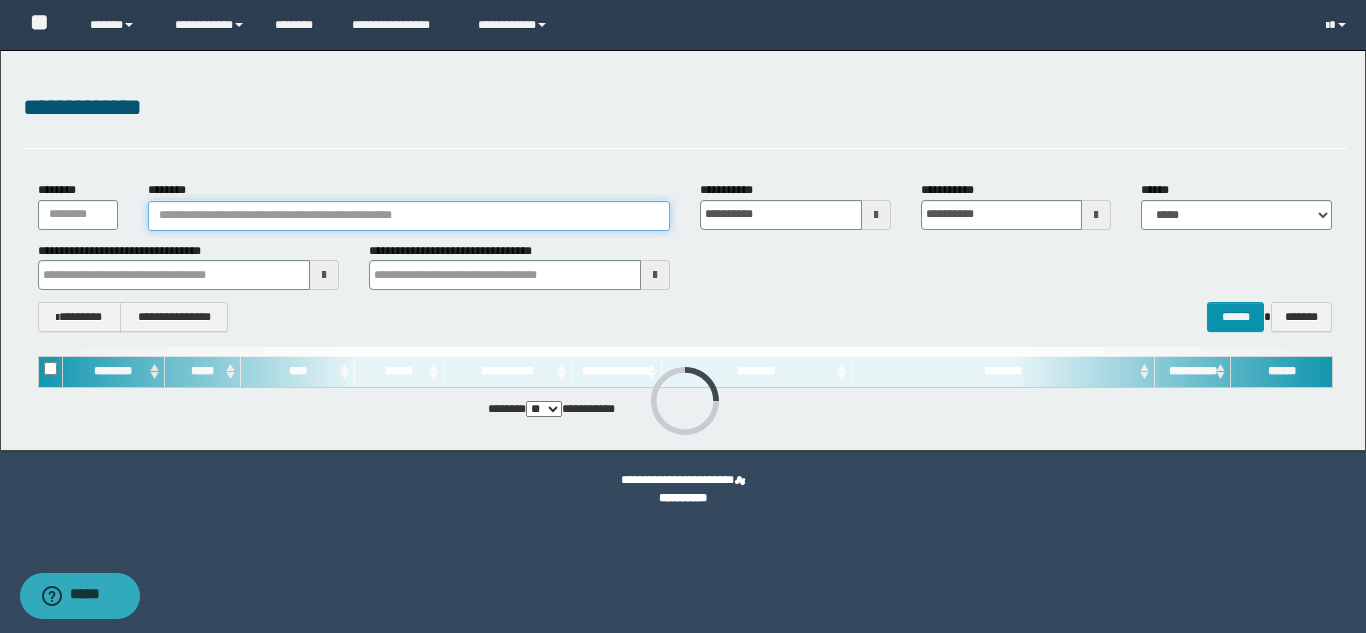 click on "********" at bounding box center [409, 216] 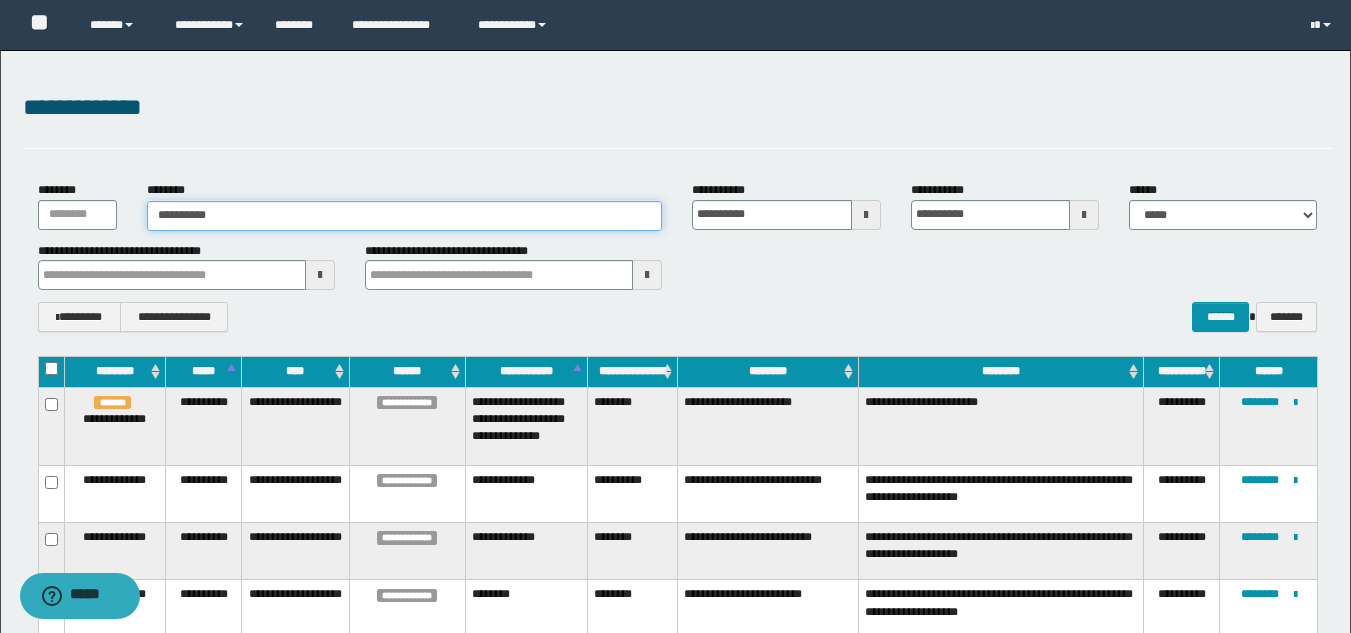 type on "**********" 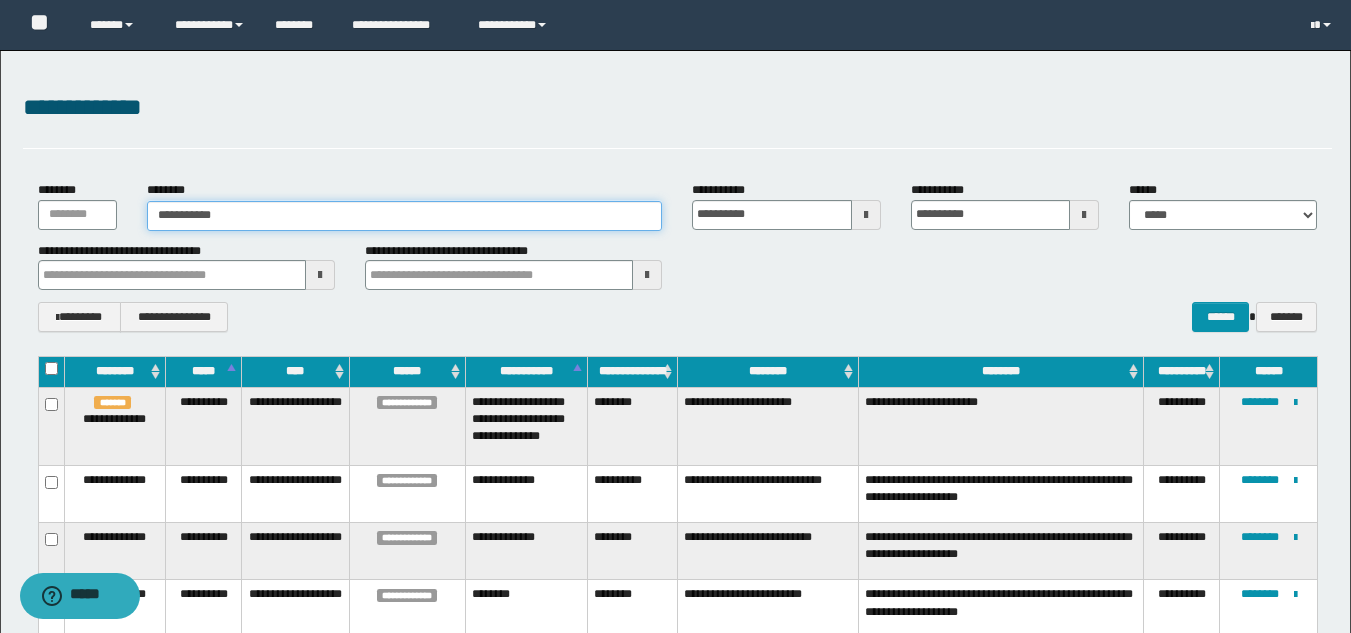 type on "**********" 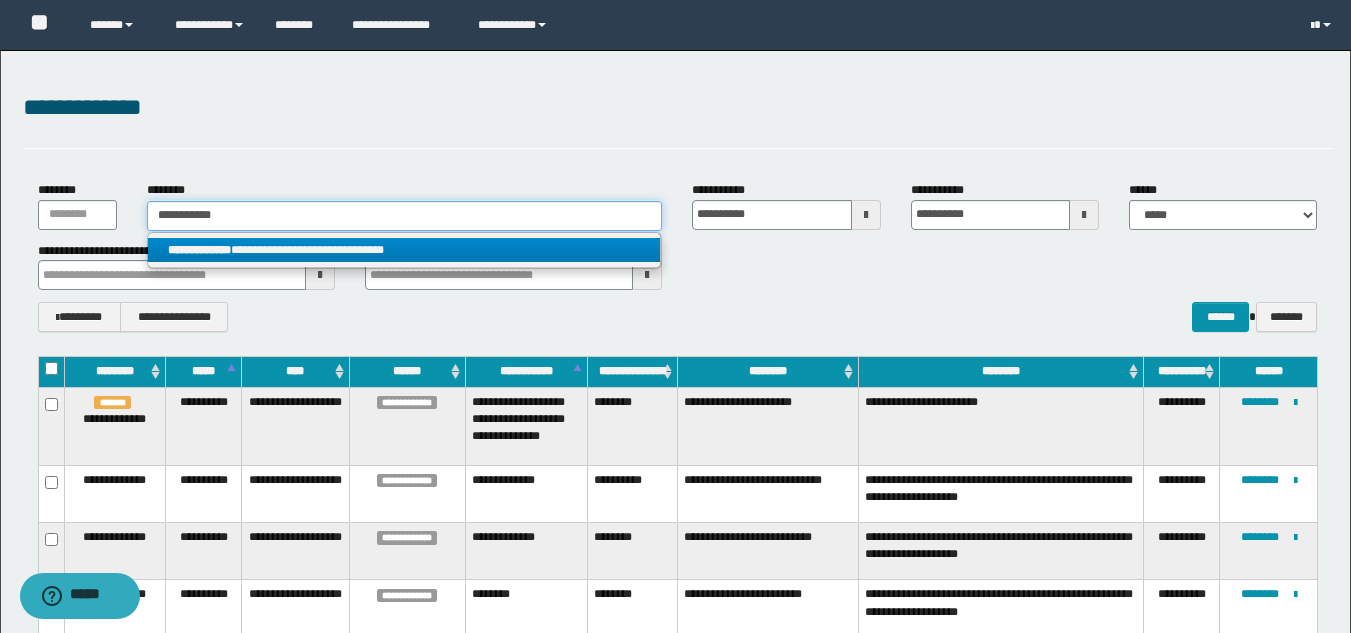 type on "**********" 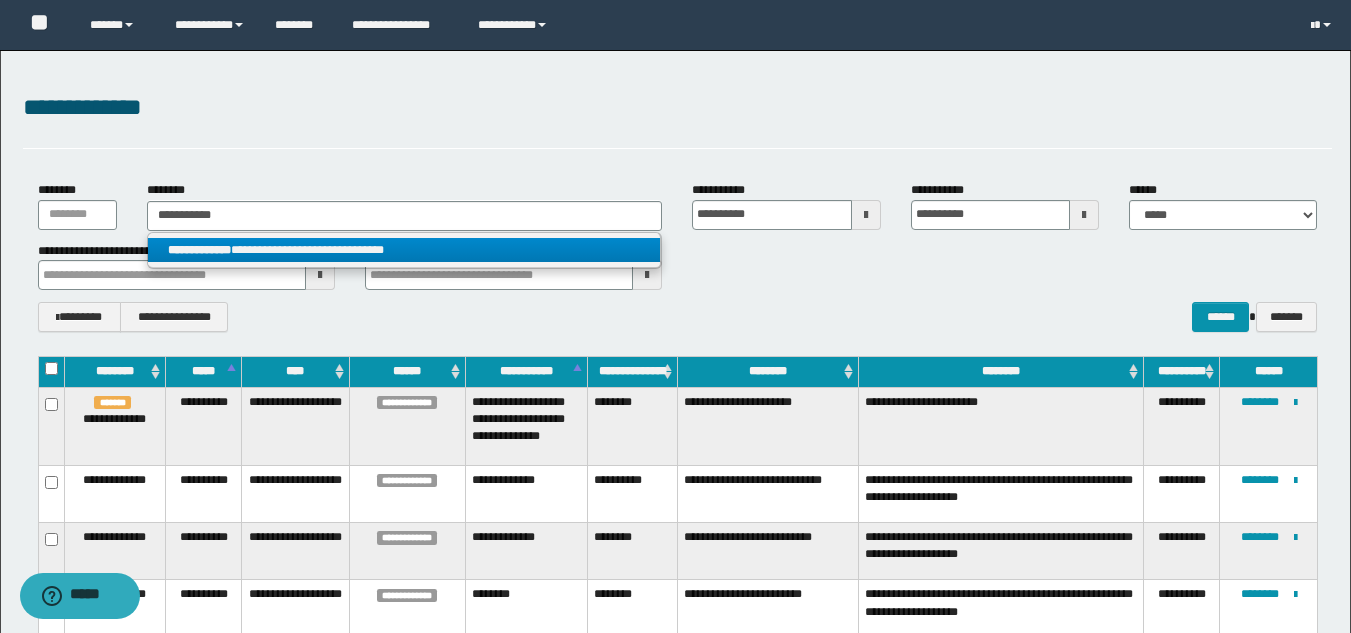 click on "**********" at bounding box center (404, 250) 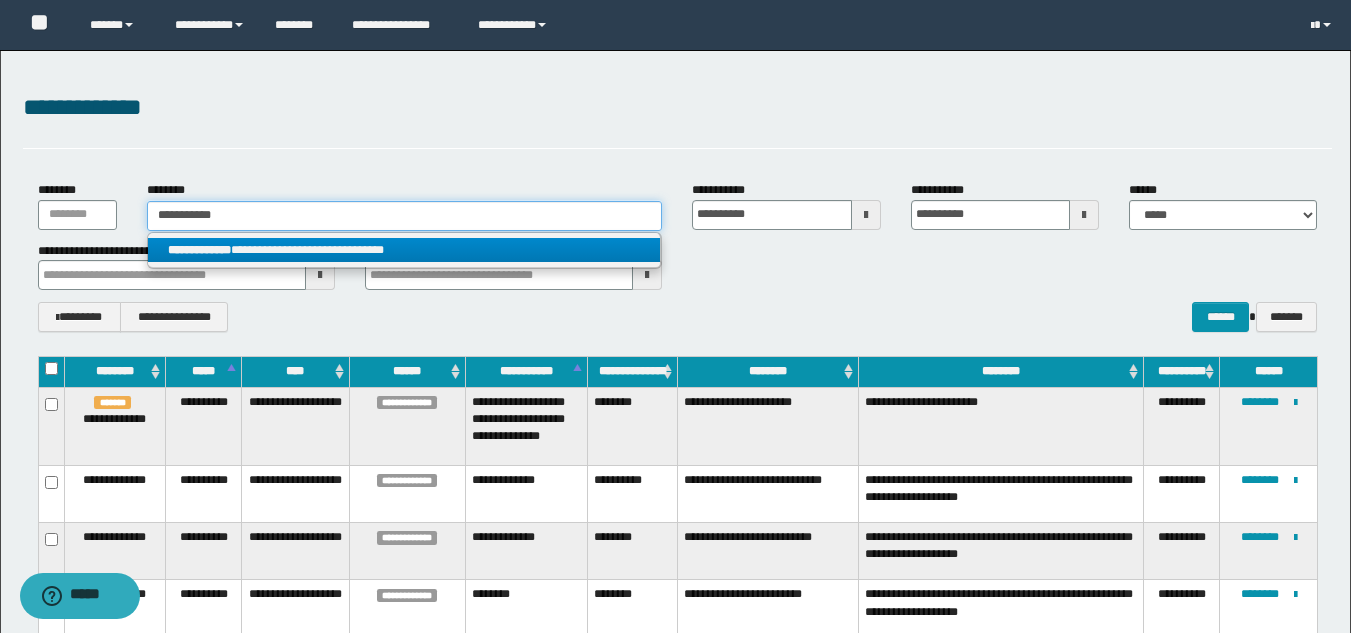 type 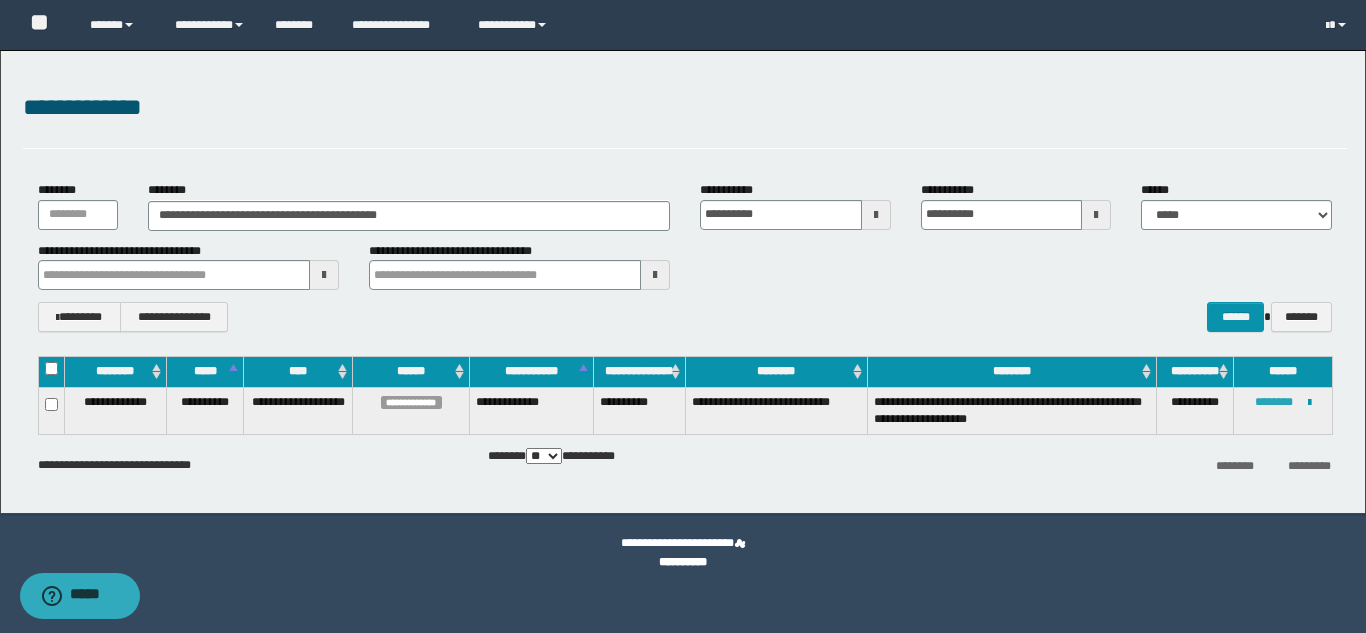 click on "********" at bounding box center [1274, 402] 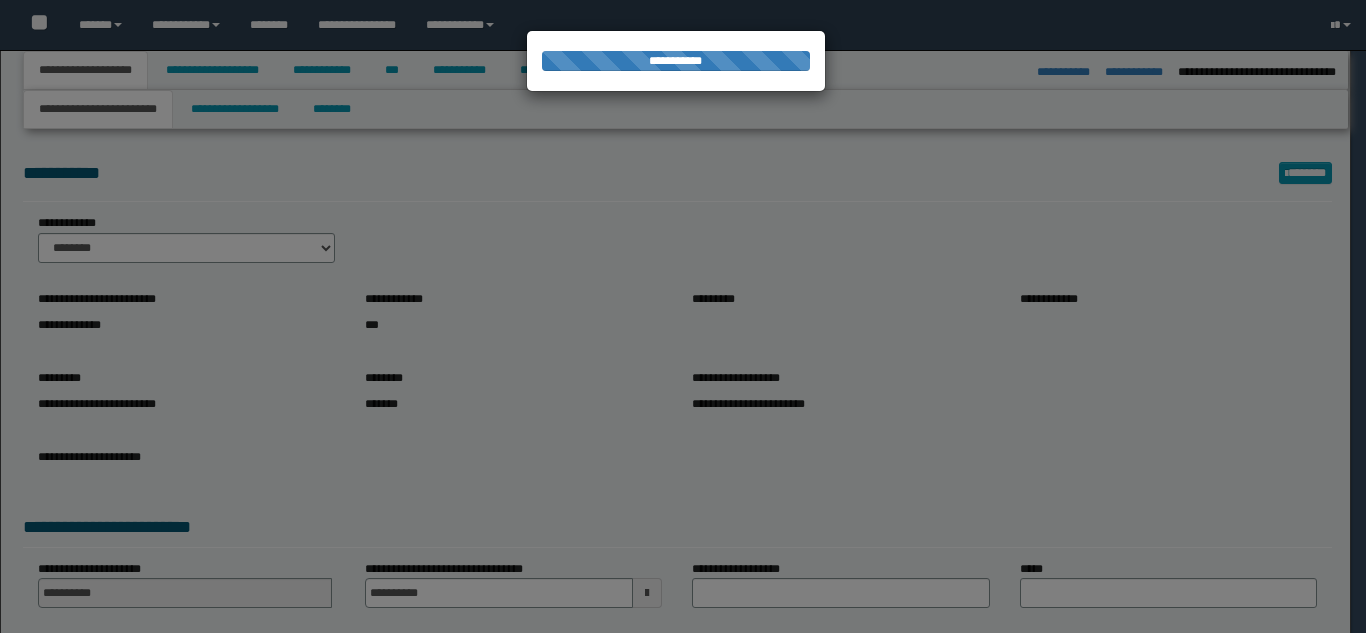 select on "**" 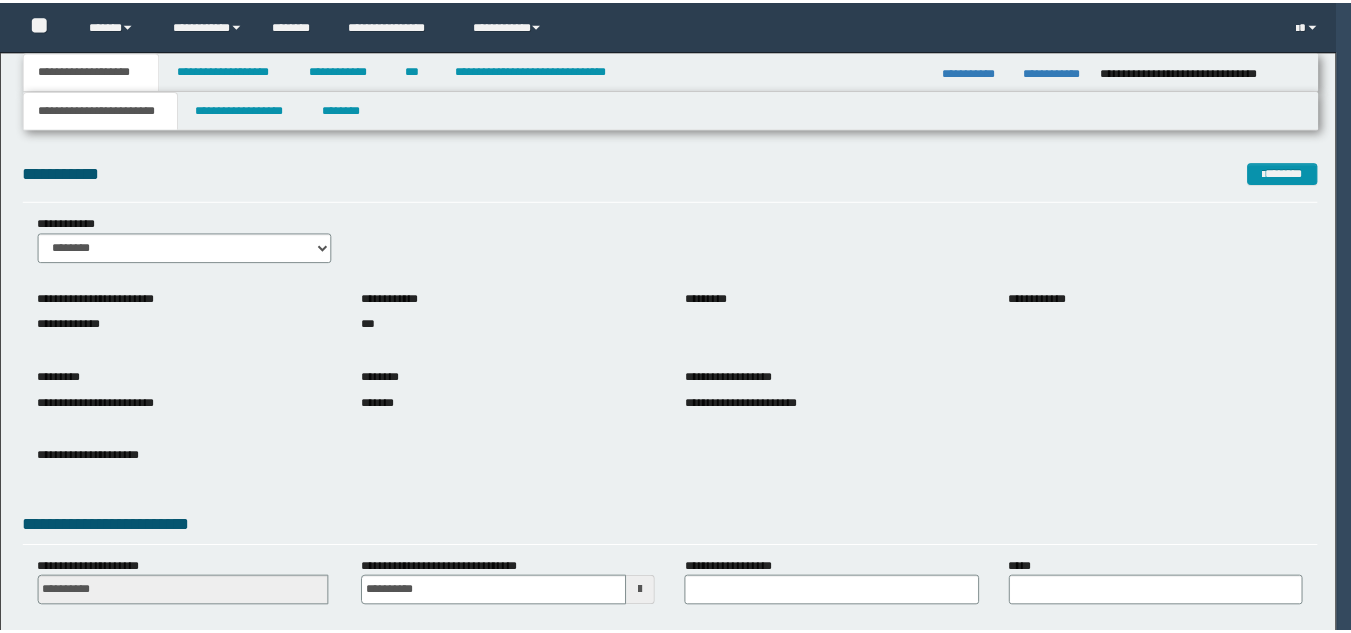 scroll, scrollTop: 0, scrollLeft: 0, axis: both 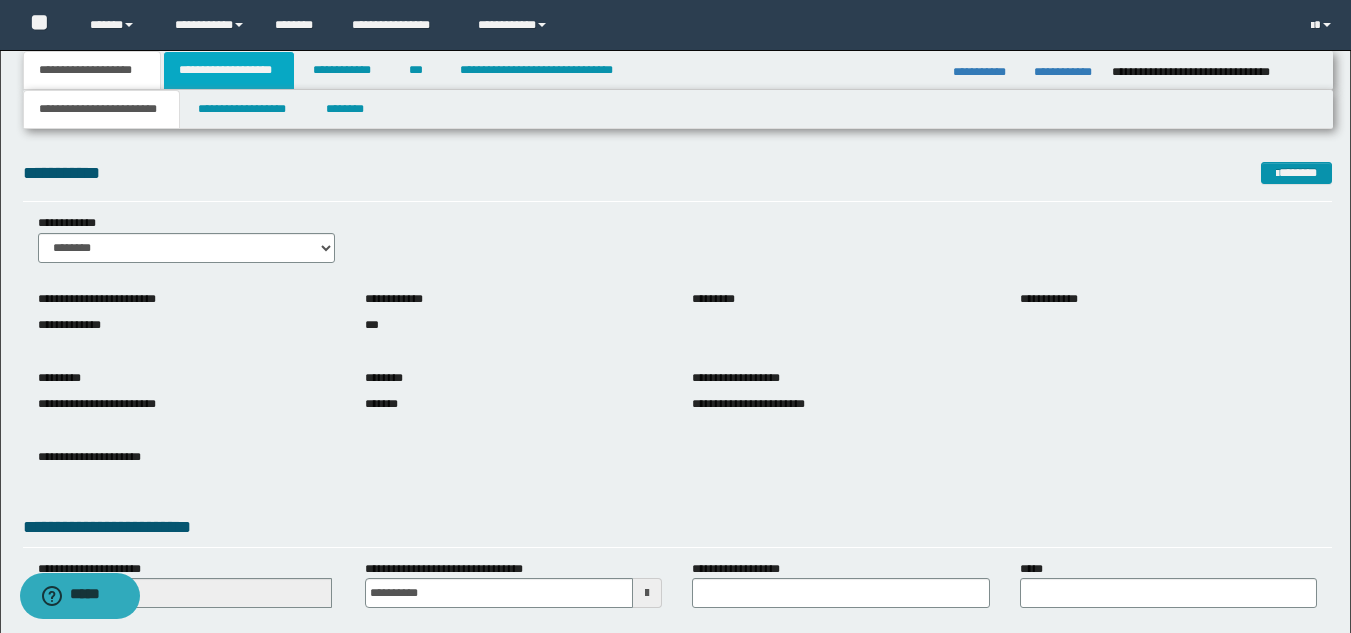 click on "**********" at bounding box center (229, 70) 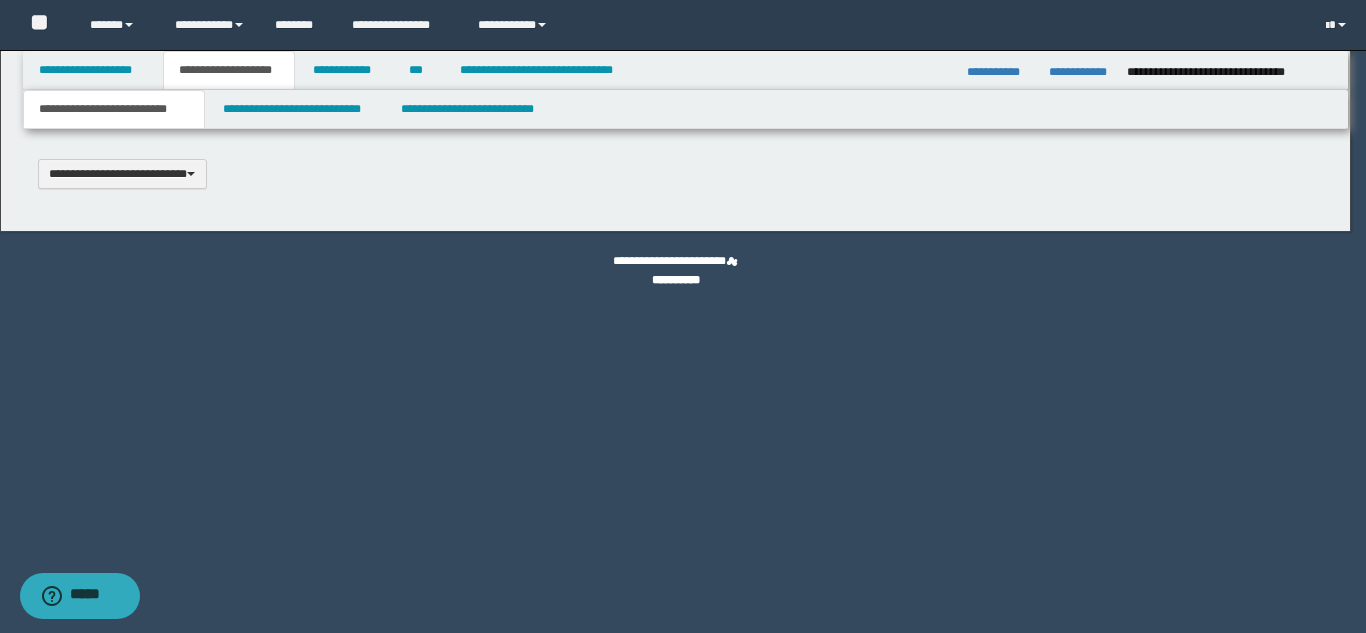 type 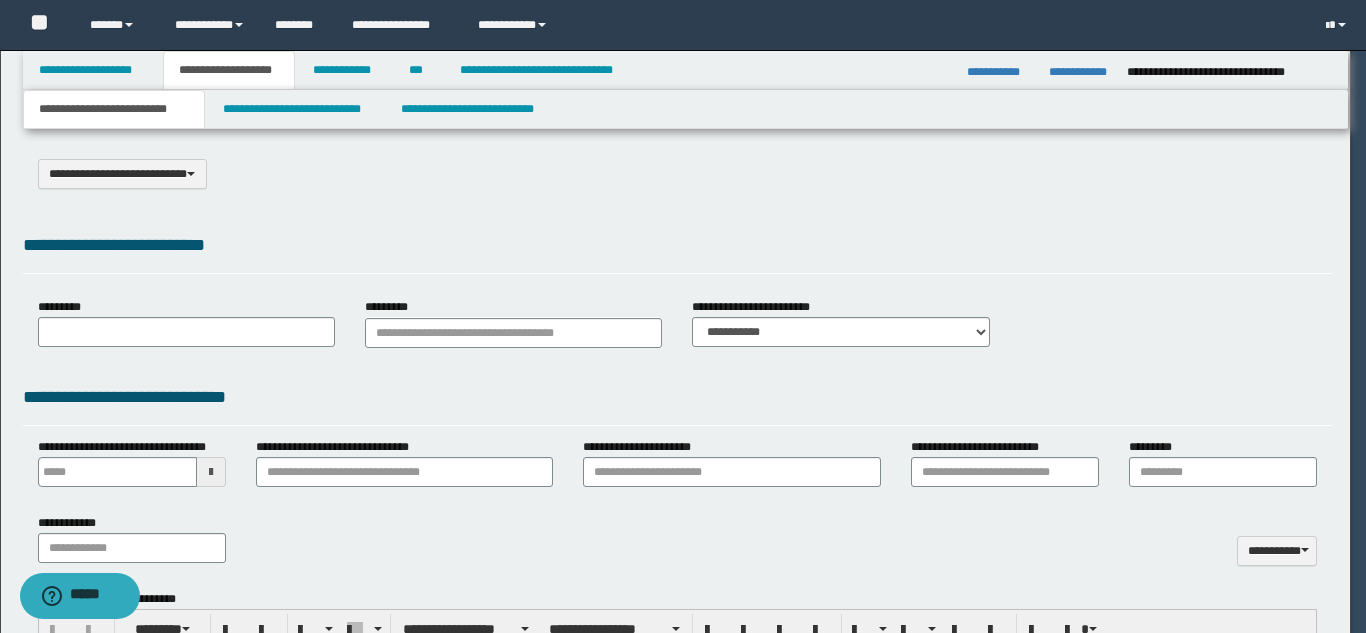 type on "**********" 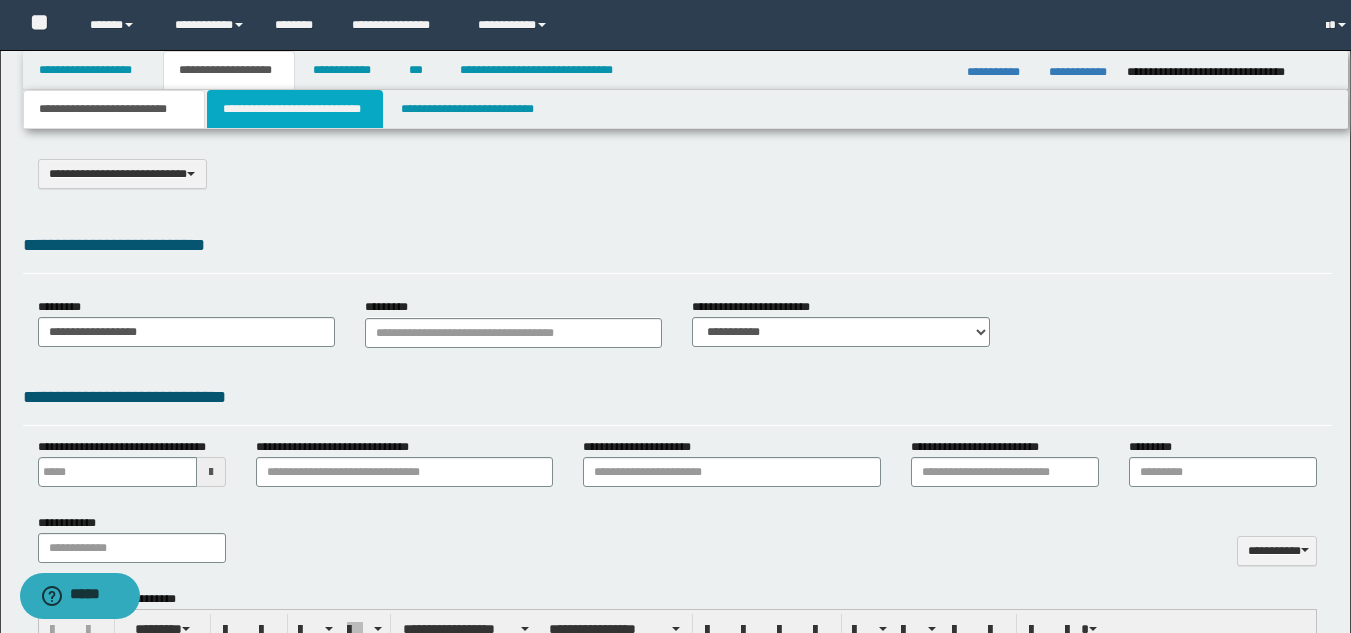 click on "**********" at bounding box center [295, 109] 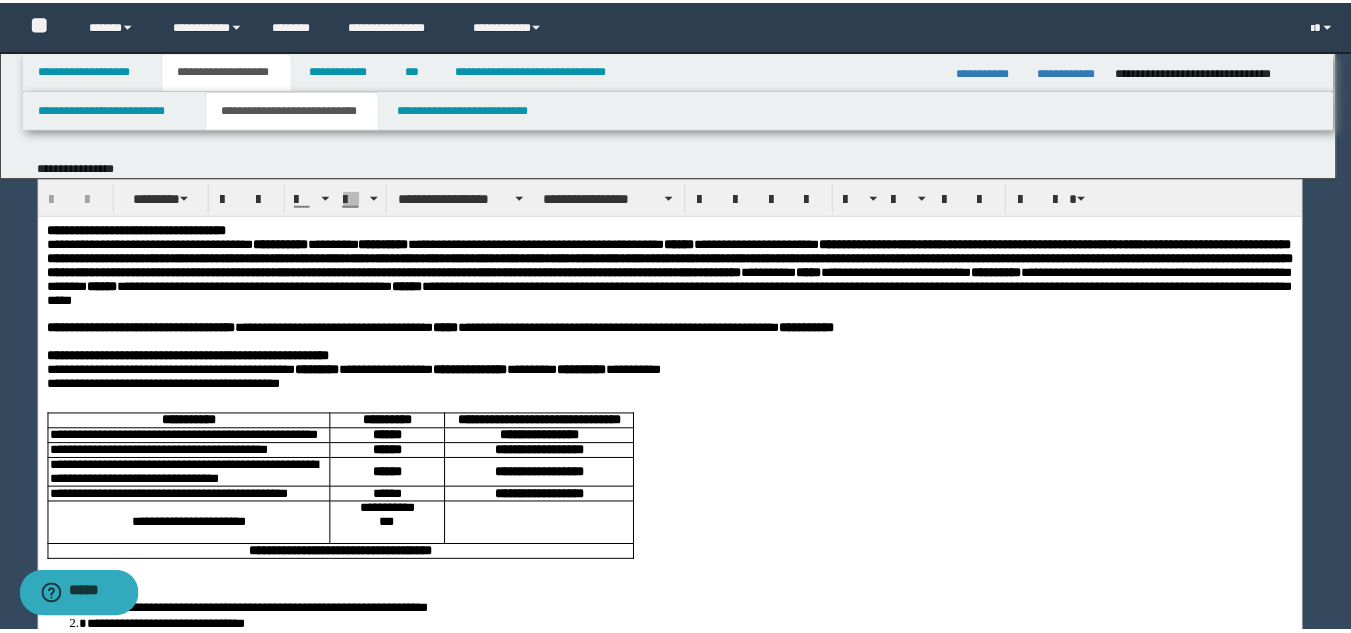 scroll, scrollTop: 0, scrollLeft: 0, axis: both 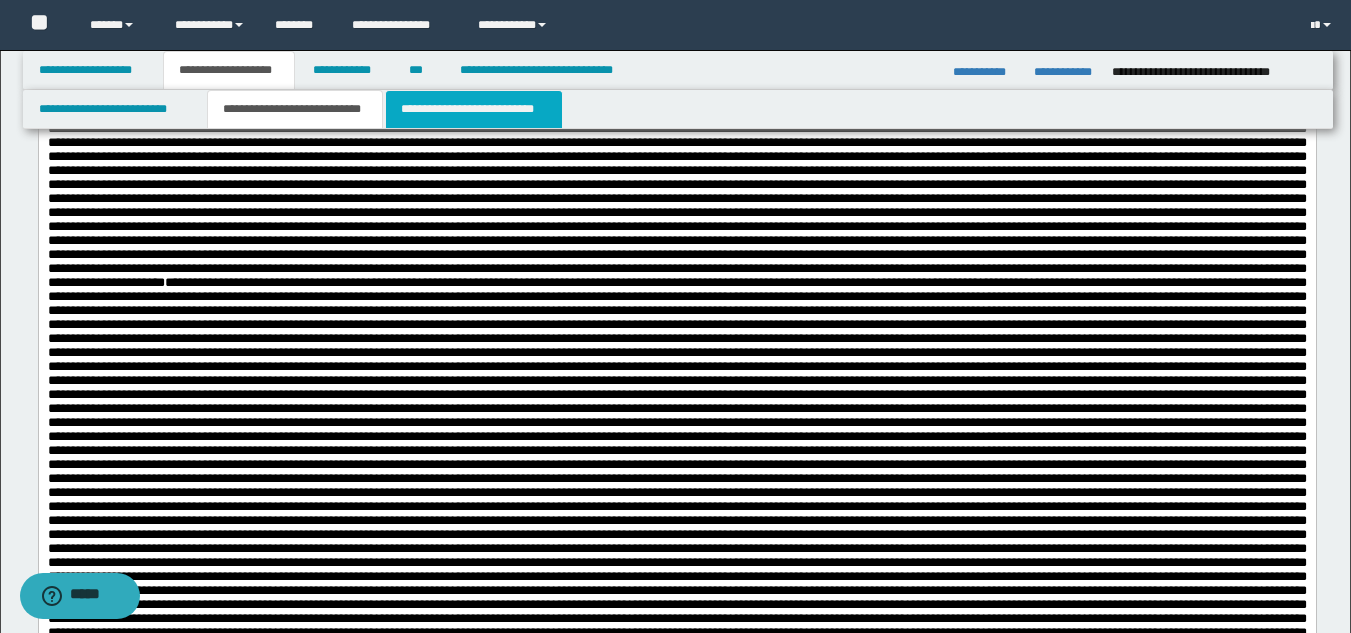 click on "**********" at bounding box center [474, 109] 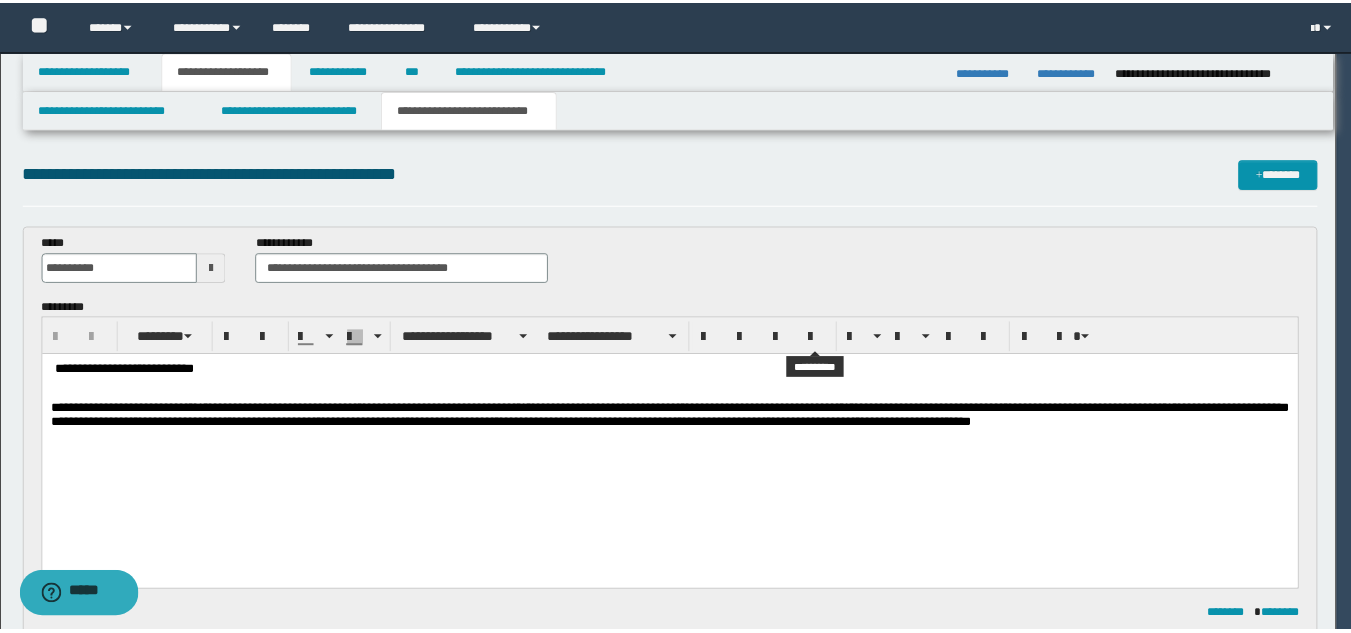 scroll, scrollTop: 0, scrollLeft: 0, axis: both 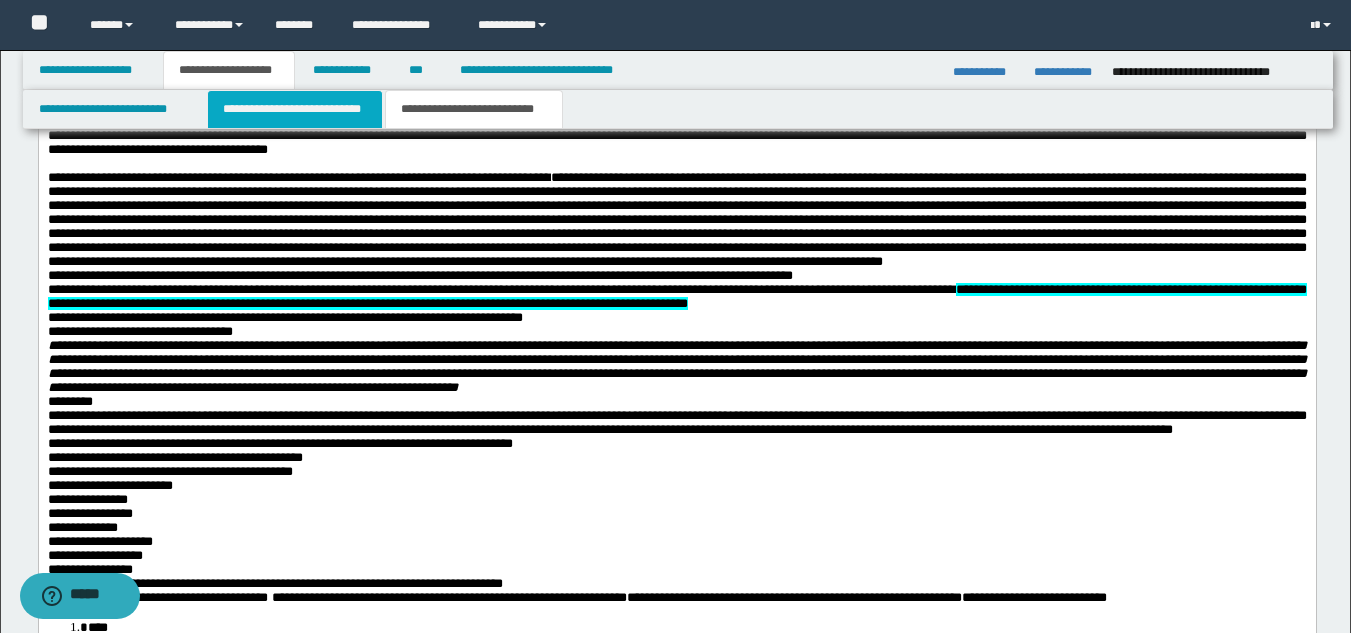 click on "**********" at bounding box center [295, 109] 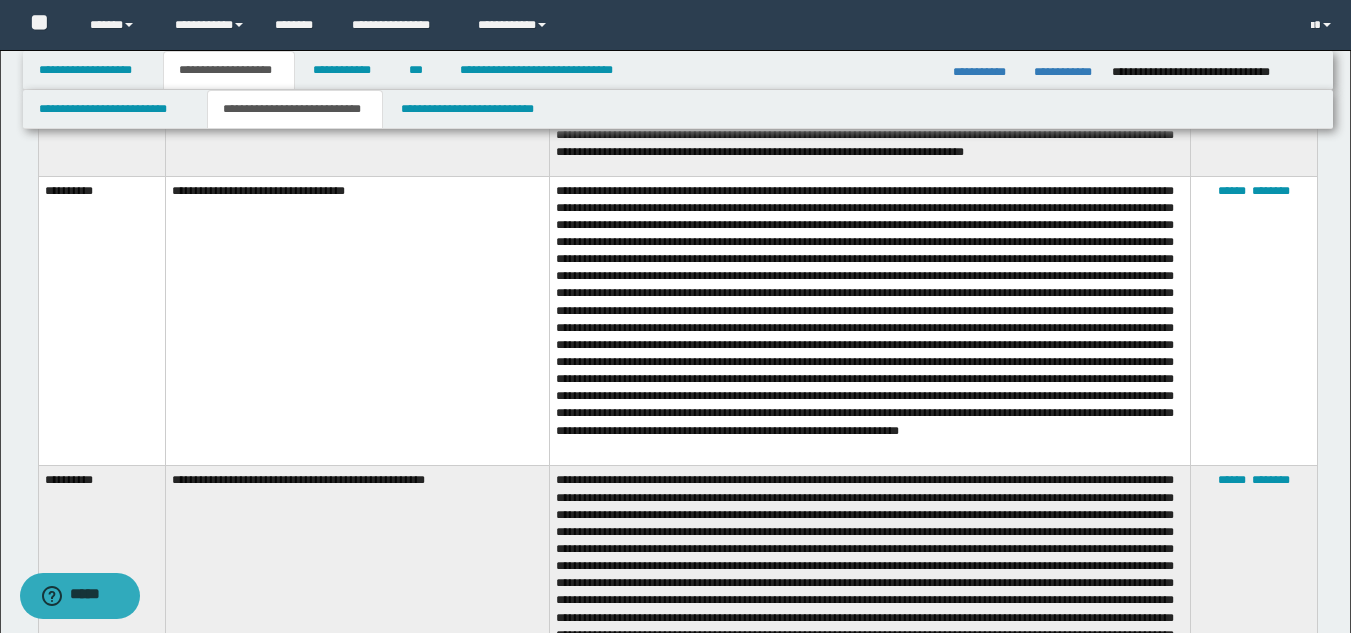 scroll, scrollTop: 4998, scrollLeft: 0, axis: vertical 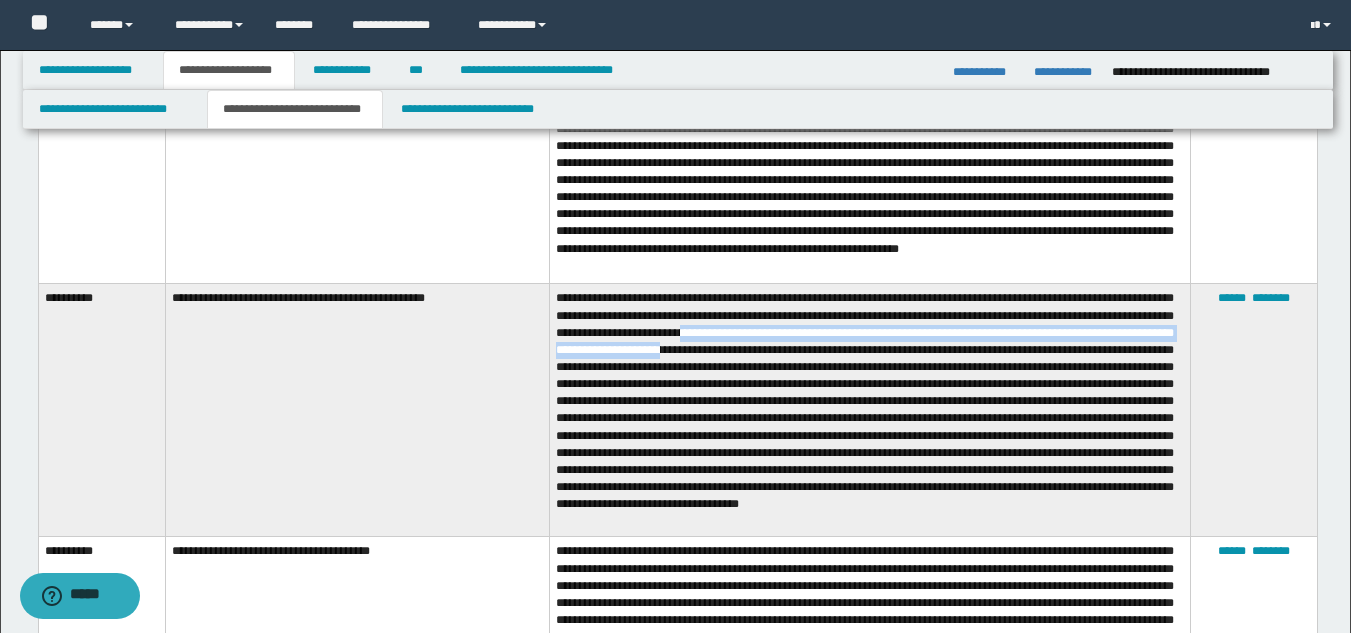 drag, startPoint x: 809, startPoint y: 322, endPoint x: 826, endPoint y: 335, distance: 21.400934 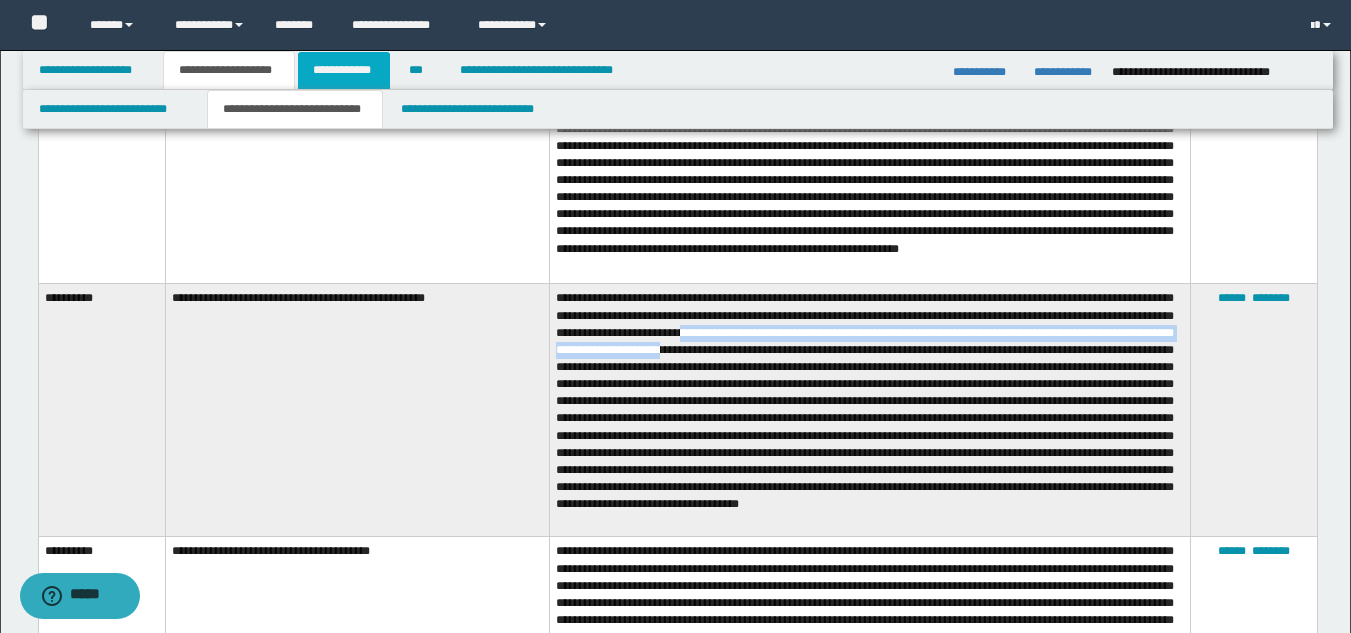 click on "**********" at bounding box center (344, 70) 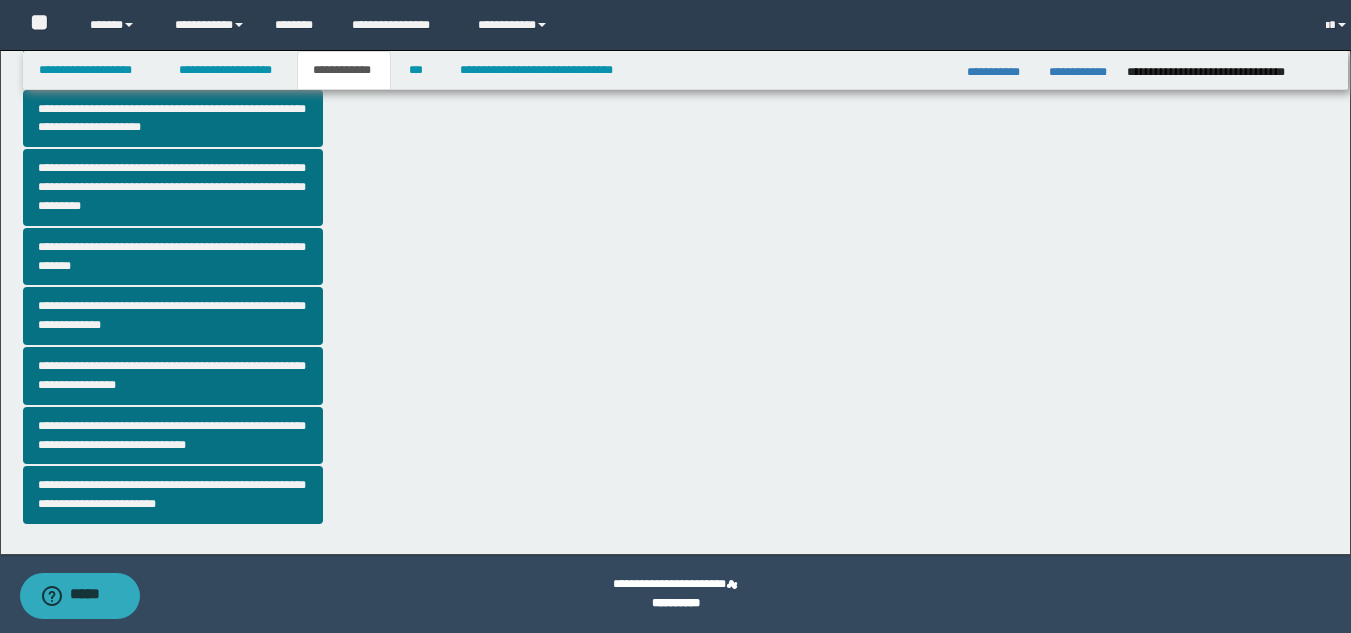 scroll, scrollTop: 516, scrollLeft: 0, axis: vertical 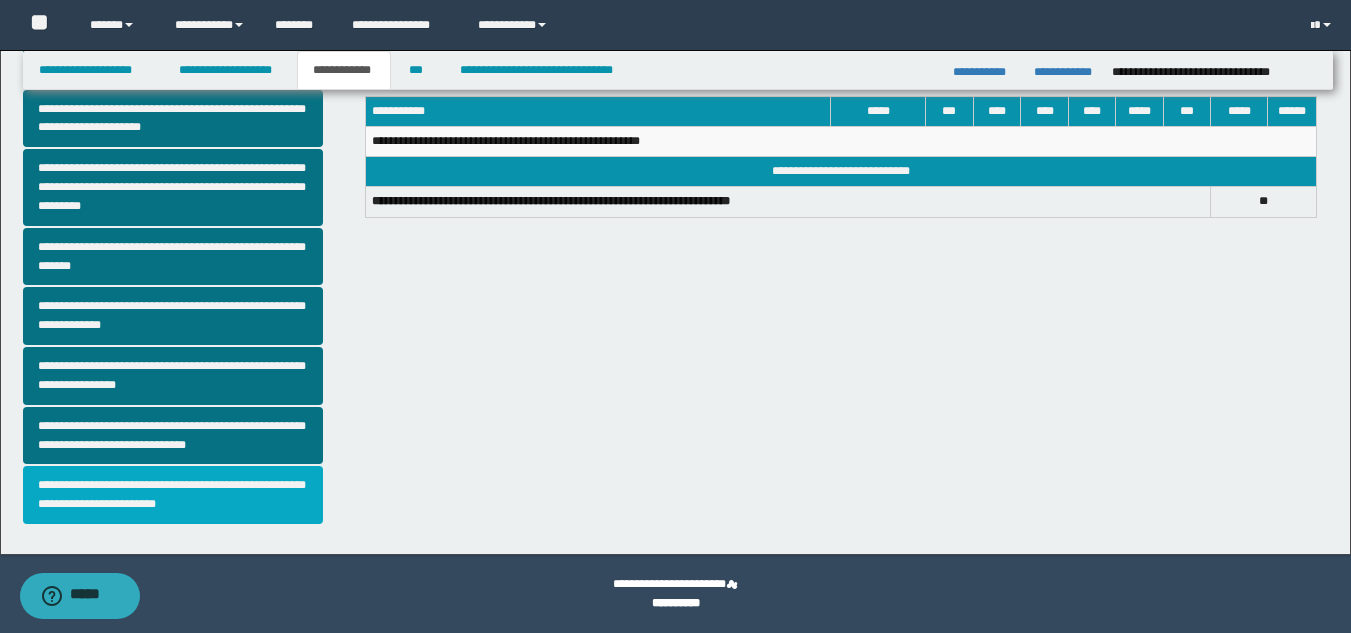 click on "**********" at bounding box center (173, 495) 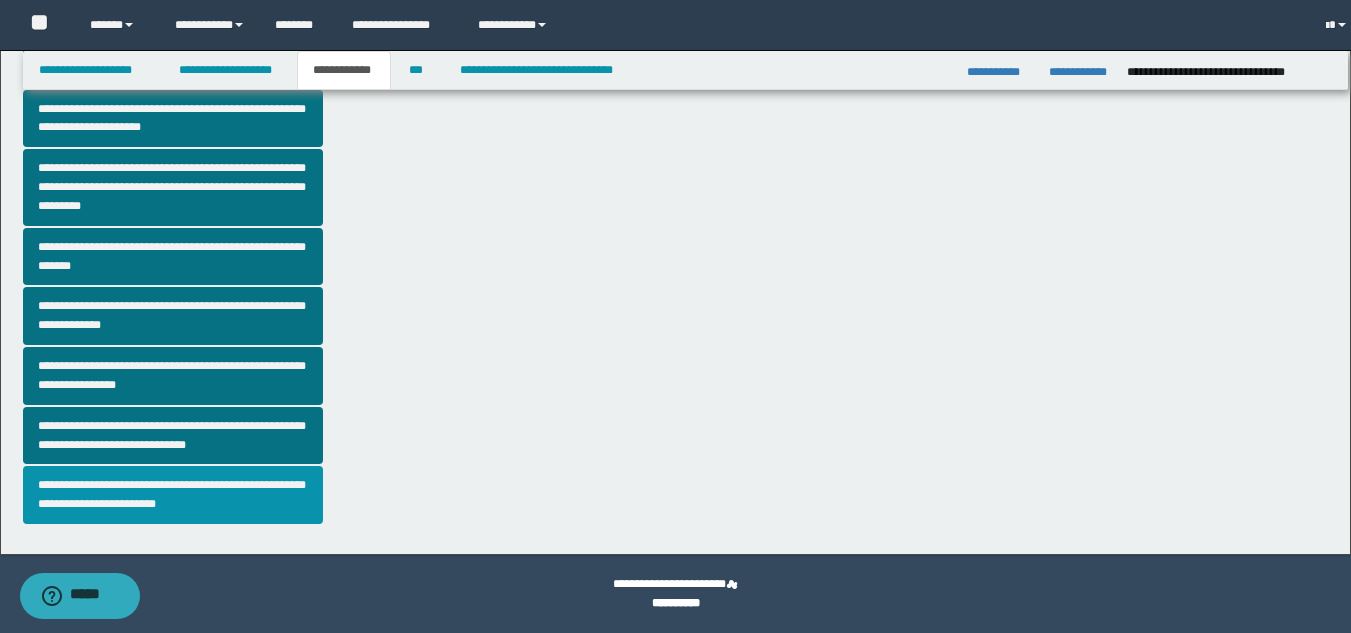scroll, scrollTop: 0, scrollLeft: 0, axis: both 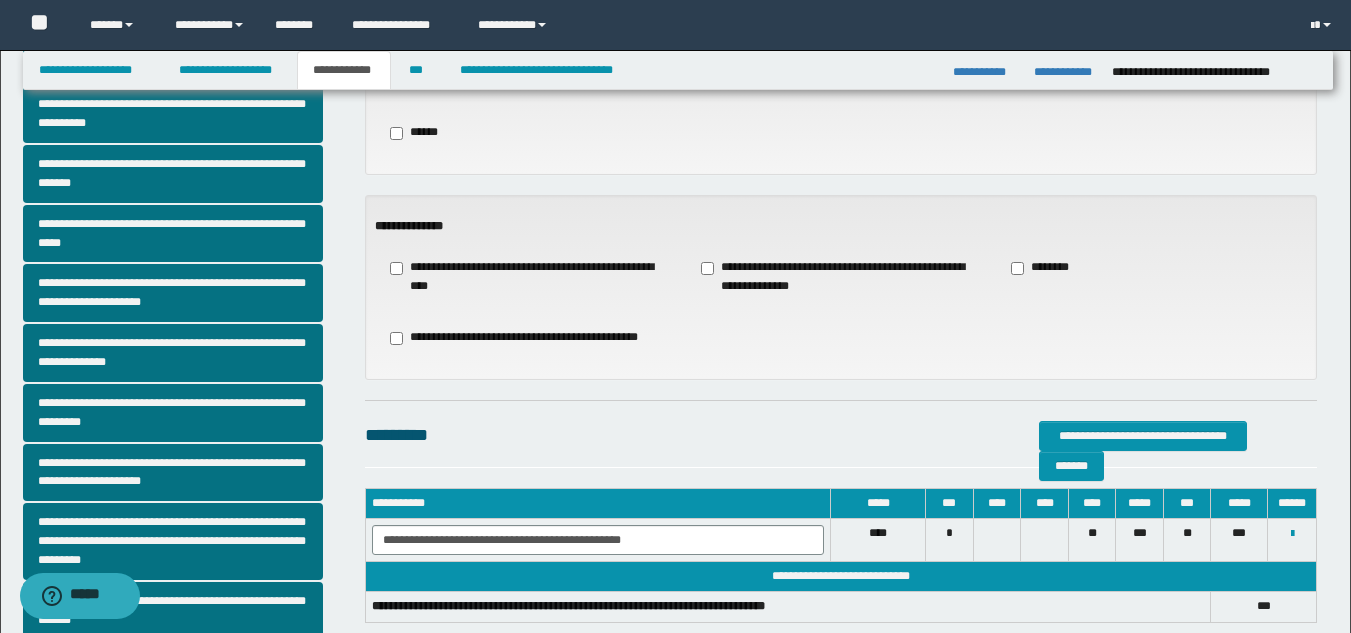 click on "**********" at bounding box center (841, 277) 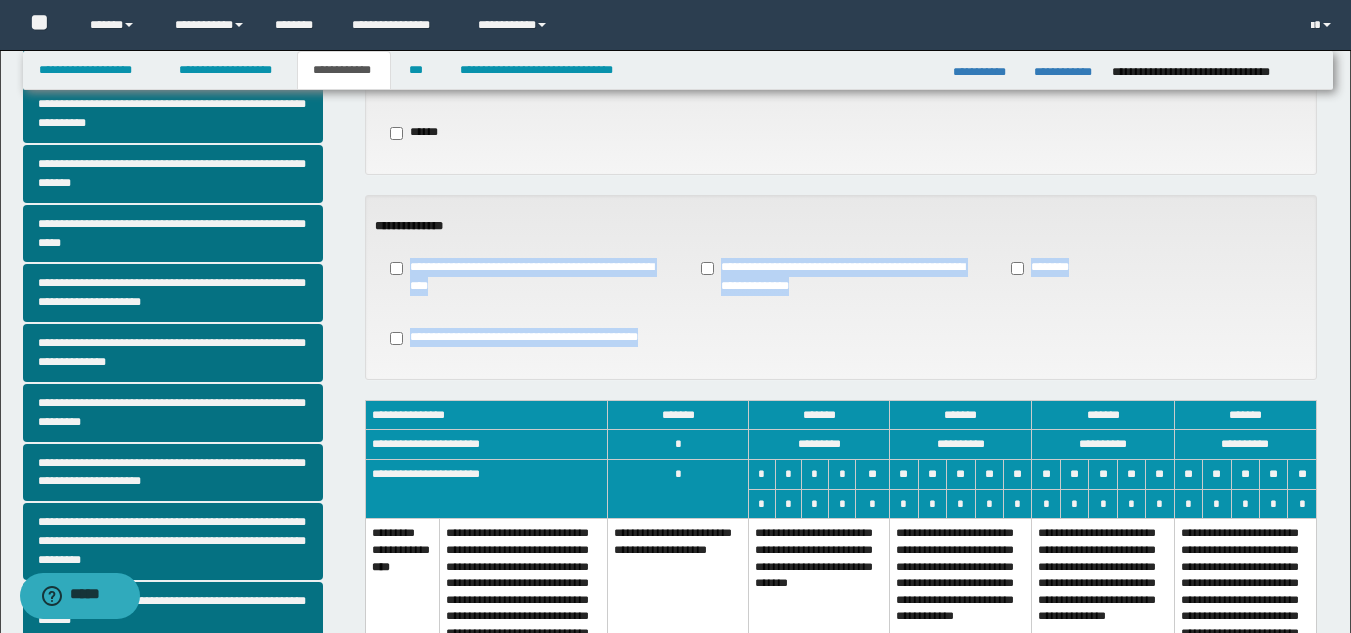 drag, startPoint x: 1325, startPoint y: 271, endPoint x: 1320, endPoint y: 373, distance: 102.122475 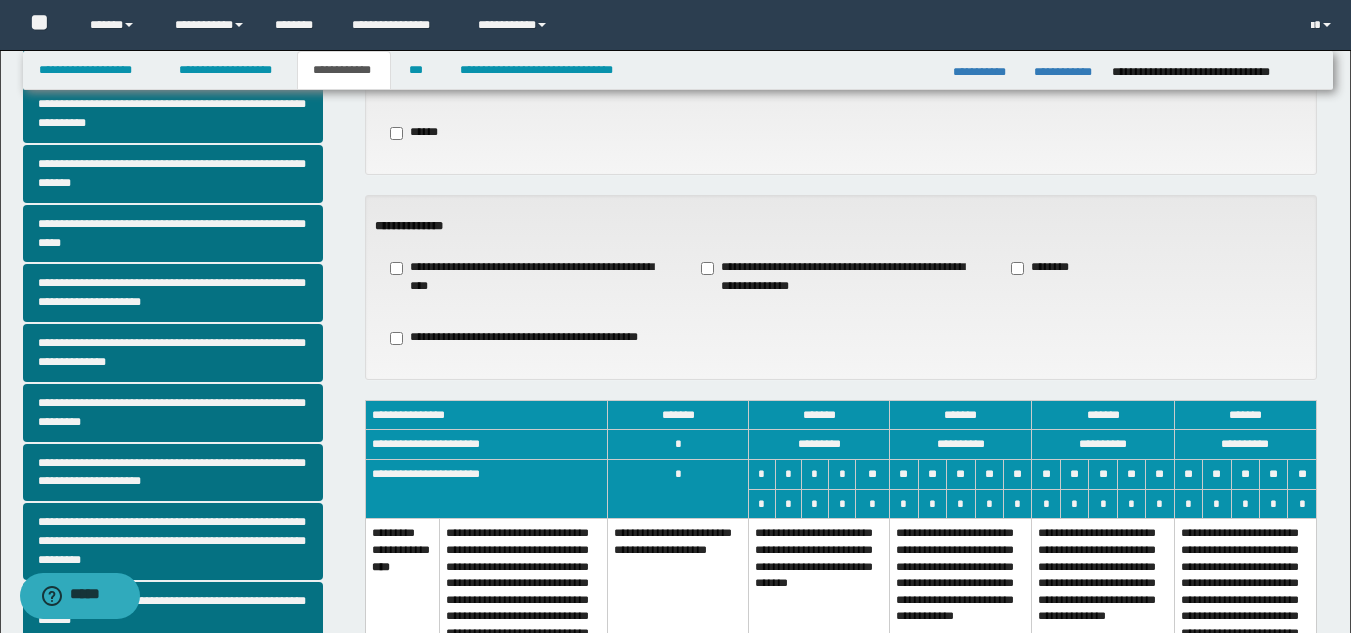 click on "**********" at bounding box center [1103, 632] 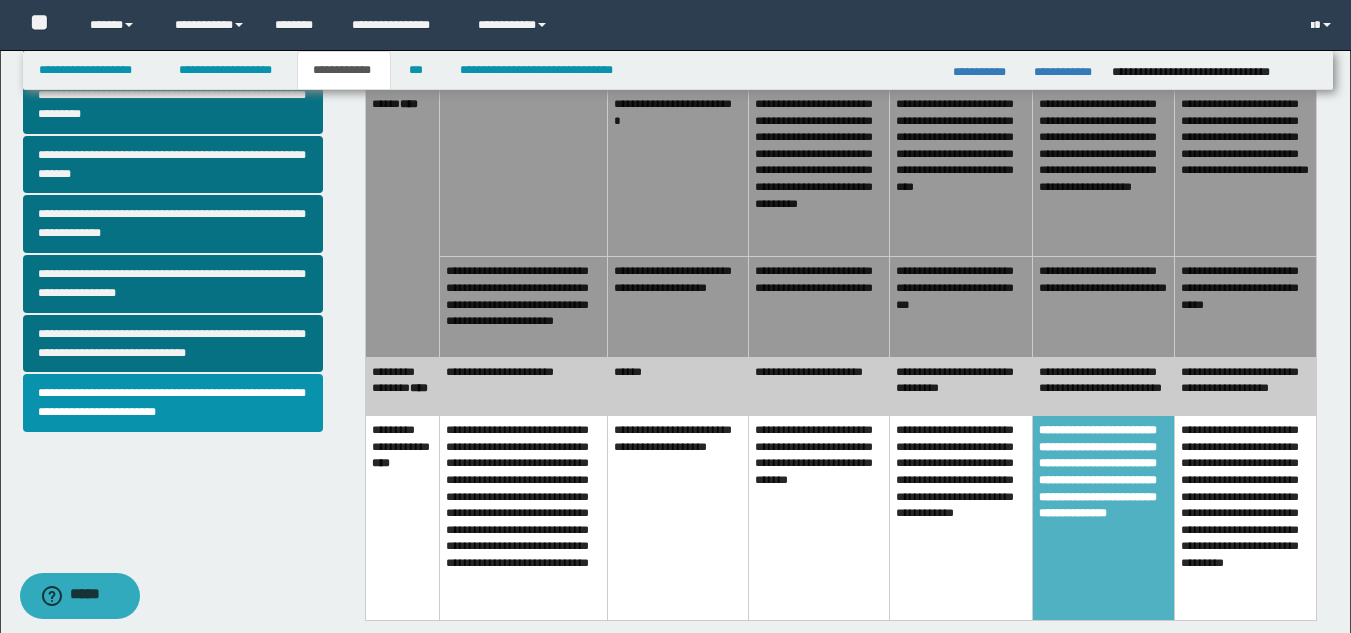 scroll, scrollTop: 611, scrollLeft: 0, axis: vertical 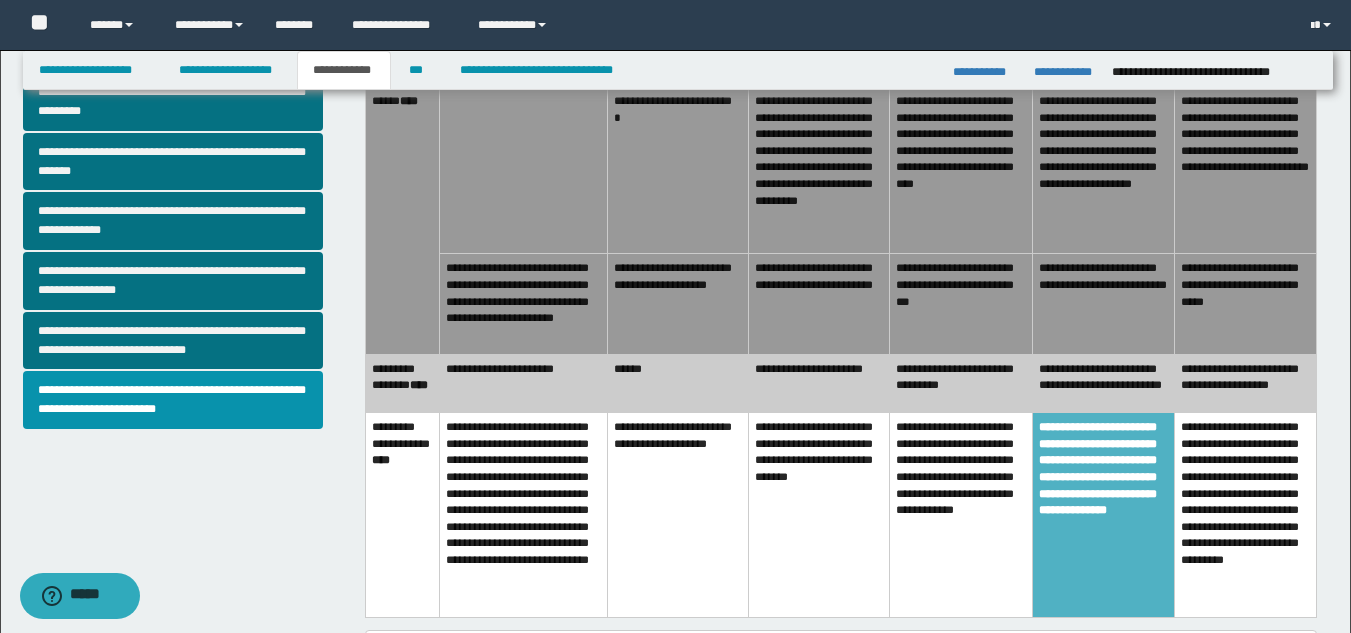 click on "**********" at bounding box center (1103, 304) 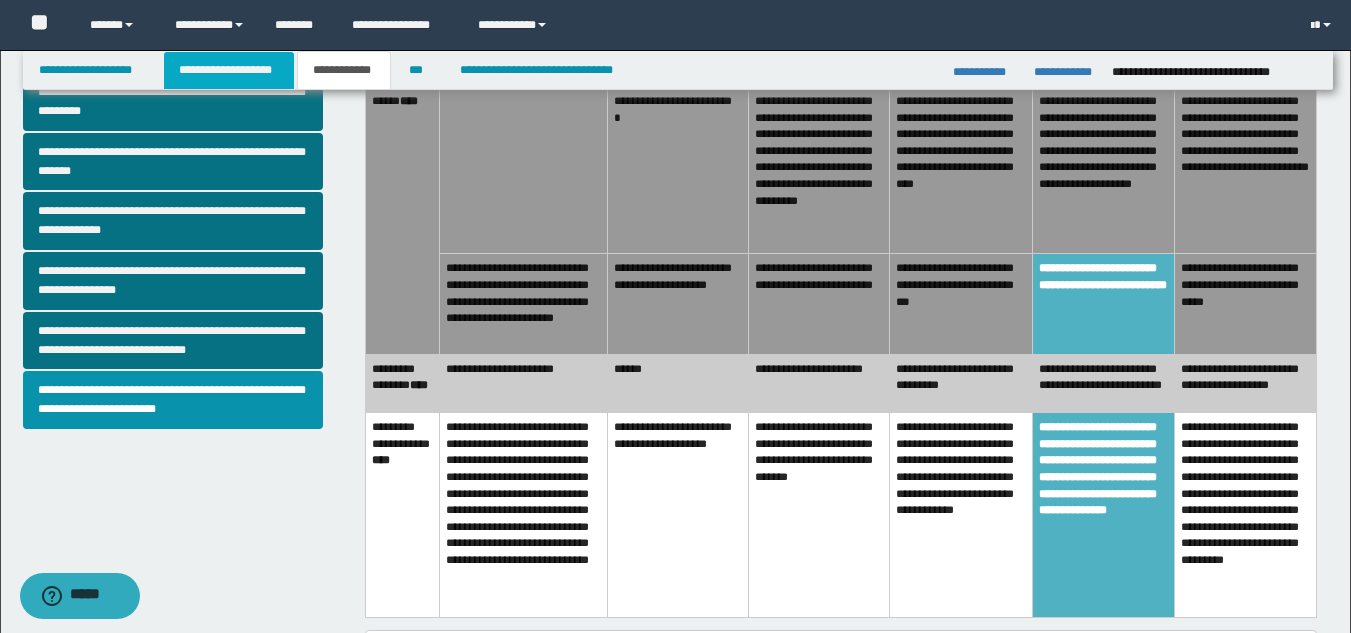 click on "**********" at bounding box center [229, 70] 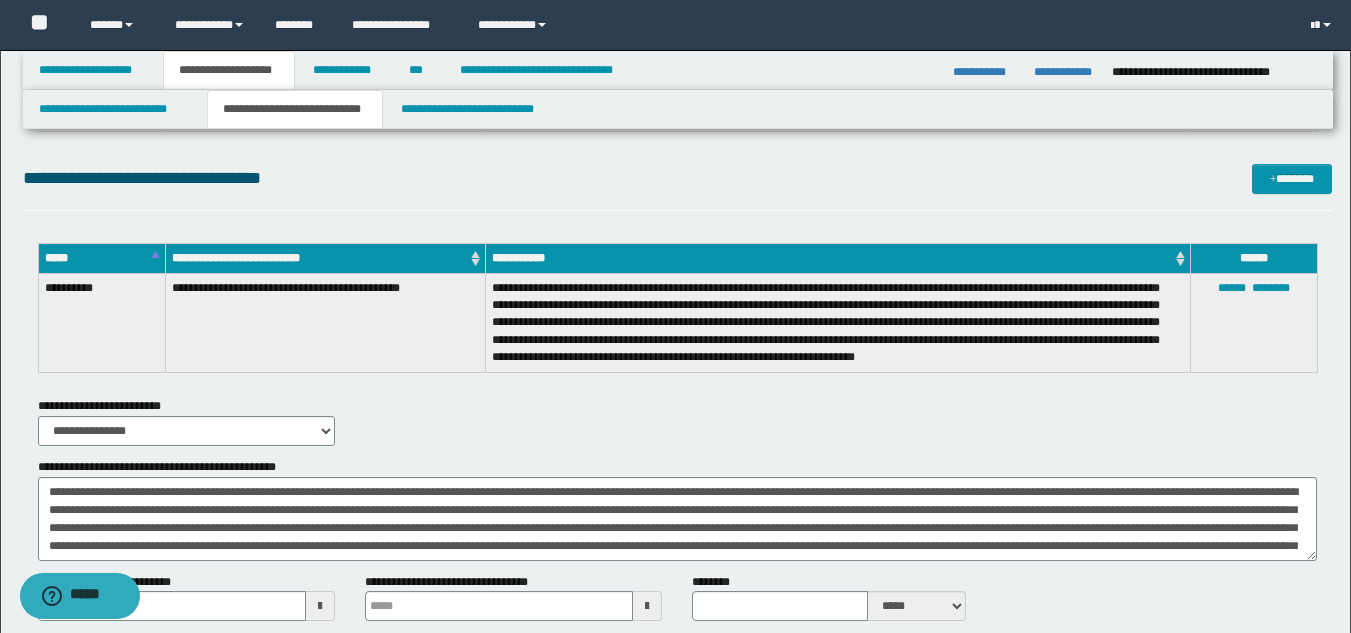 scroll, scrollTop: 7315, scrollLeft: 0, axis: vertical 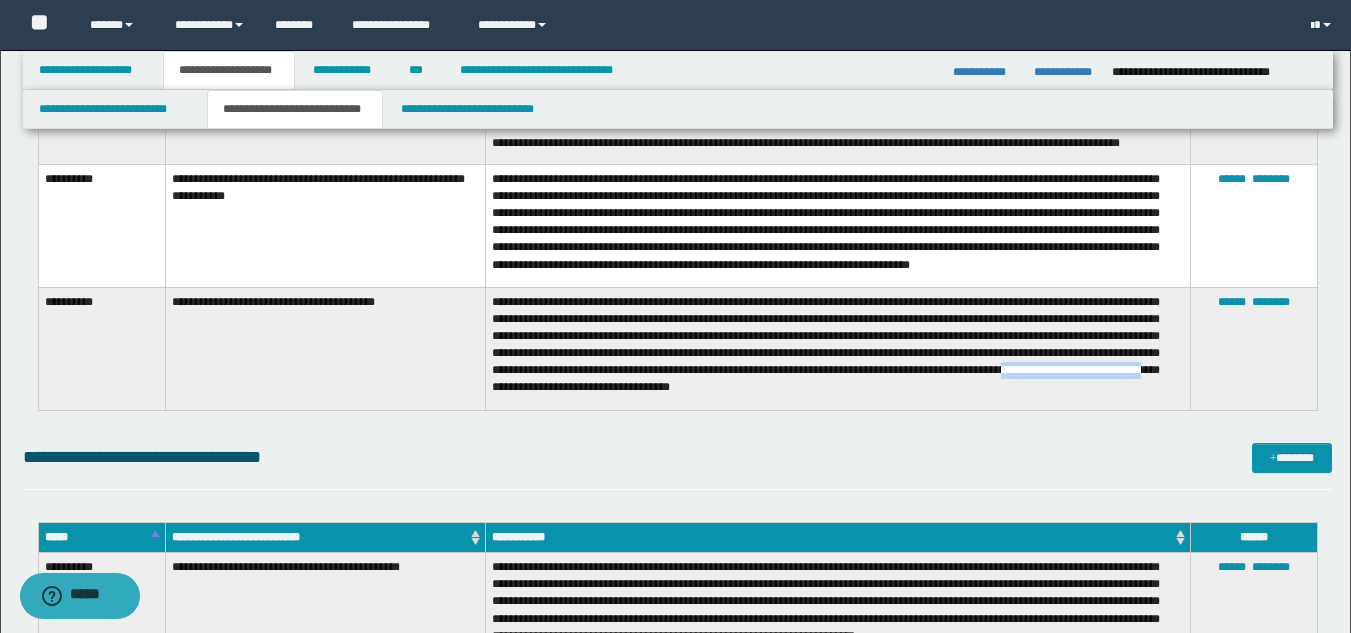drag, startPoint x: 635, startPoint y: 387, endPoint x: 779, endPoint y: 405, distance: 145.12064 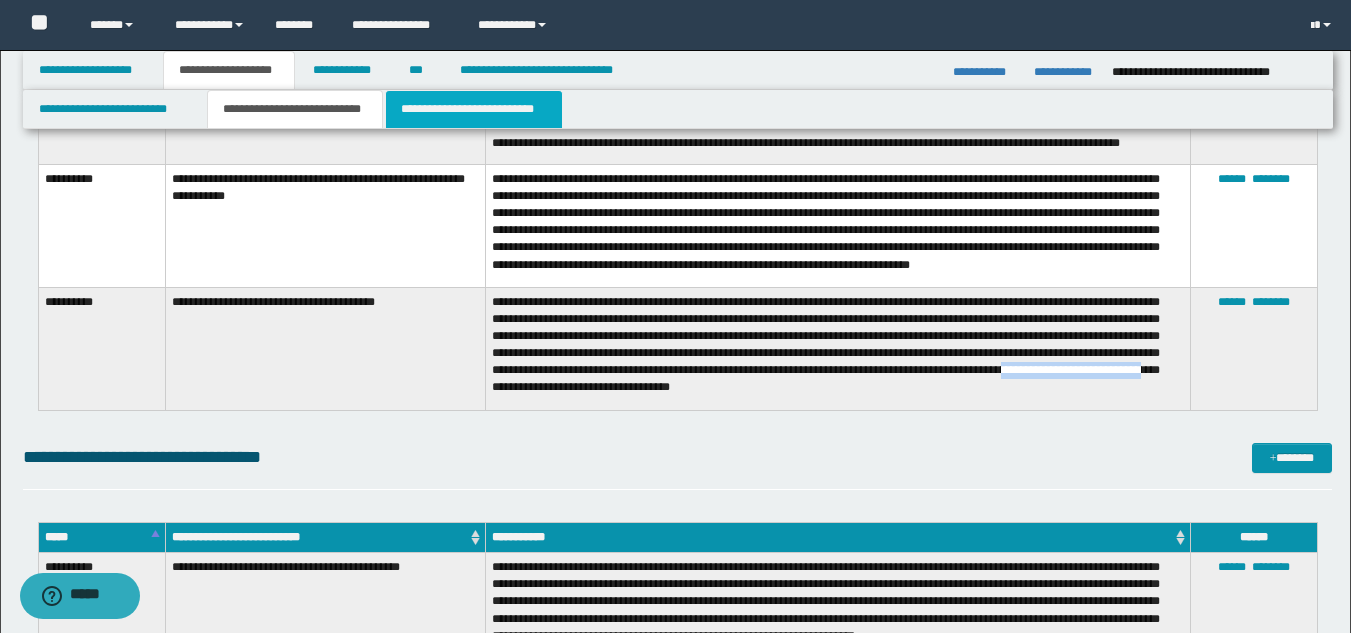 click on "**********" at bounding box center (474, 109) 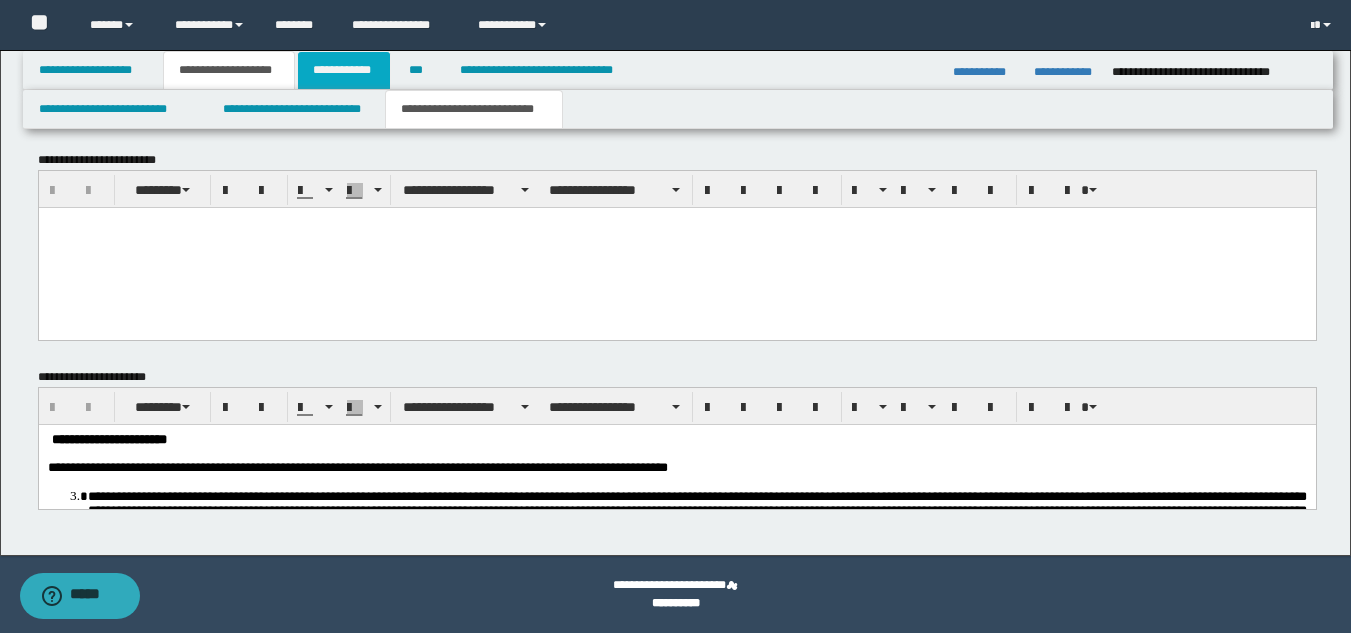 click on "**********" at bounding box center [344, 70] 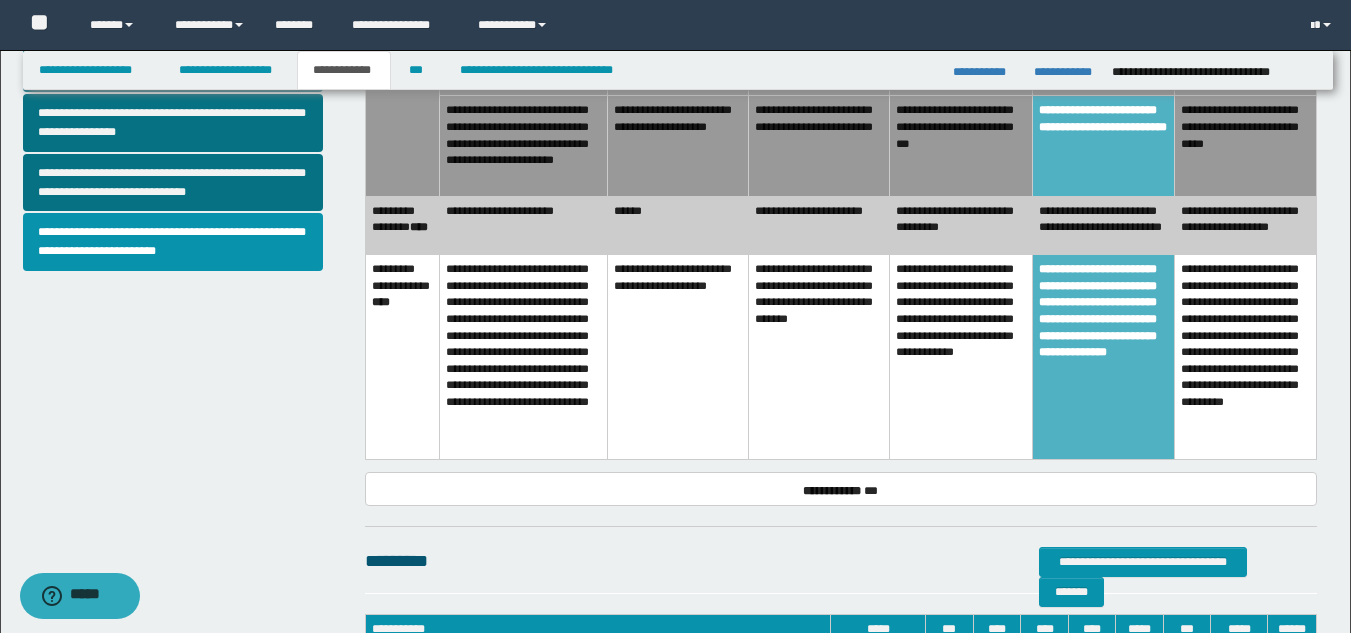 scroll, scrollTop: 763, scrollLeft: 0, axis: vertical 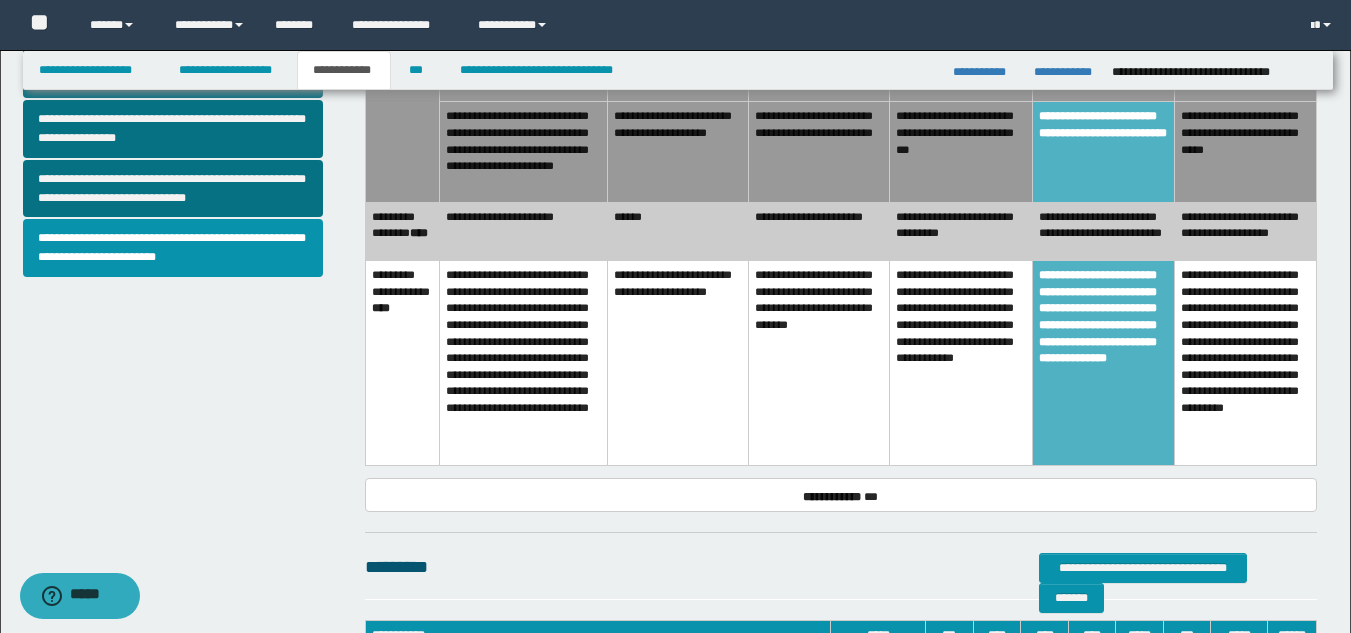 click on "**********" at bounding box center (818, 231) 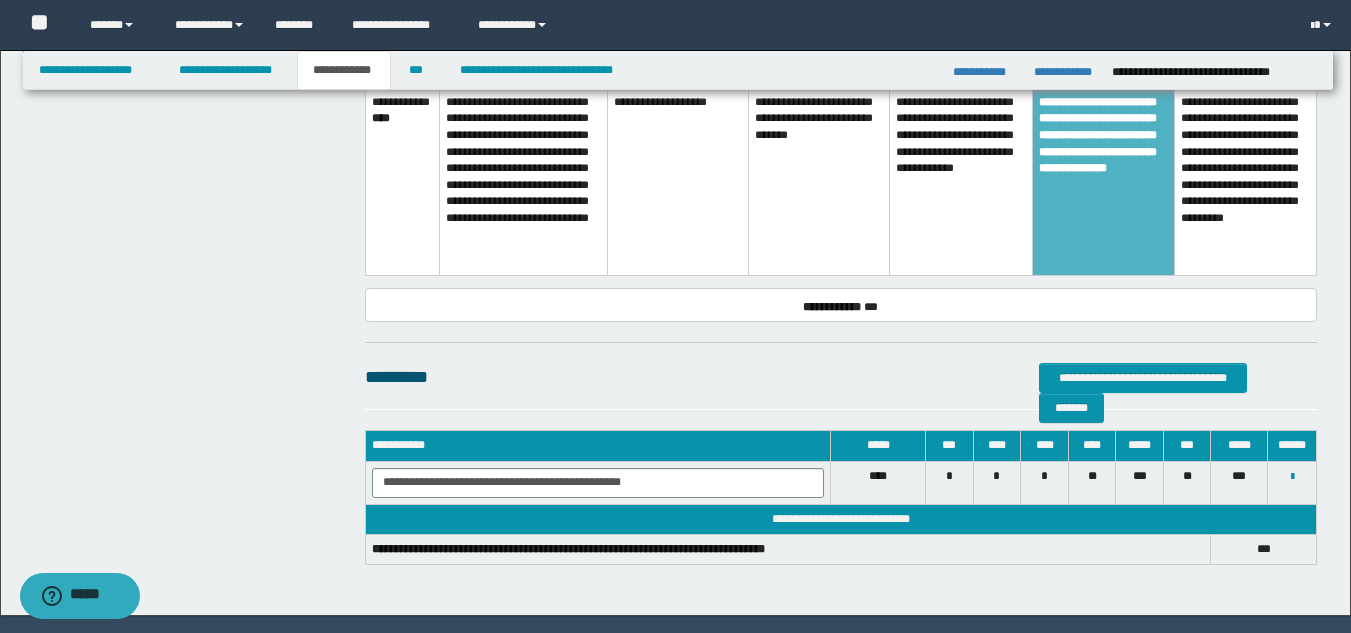 scroll, scrollTop: 961, scrollLeft: 0, axis: vertical 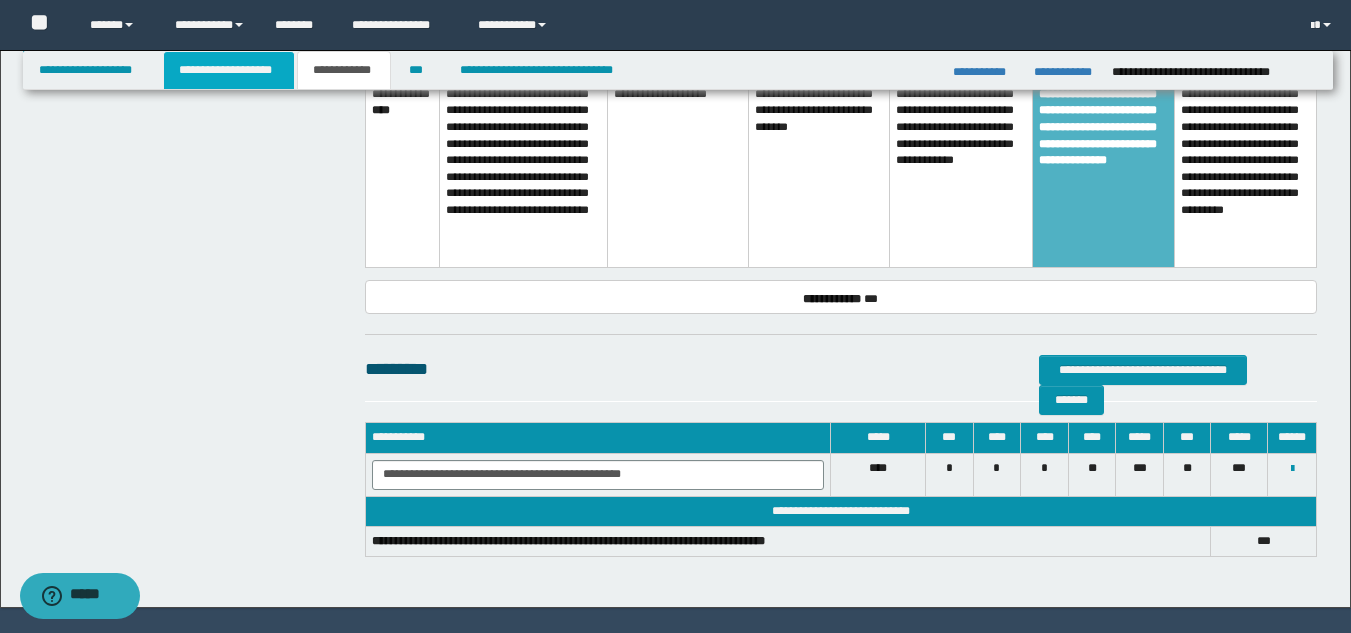 click on "**********" at bounding box center [229, 70] 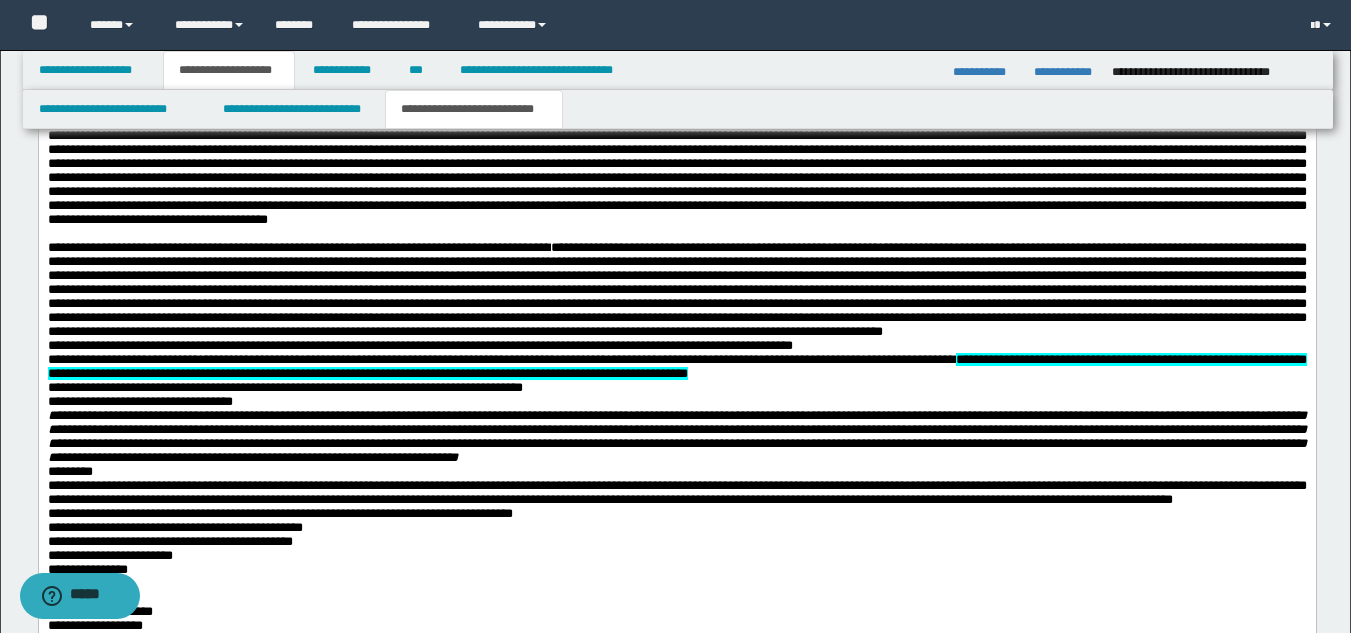 scroll, scrollTop: 1480, scrollLeft: 0, axis: vertical 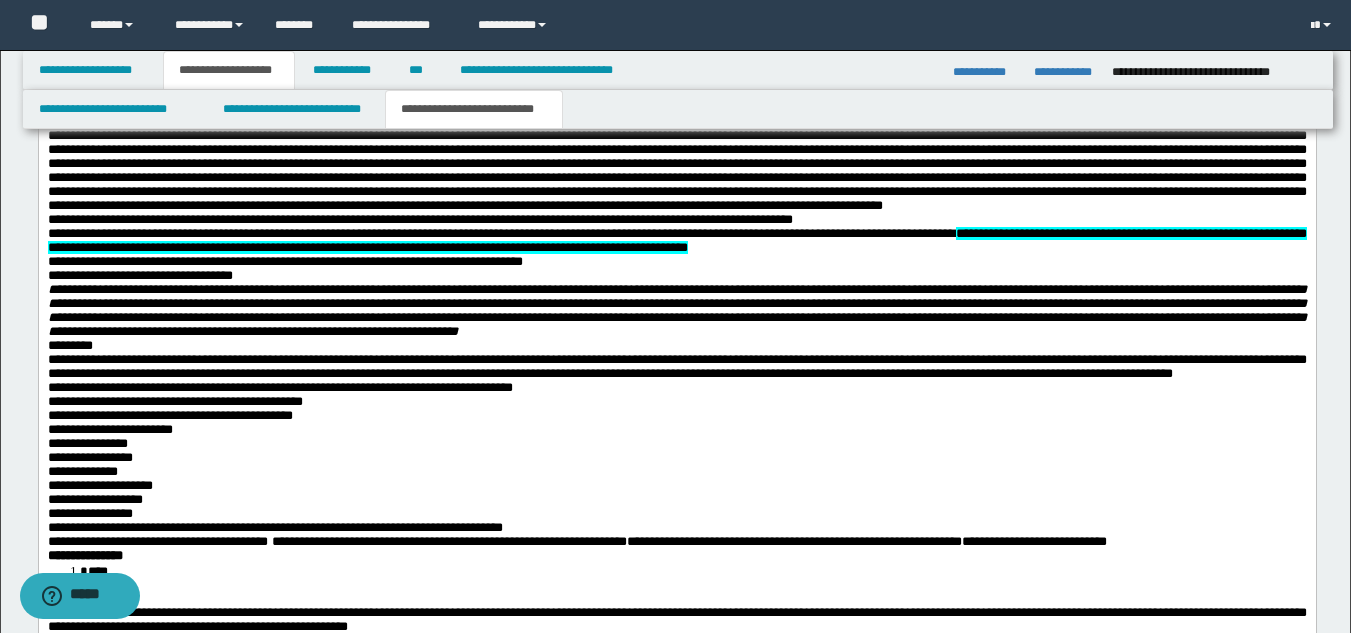 click on "**********" at bounding box center (676, 310) 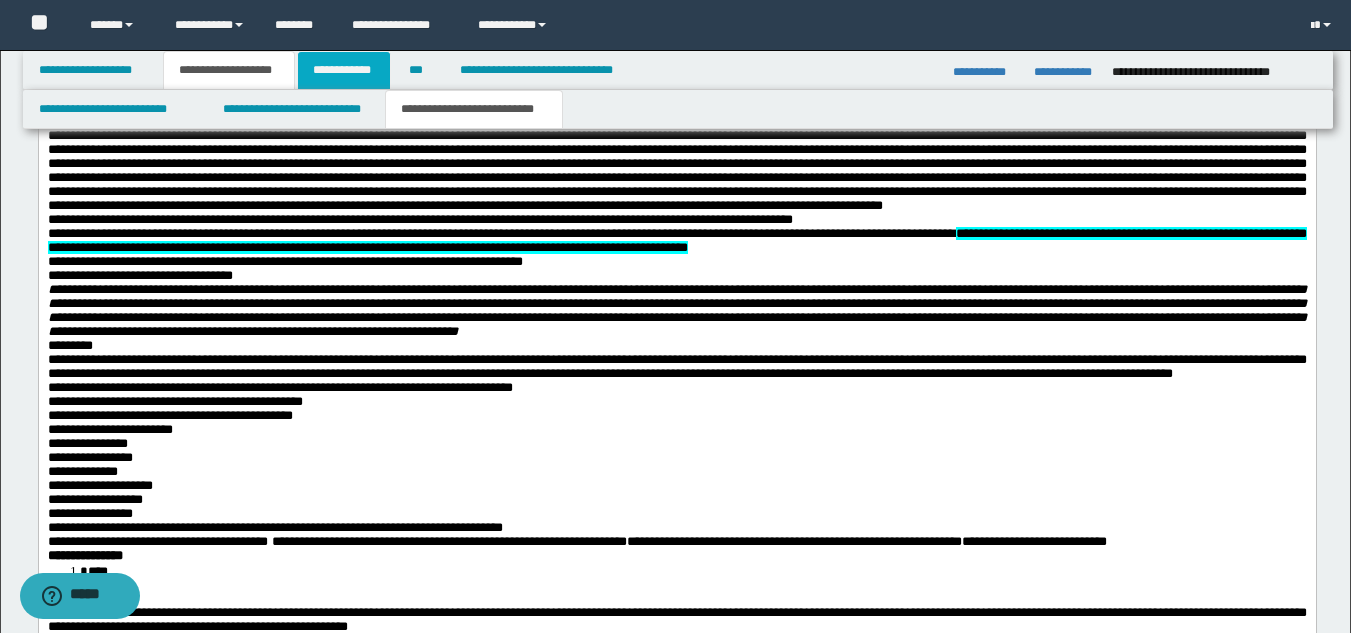 click on "**********" at bounding box center [344, 70] 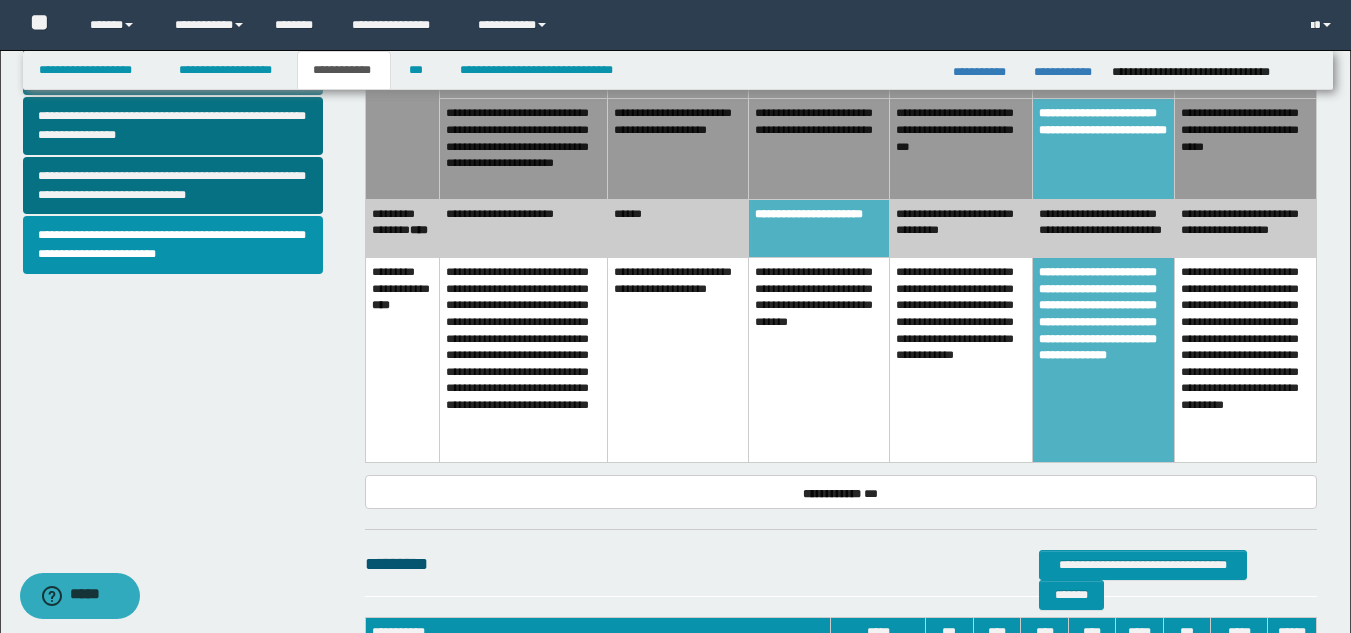 scroll, scrollTop: 760, scrollLeft: 0, axis: vertical 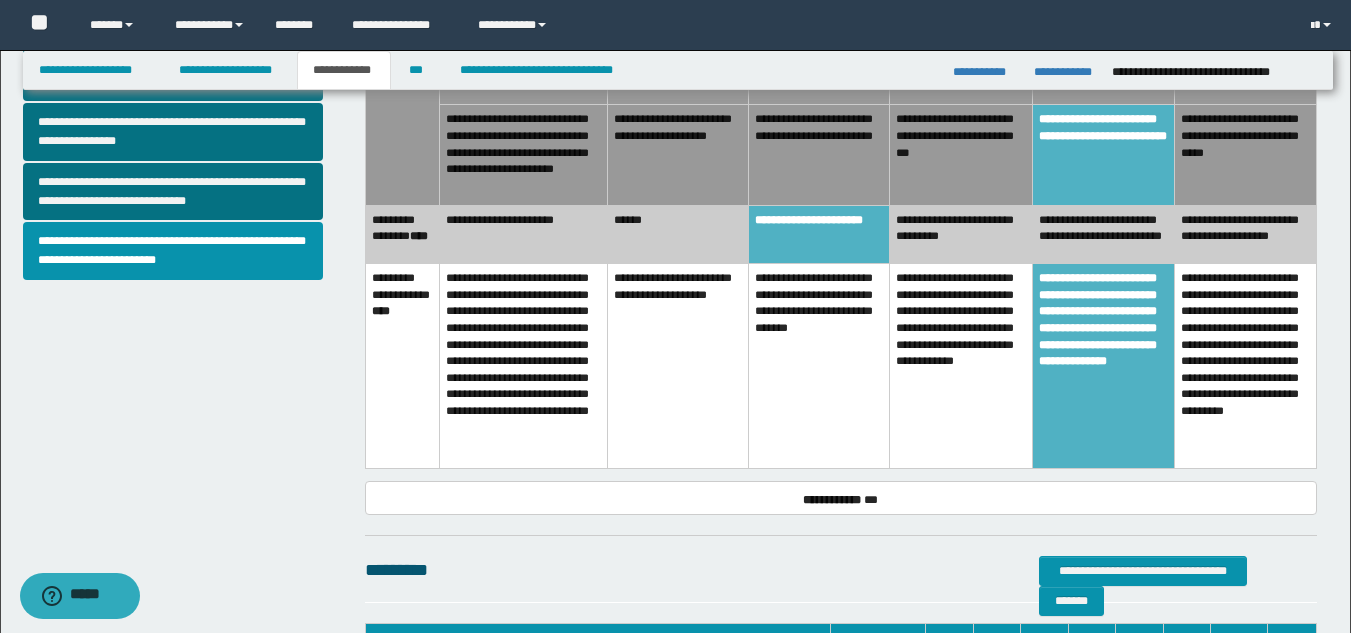 click on "**********" at bounding box center [961, 234] 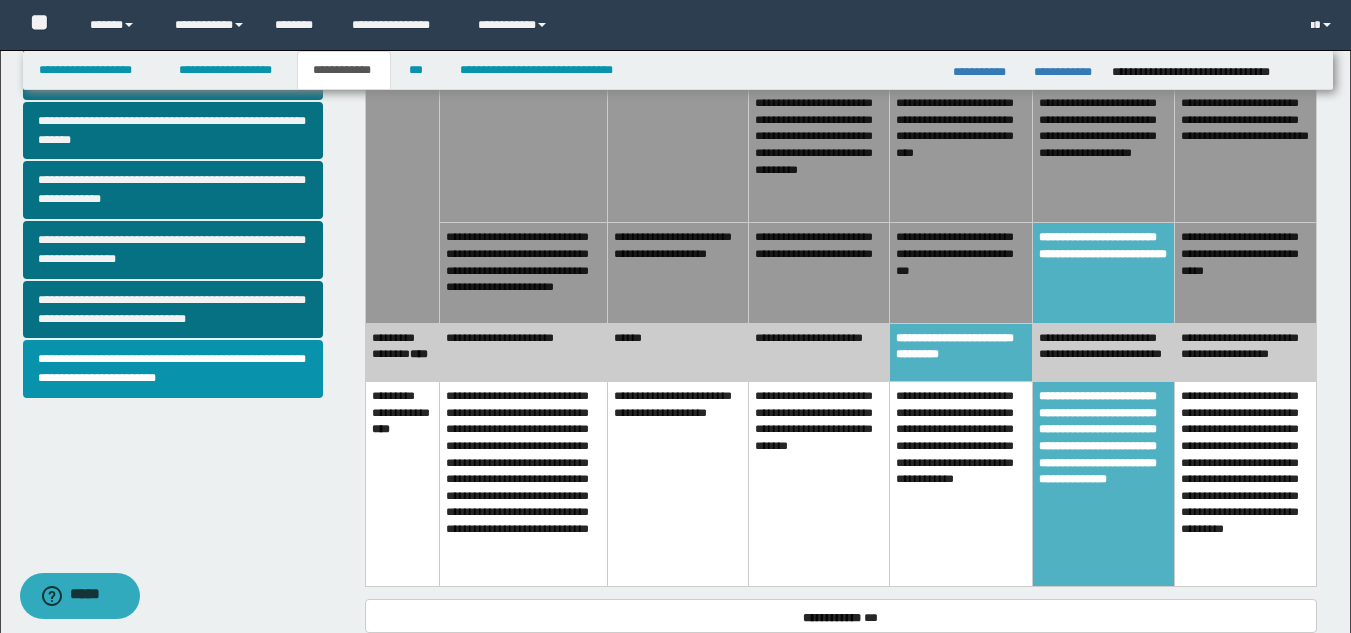 scroll, scrollTop: 650, scrollLeft: 0, axis: vertical 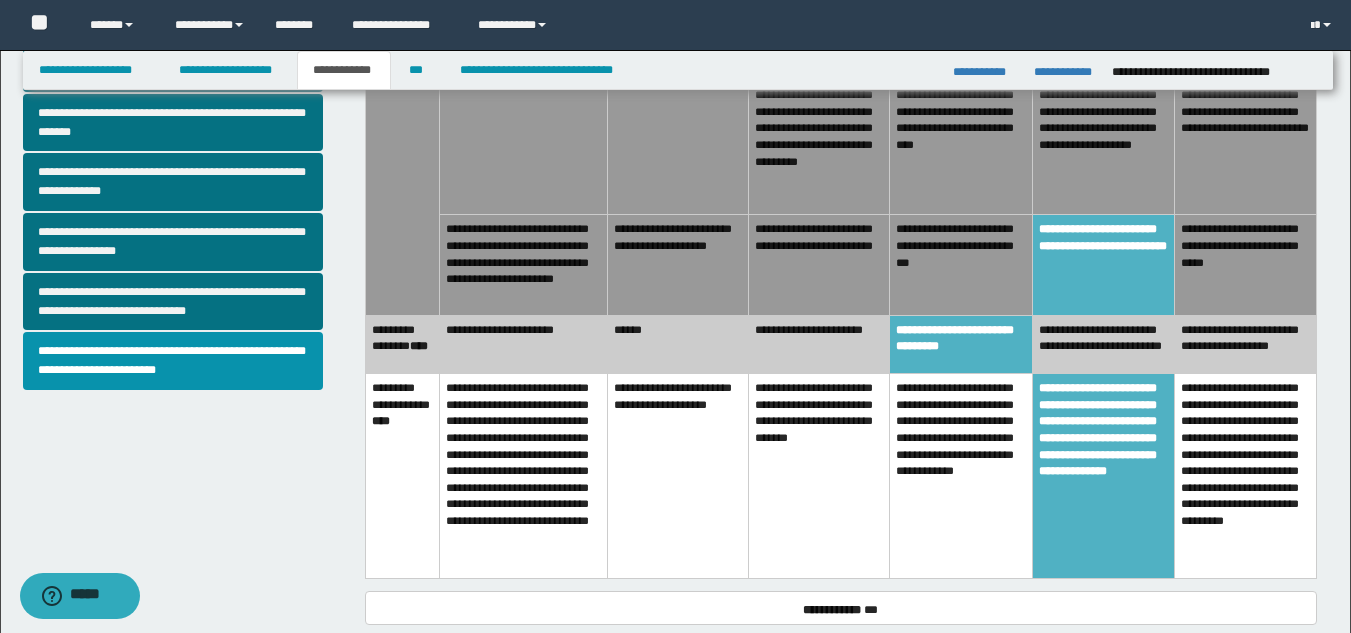 click on "**********" at bounding box center (1245, 265) 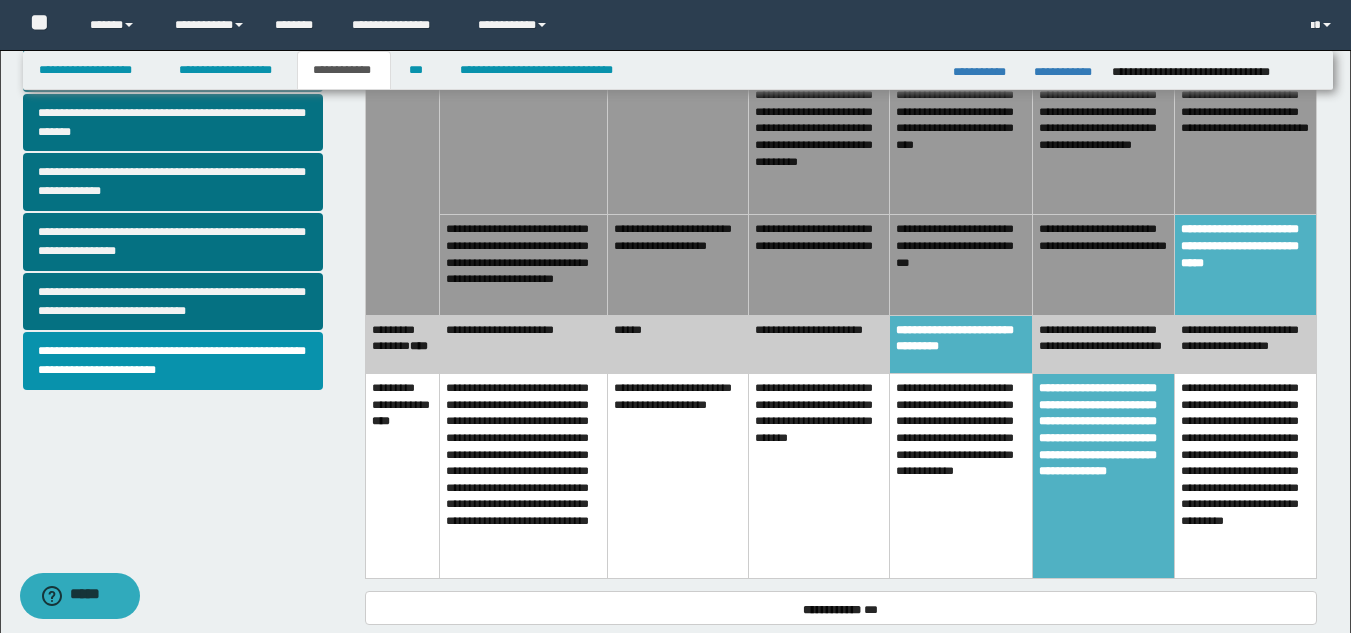 drag, startPoint x: 1346, startPoint y: 354, endPoint x: 1331, endPoint y: 206, distance: 148.7582 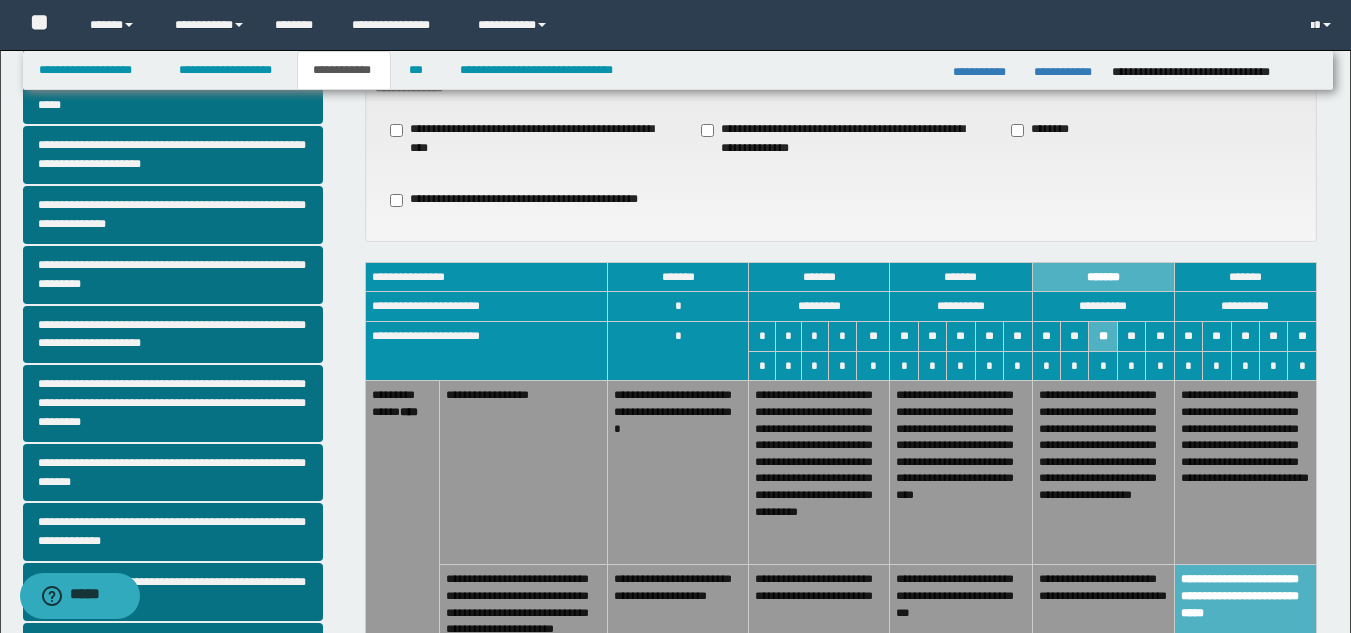 scroll, scrollTop: 289, scrollLeft: 0, axis: vertical 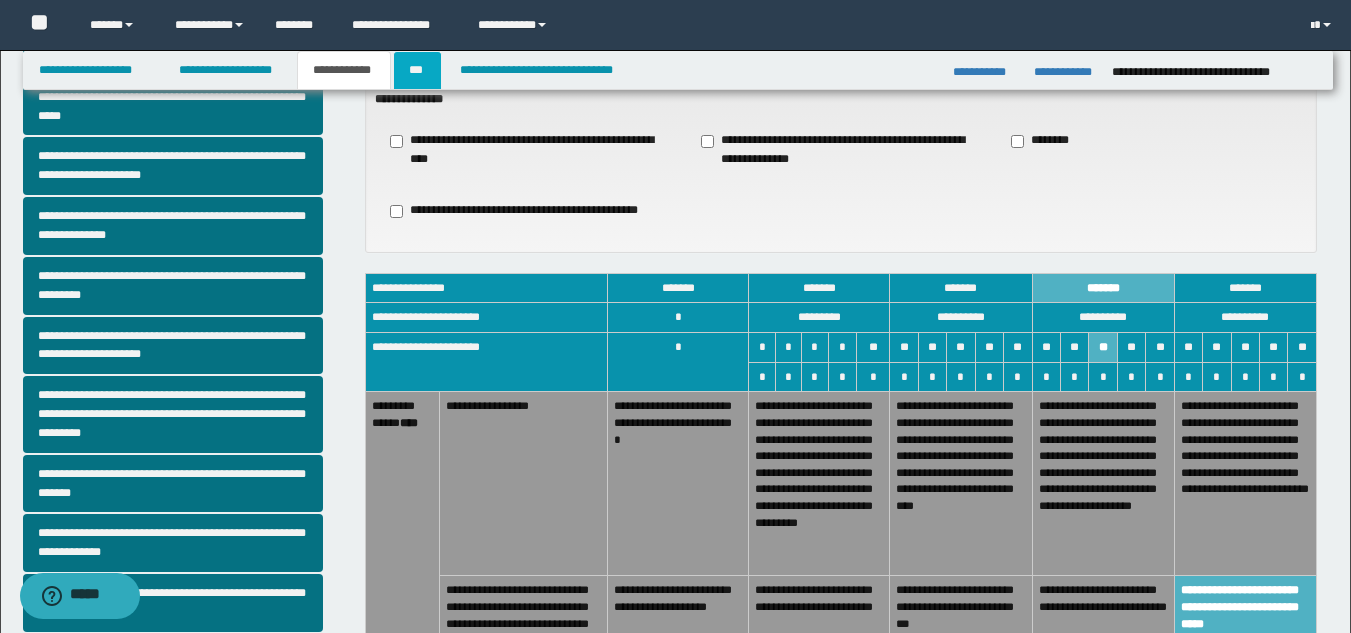click on "***" at bounding box center [417, 70] 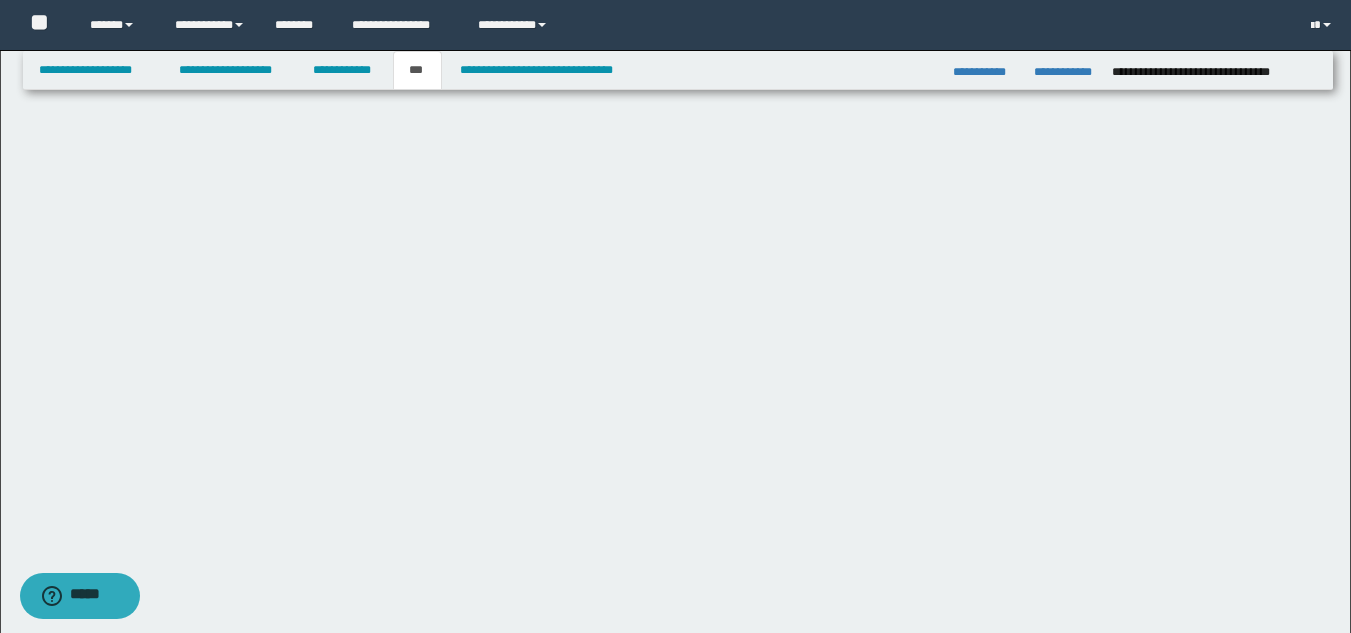 scroll, scrollTop: 0, scrollLeft: 0, axis: both 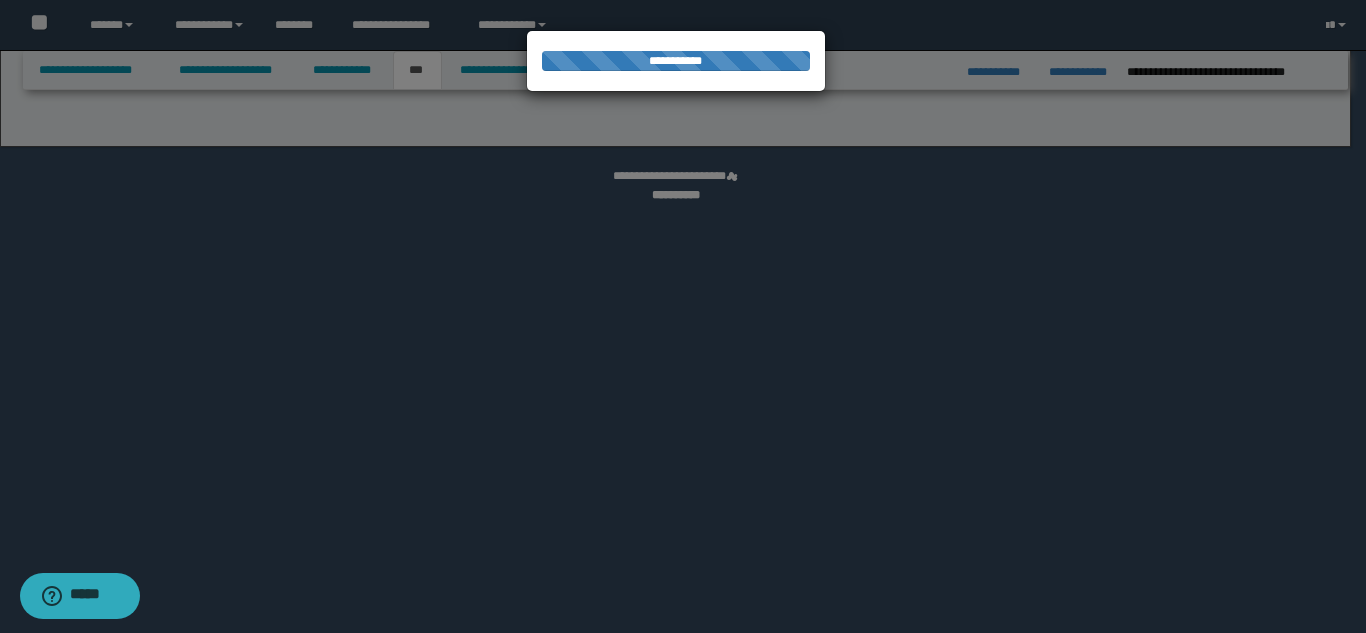 select on "**" 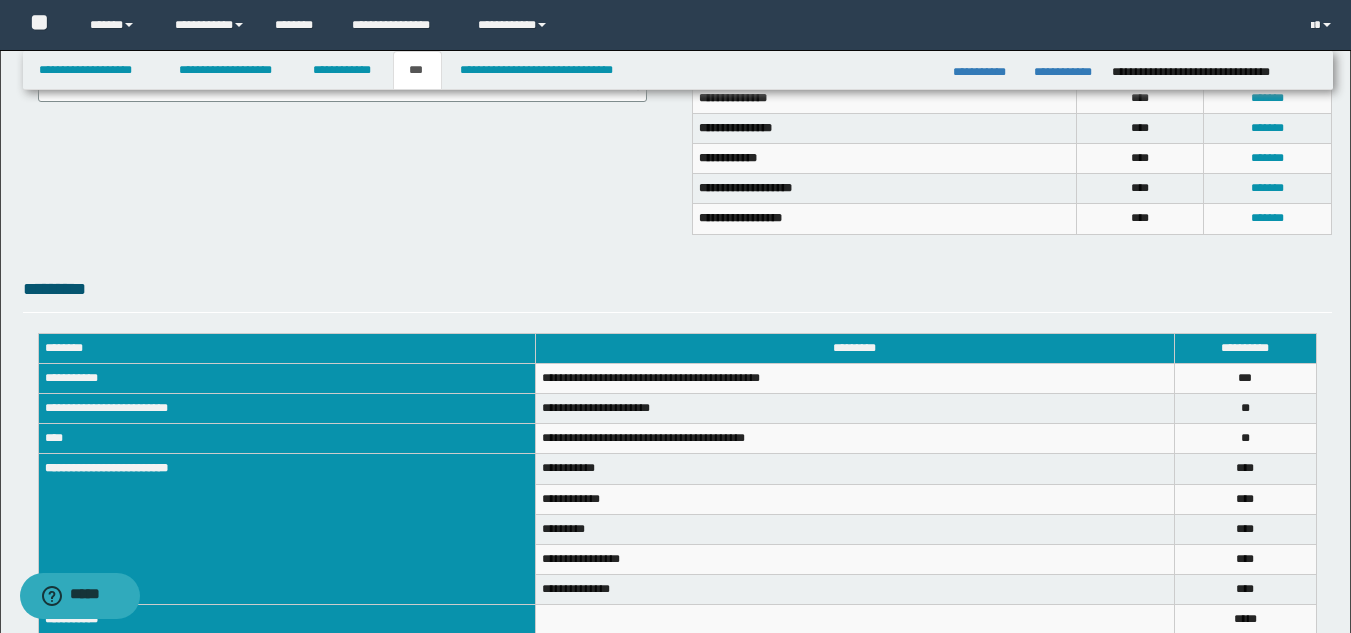 scroll, scrollTop: 655, scrollLeft: 0, axis: vertical 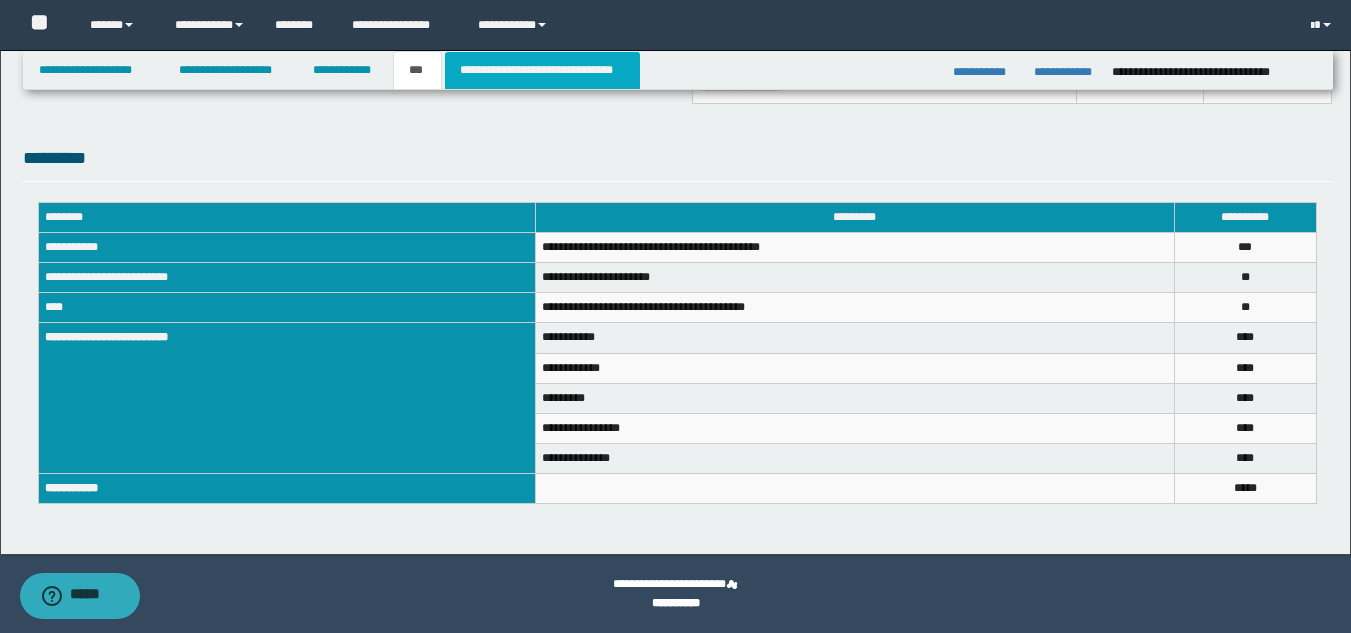 click on "**********" at bounding box center (542, 70) 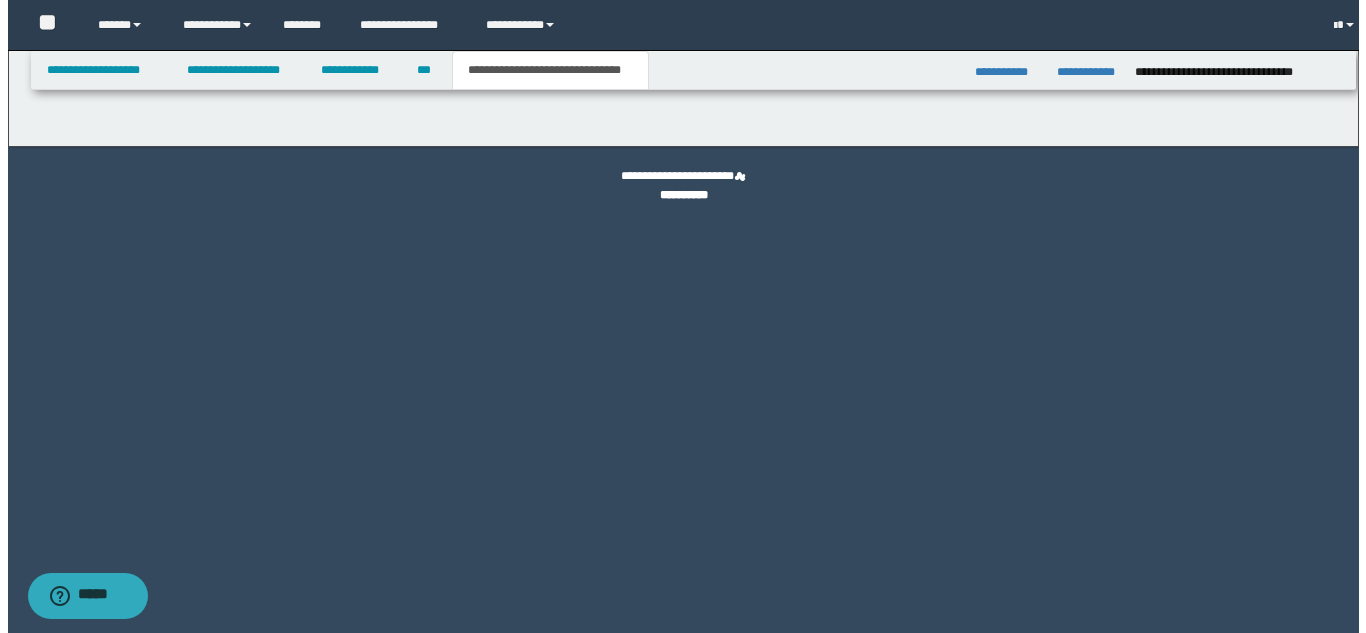 scroll, scrollTop: 0, scrollLeft: 0, axis: both 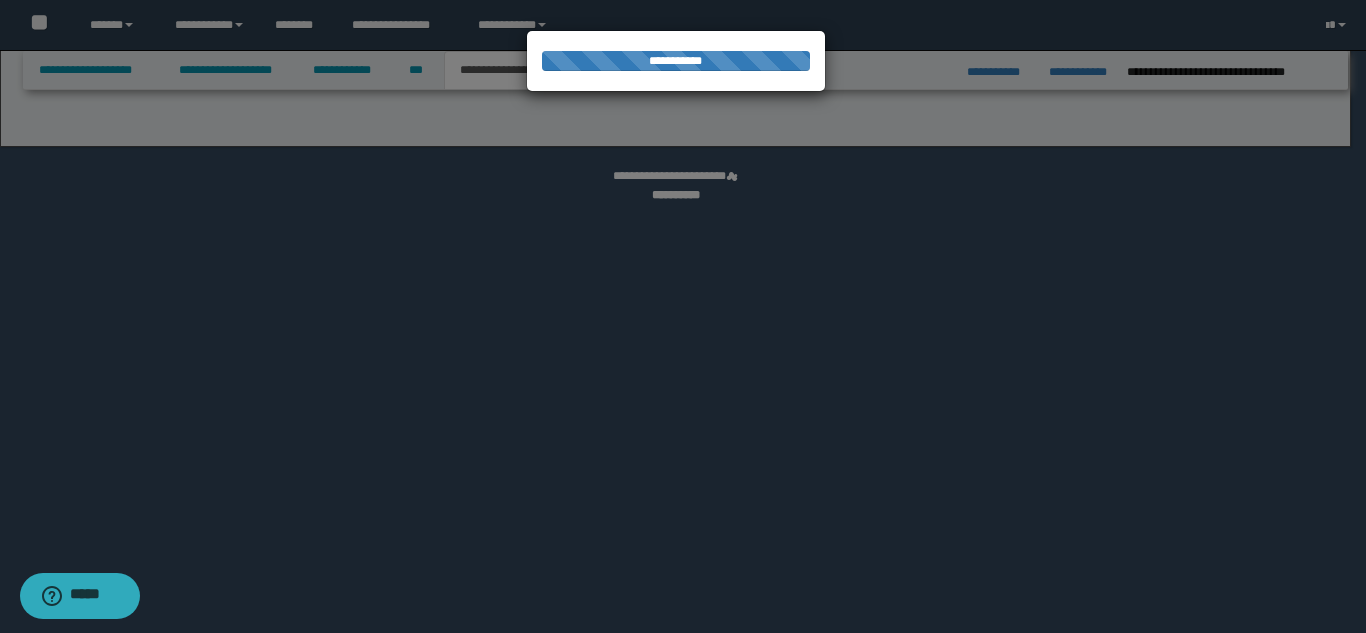 select on "*" 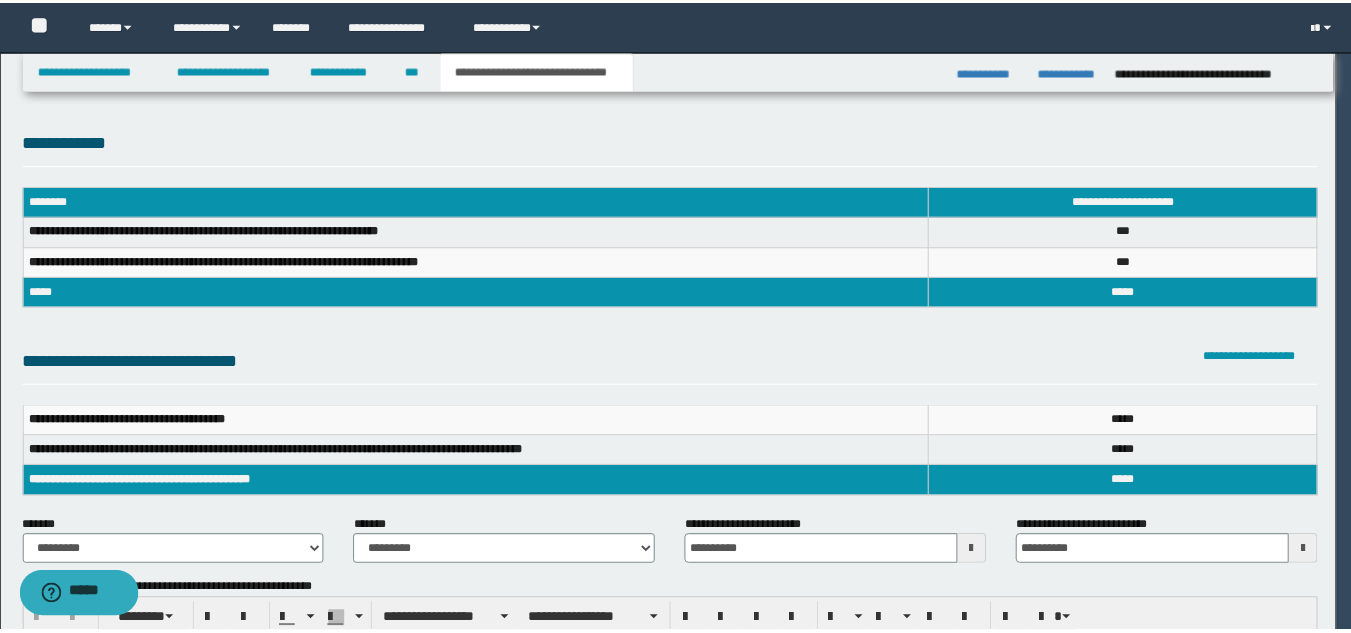 scroll, scrollTop: 0, scrollLeft: 0, axis: both 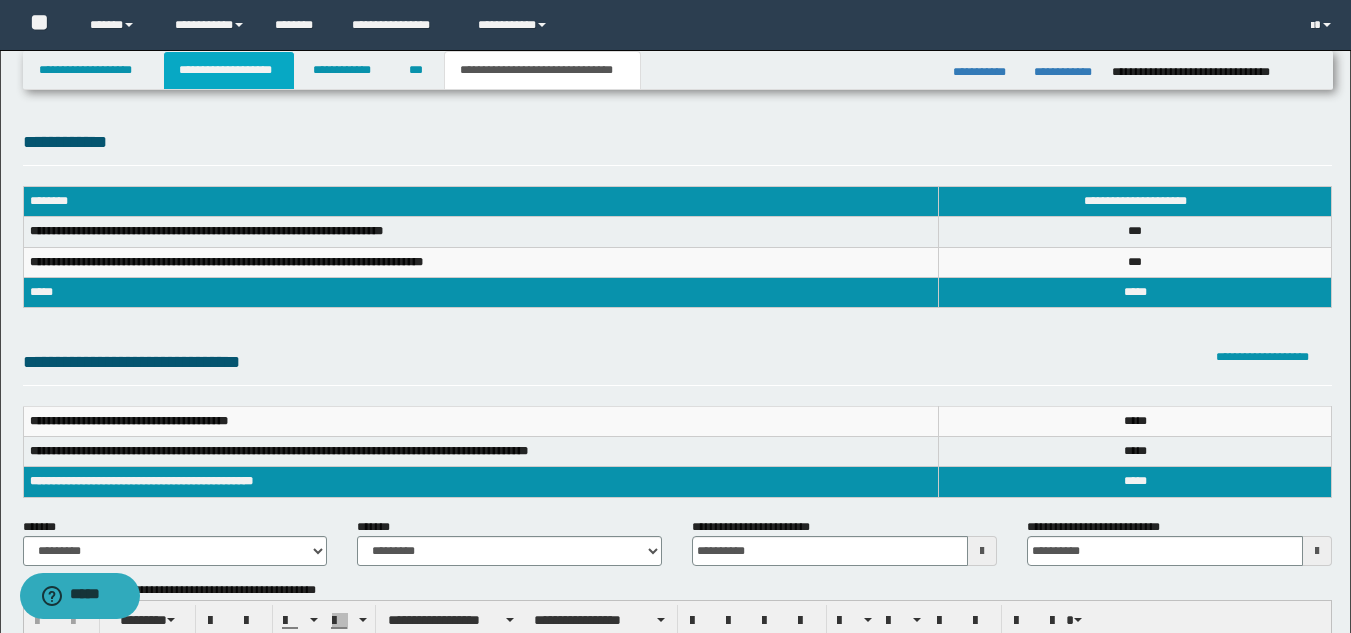 click on "**********" at bounding box center (229, 70) 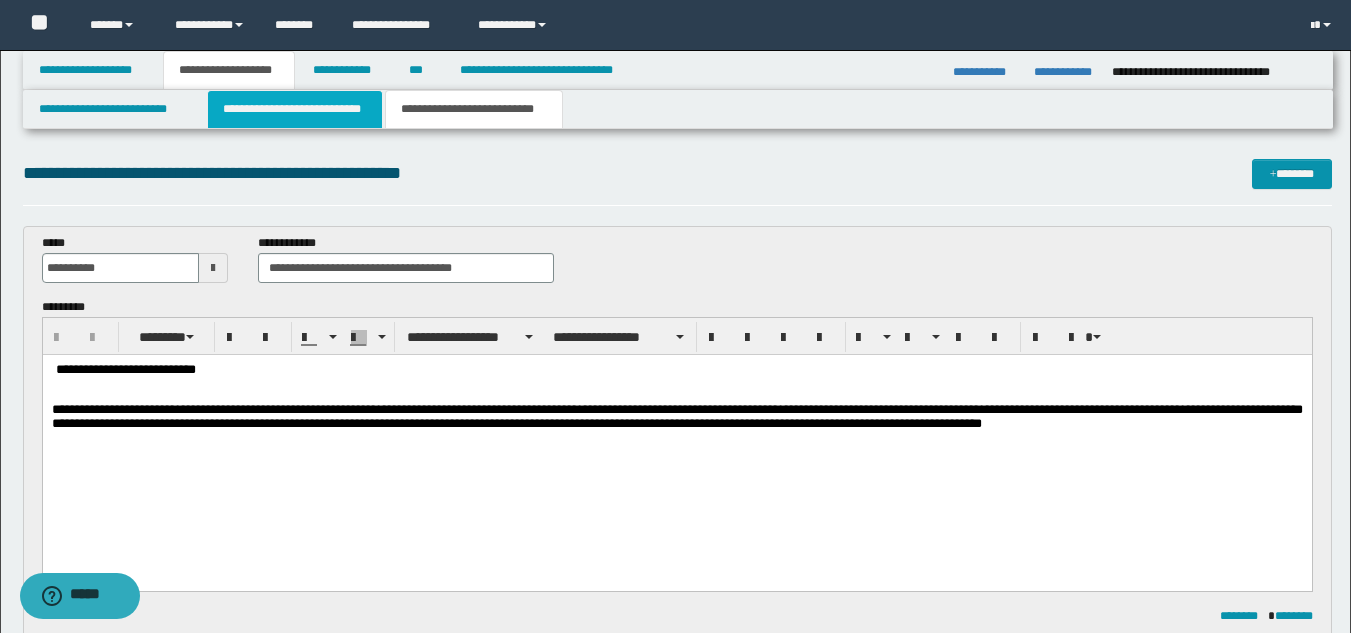 click on "**********" at bounding box center (295, 109) 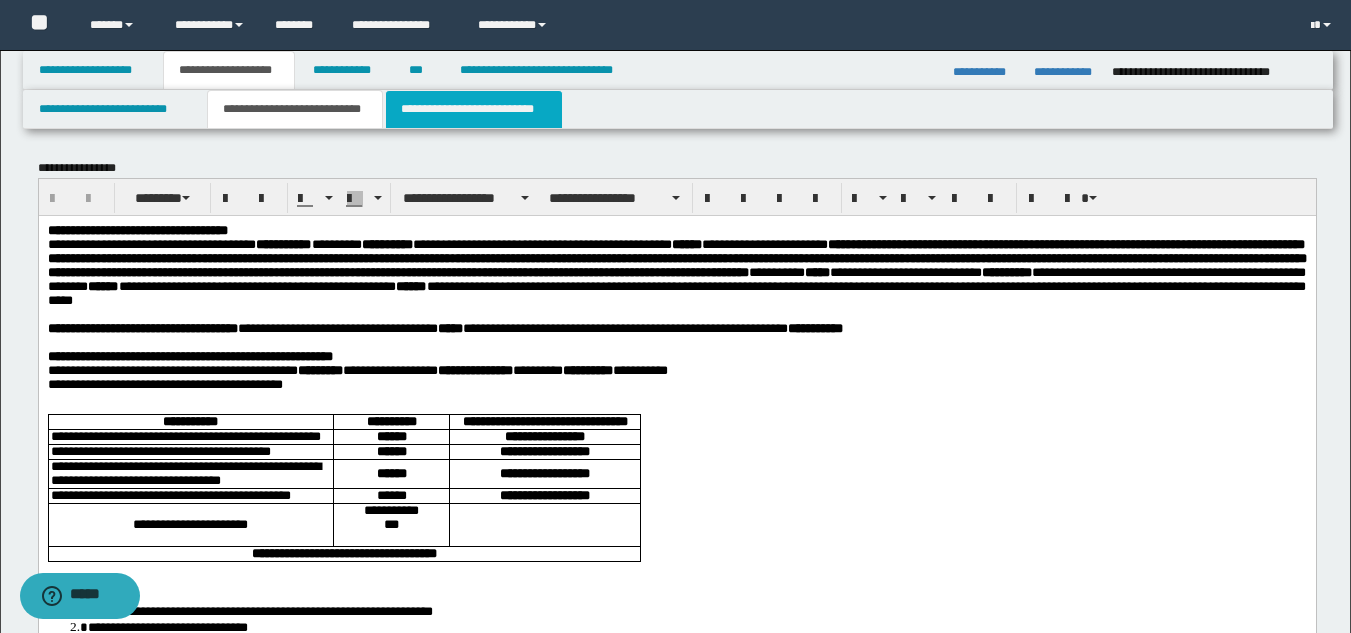 click on "**********" at bounding box center (474, 109) 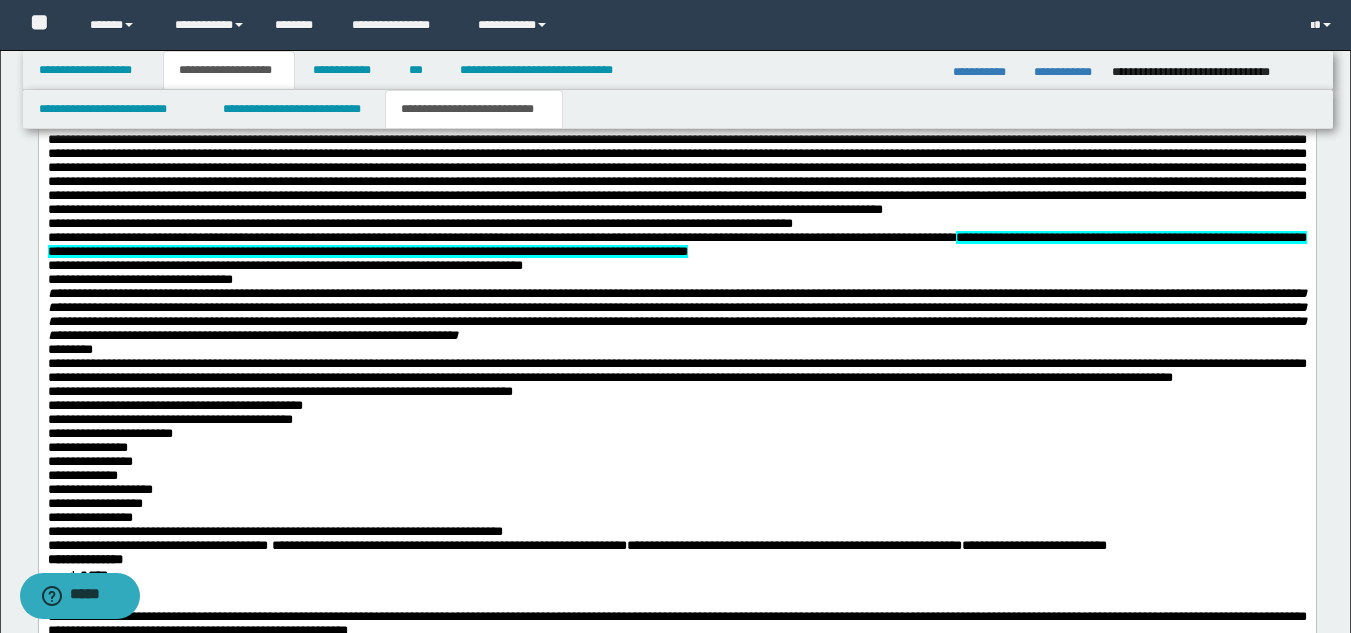 scroll, scrollTop: 1486, scrollLeft: 0, axis: vertical 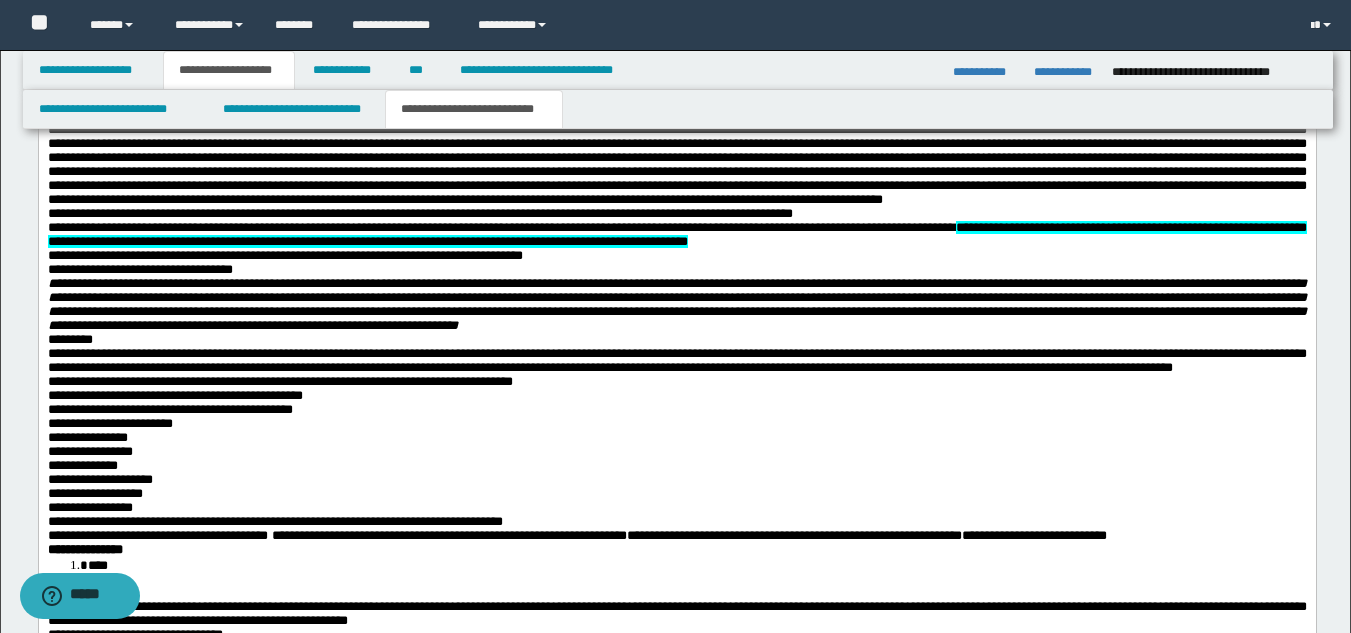 drag, startPoint x: 1010, startPoint y: 427, endPoint x: 1093, endPoint y: 414, distance: 84.0119 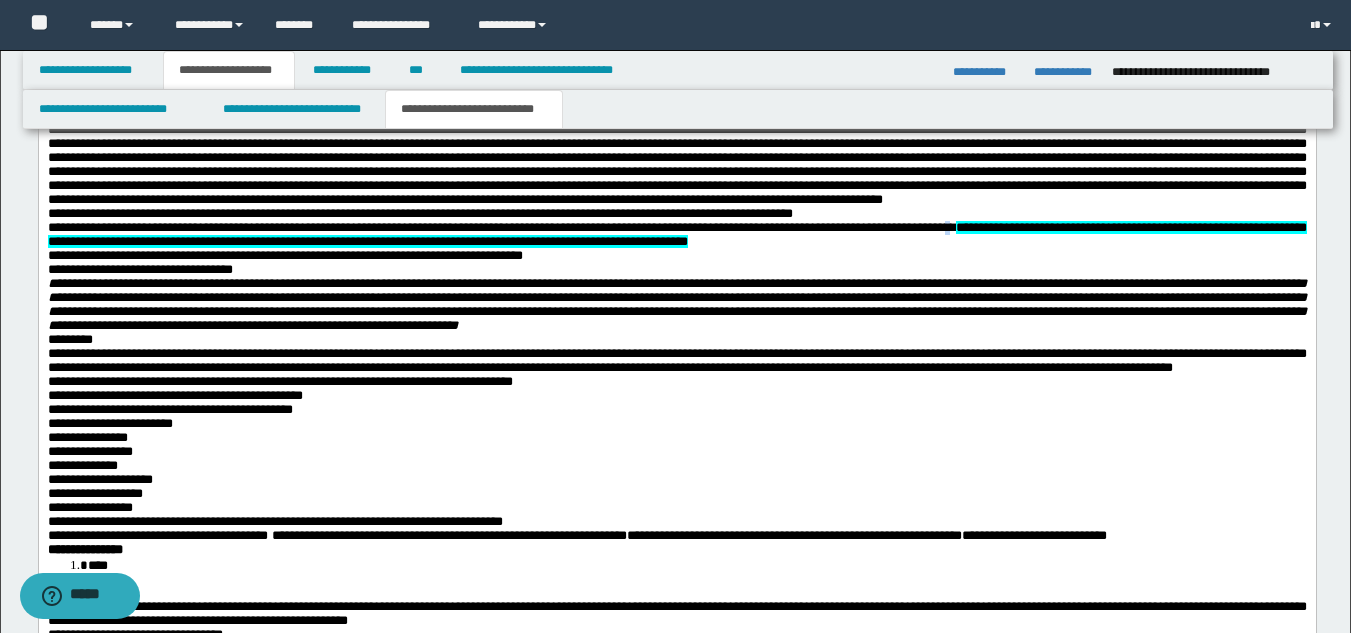 click on "**********" at bounding box center [676, 234] 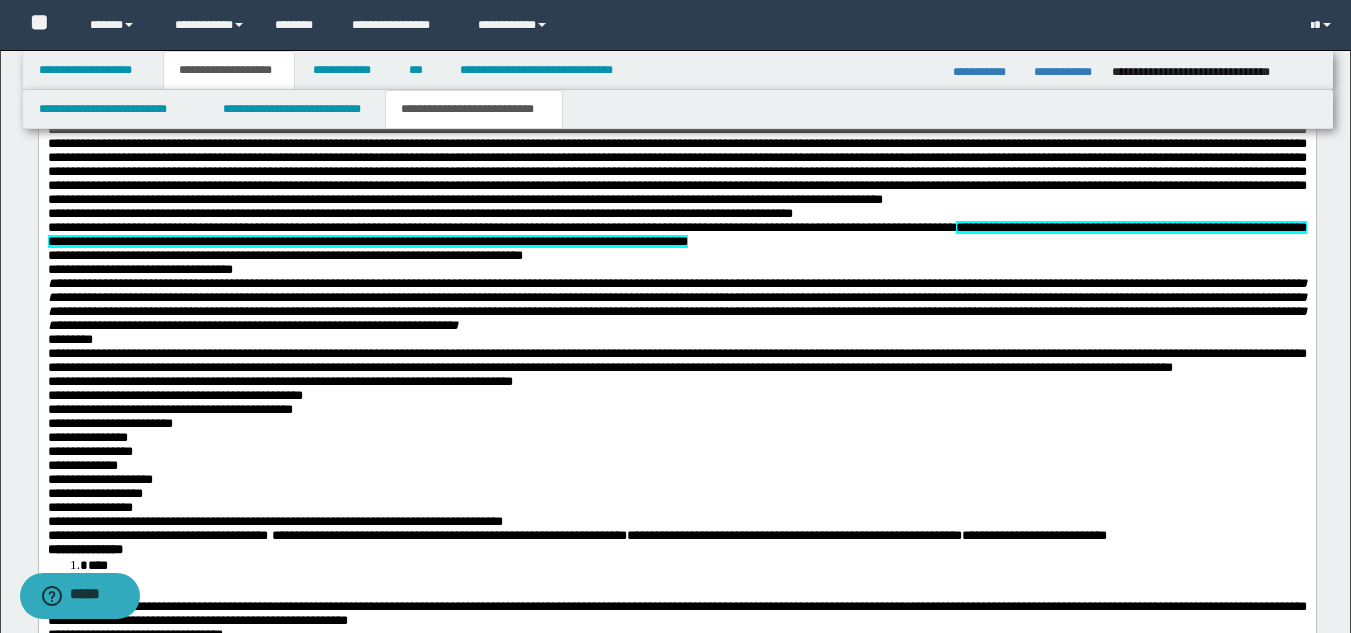 click on "**********" at bounding box center (676, 234) 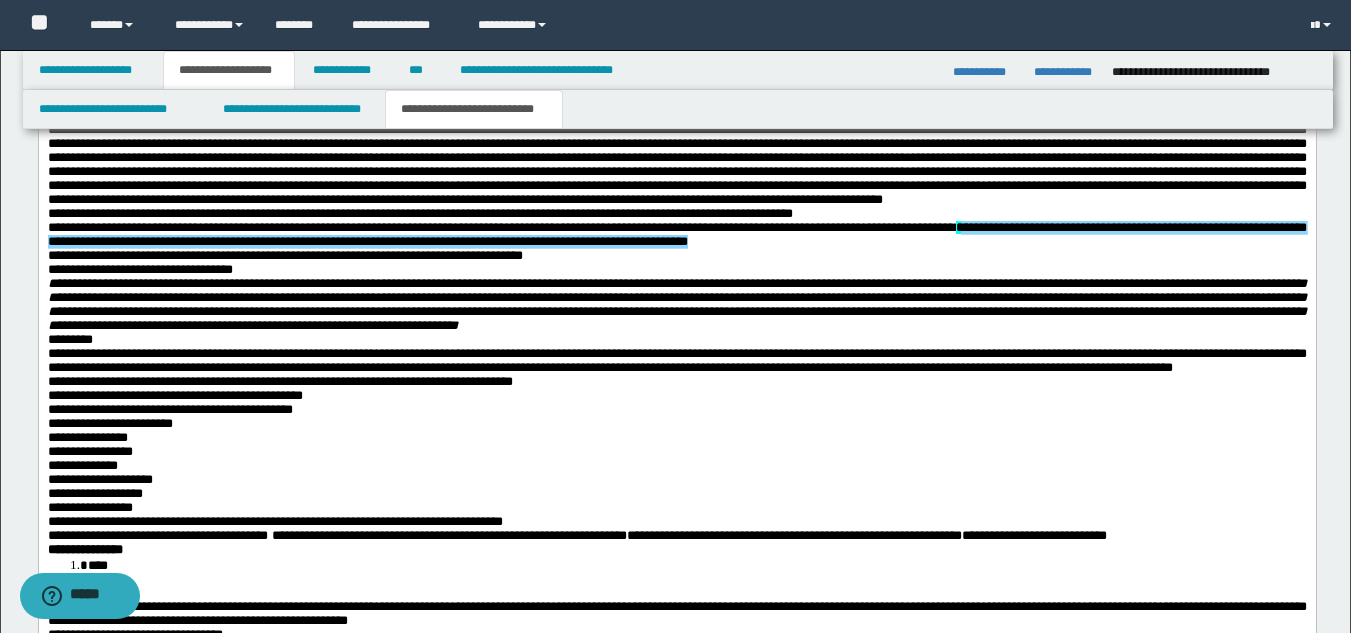 drag, startPoint x: 1211, startPoint y: 364, endPoint x: 1208, endPoint y: 390, distance: 26.172504 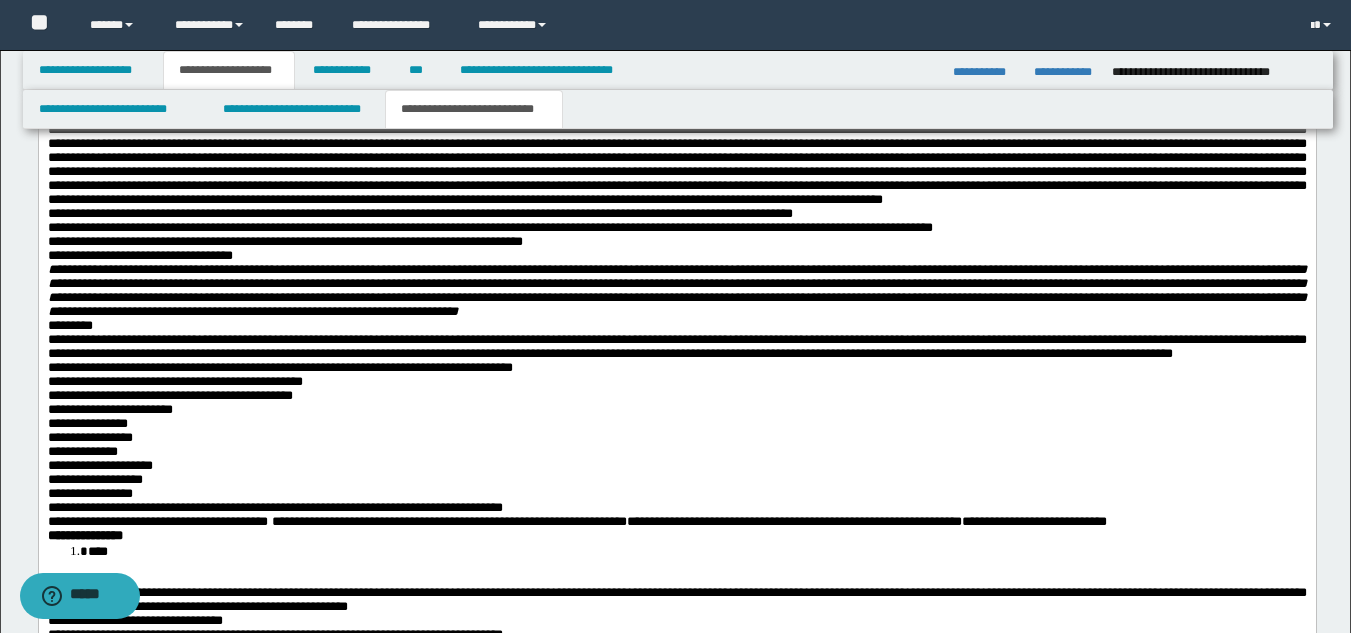 click on "**********" at bounding box center [139, 255] 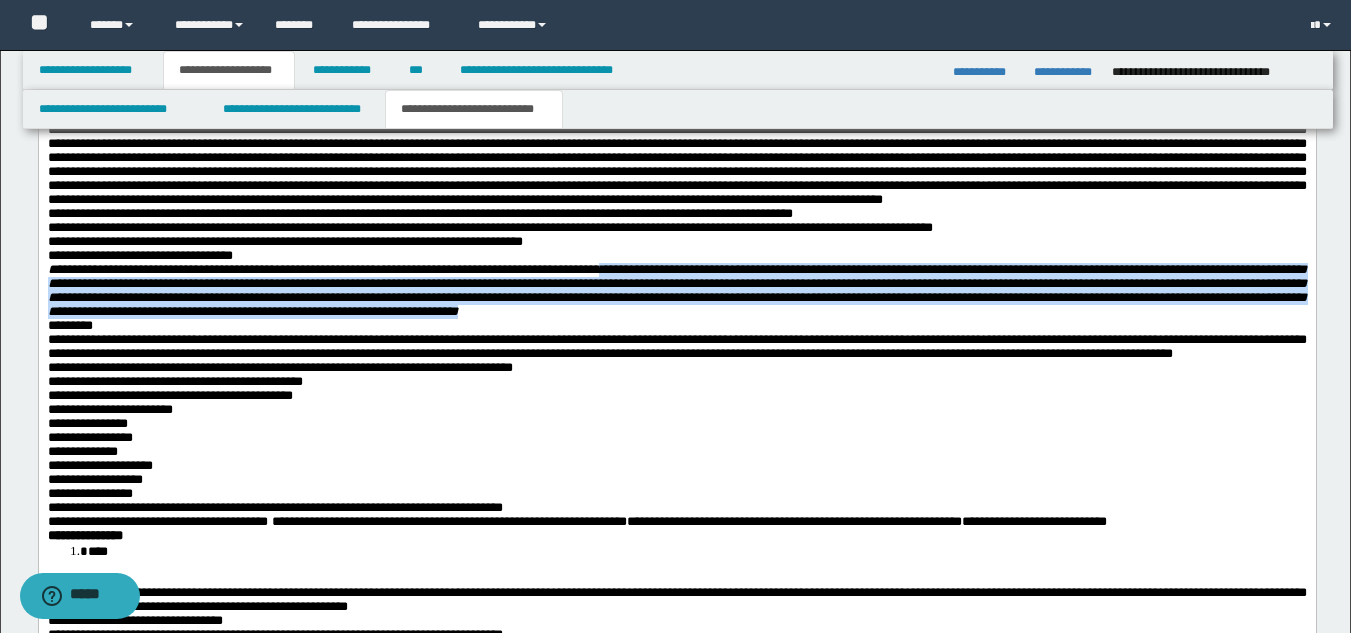 drag, startPoint x: 709, startPoint y: 410, endPoint x: 1206, endPoint y: 464, distance: 499.925 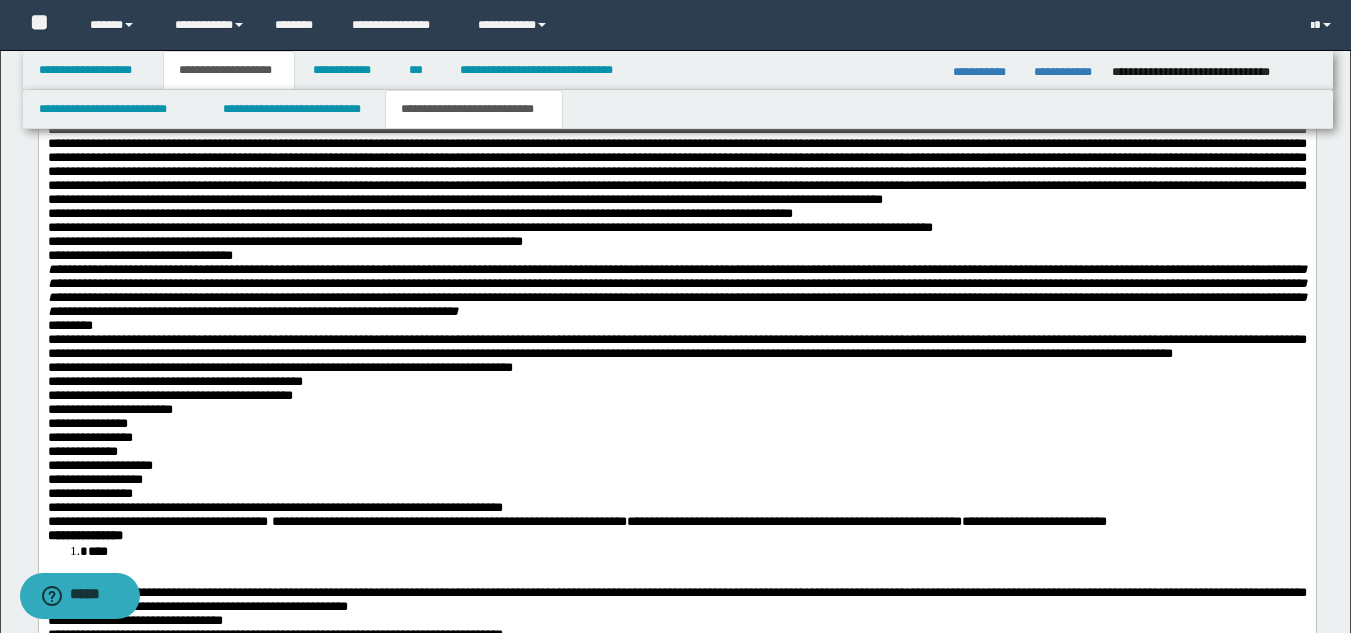 click on "**********" at bounding box center [419, 213] 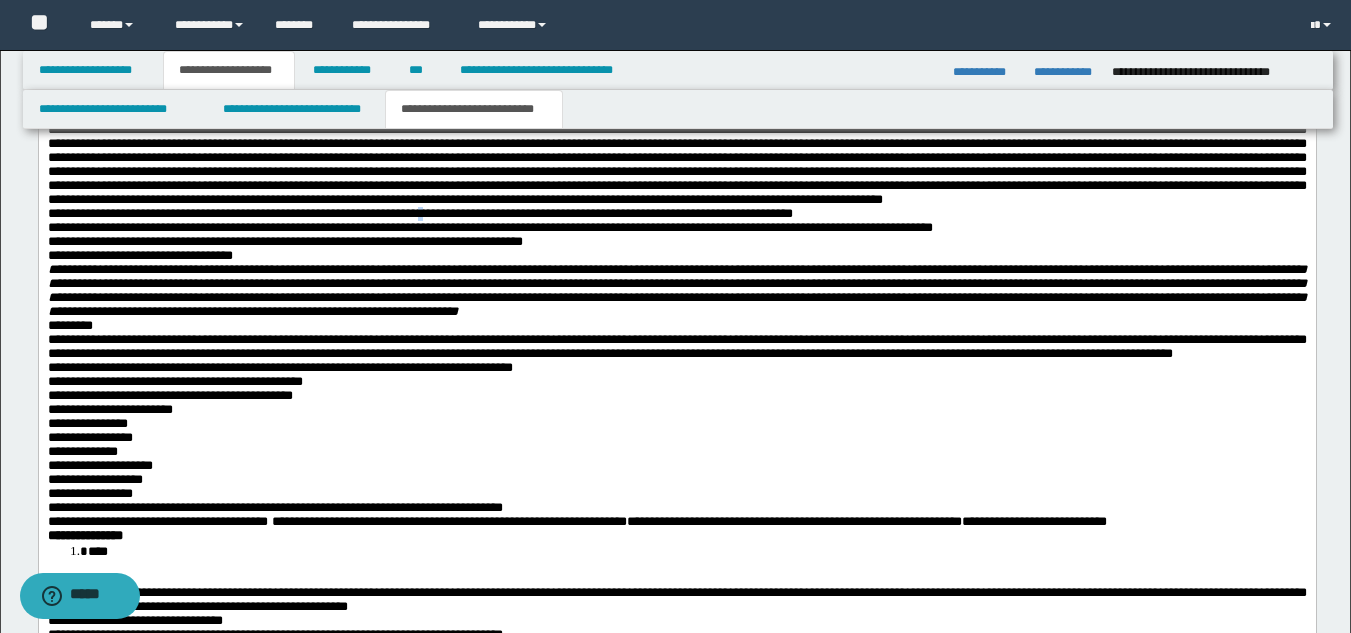 click on "**********" at bounding box center [419, 213] 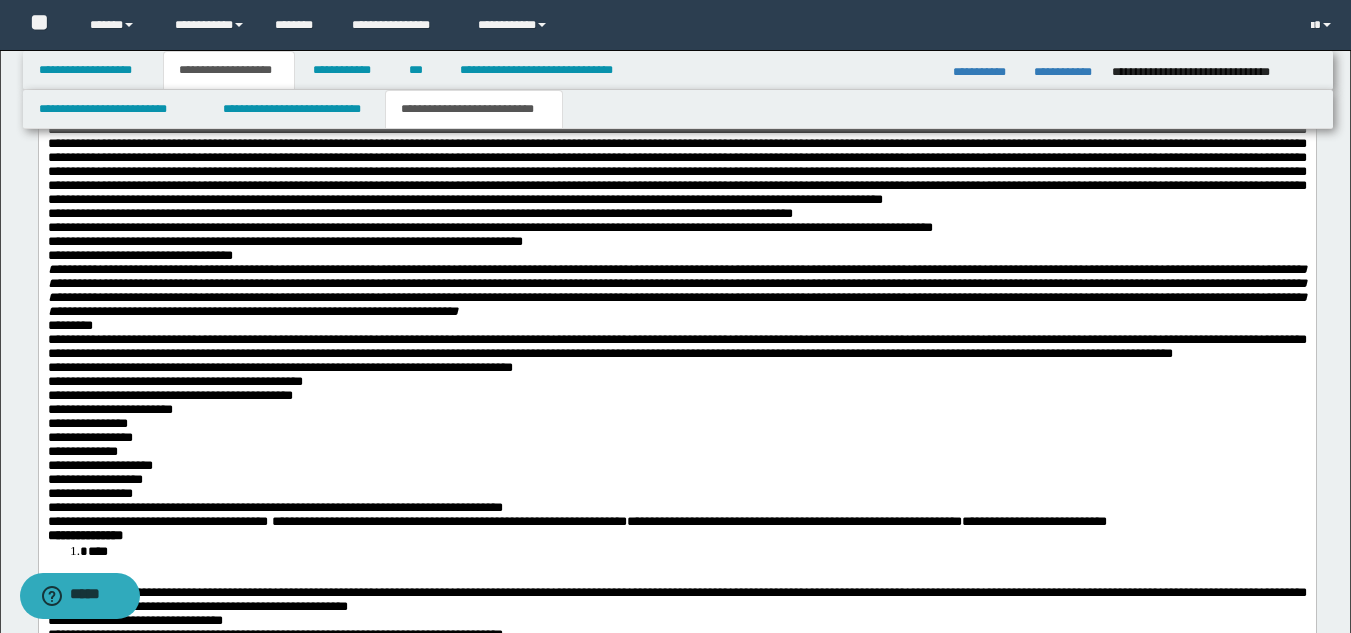 click on "**********" at bounding box center (676, 290) 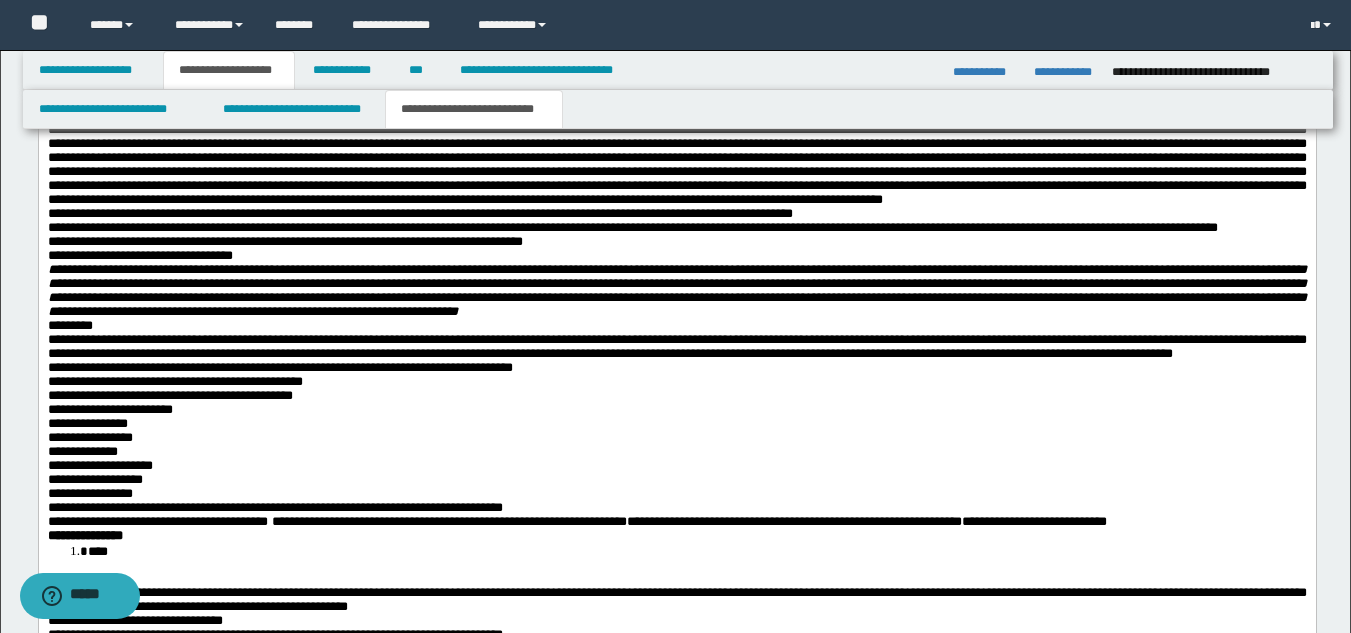 click on "**********" at bounding box center (632, 227) 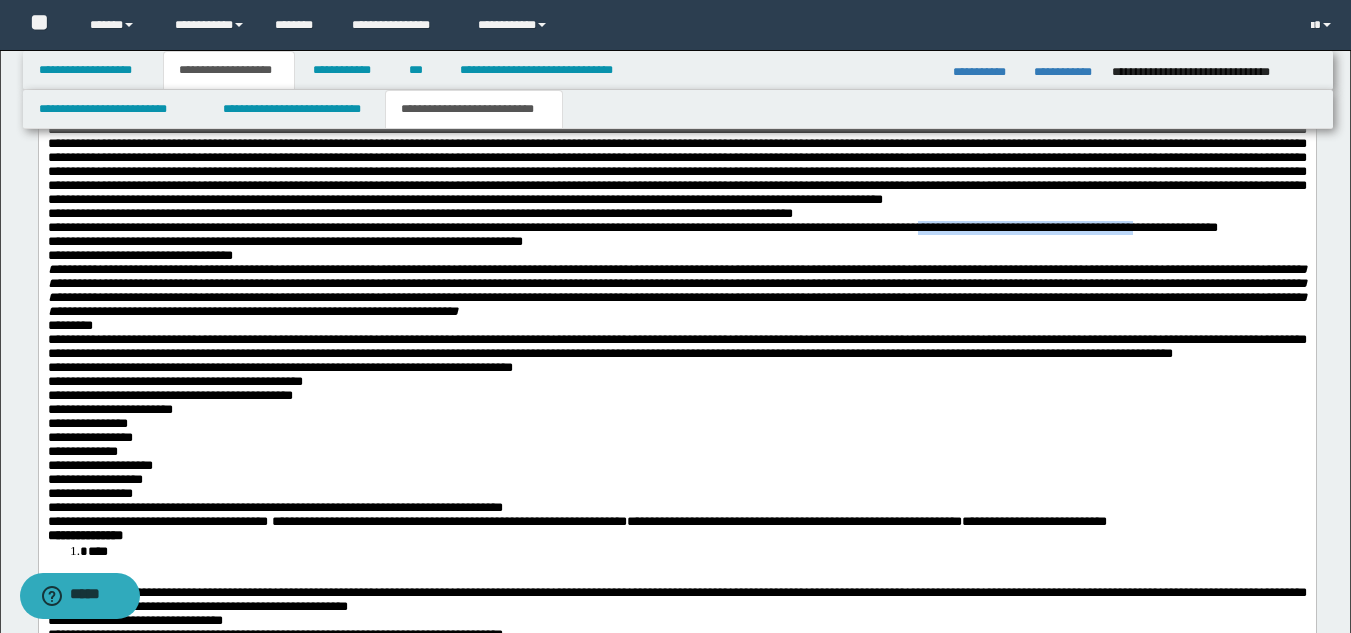 drag, startPoint x: 1155, startPoint y: 361, endPoint x: 159, endPoint y: 376, distance: 996.1129 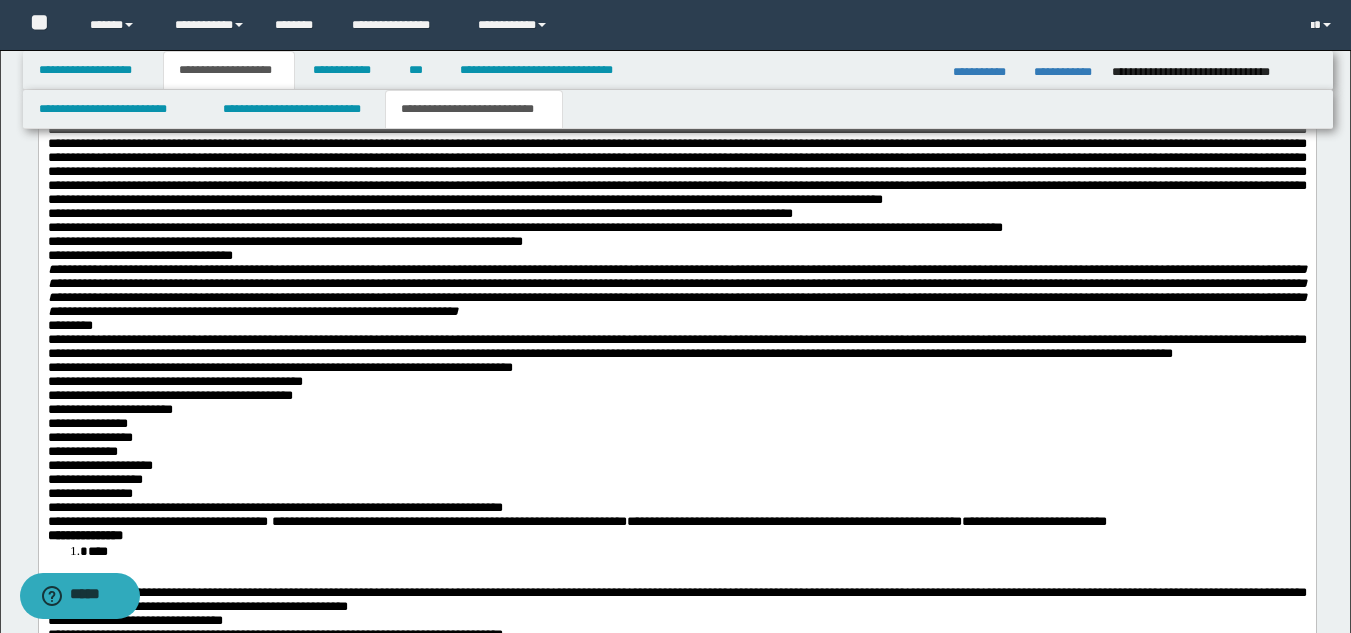 click on "**********" at bounding box center [524, 227] 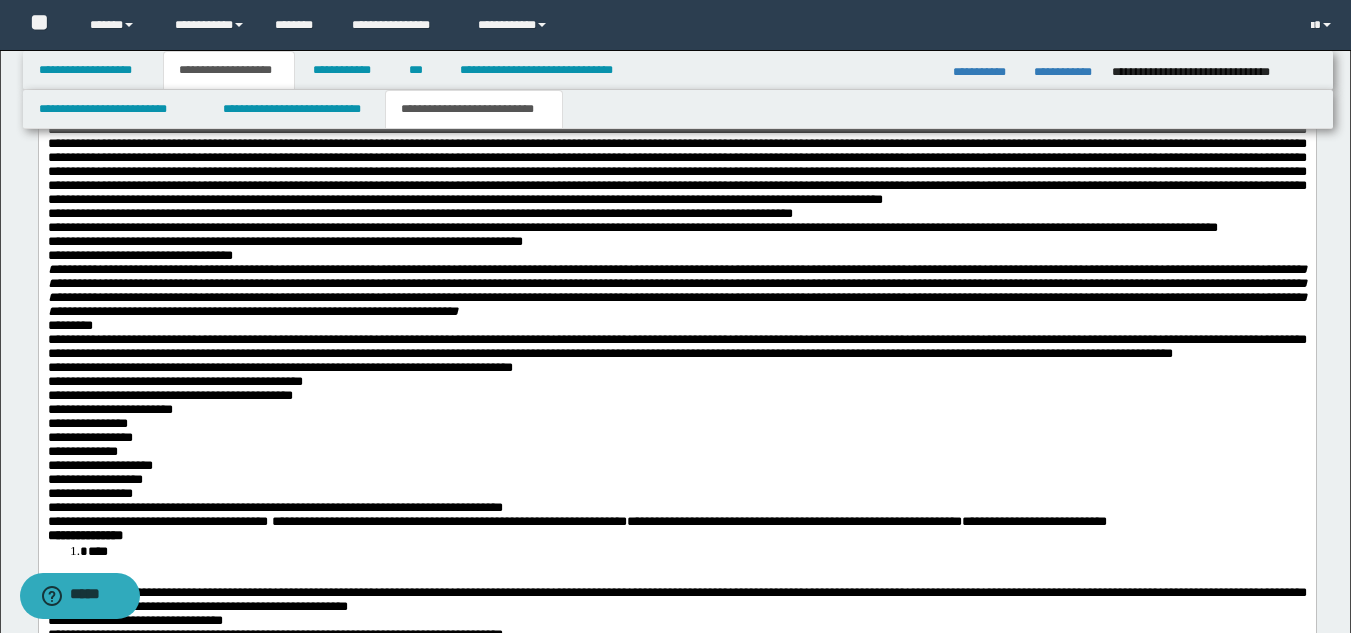 click on "**********" at bounding box center (632, 227) 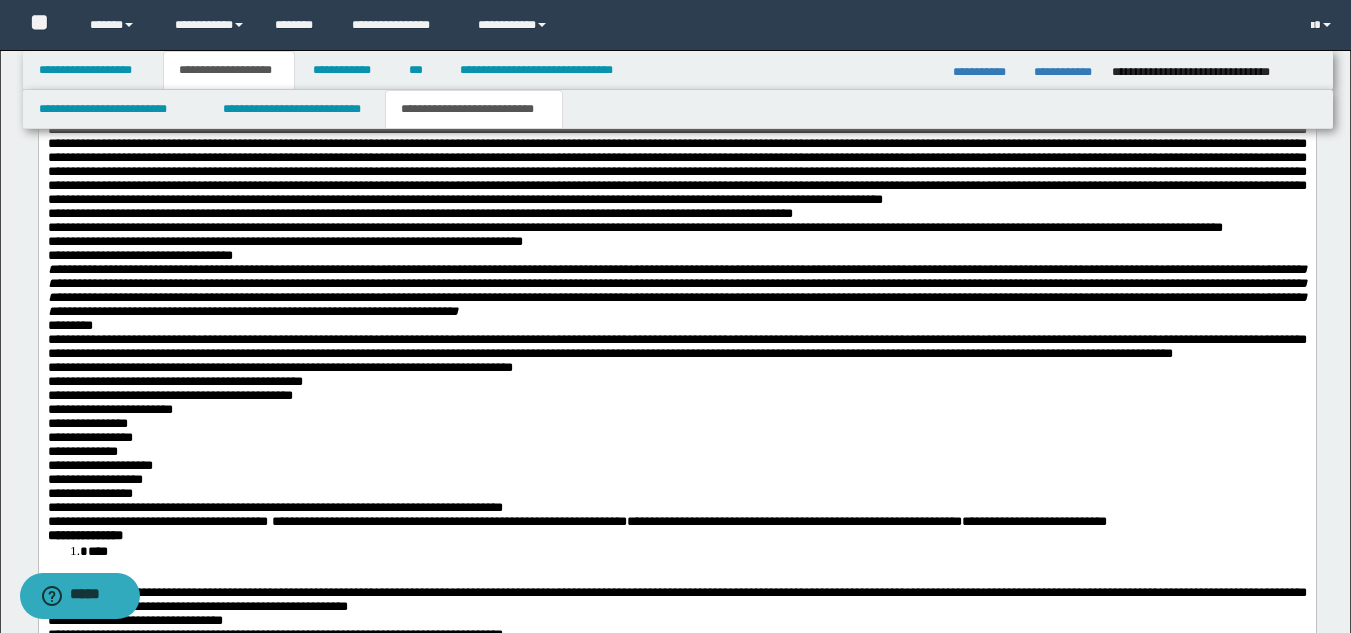 drag, startPoint x: 852, startPoint y: 414, endPoint x: 775, endPoint y: 414, distance: 77 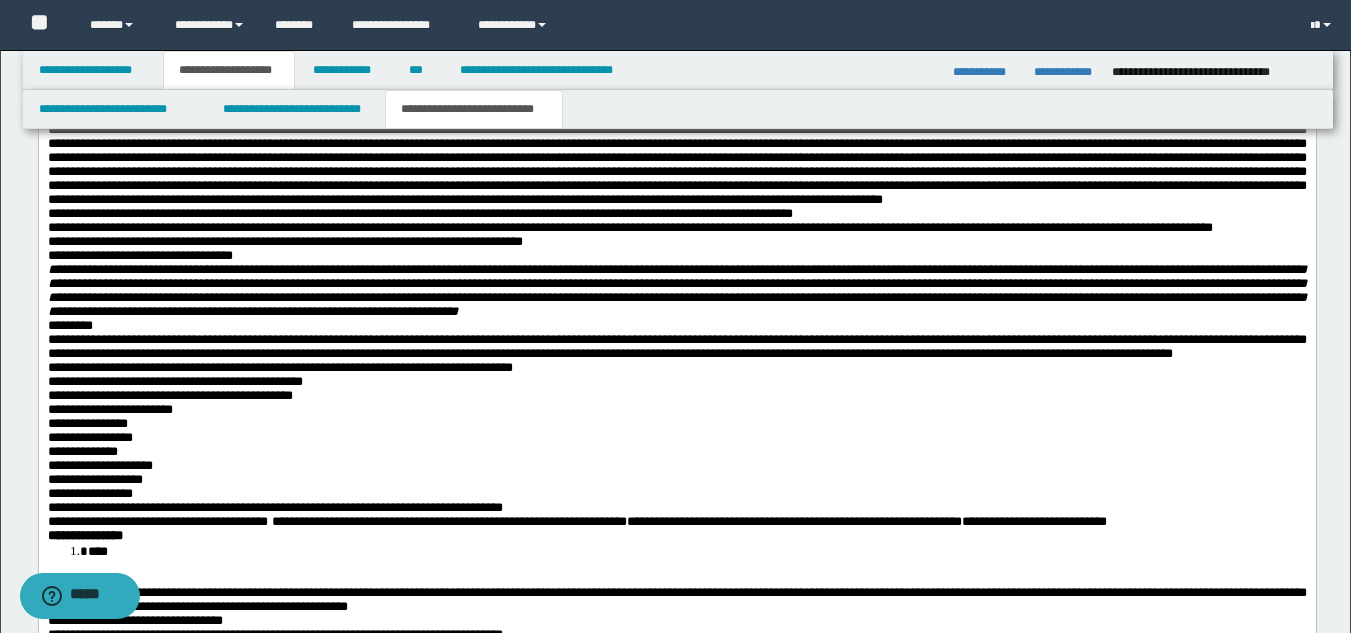 drag, startPoint x: 227, startPoint y: 374, endPoint x: 204, endPoint y: 399, distance: 33.970577 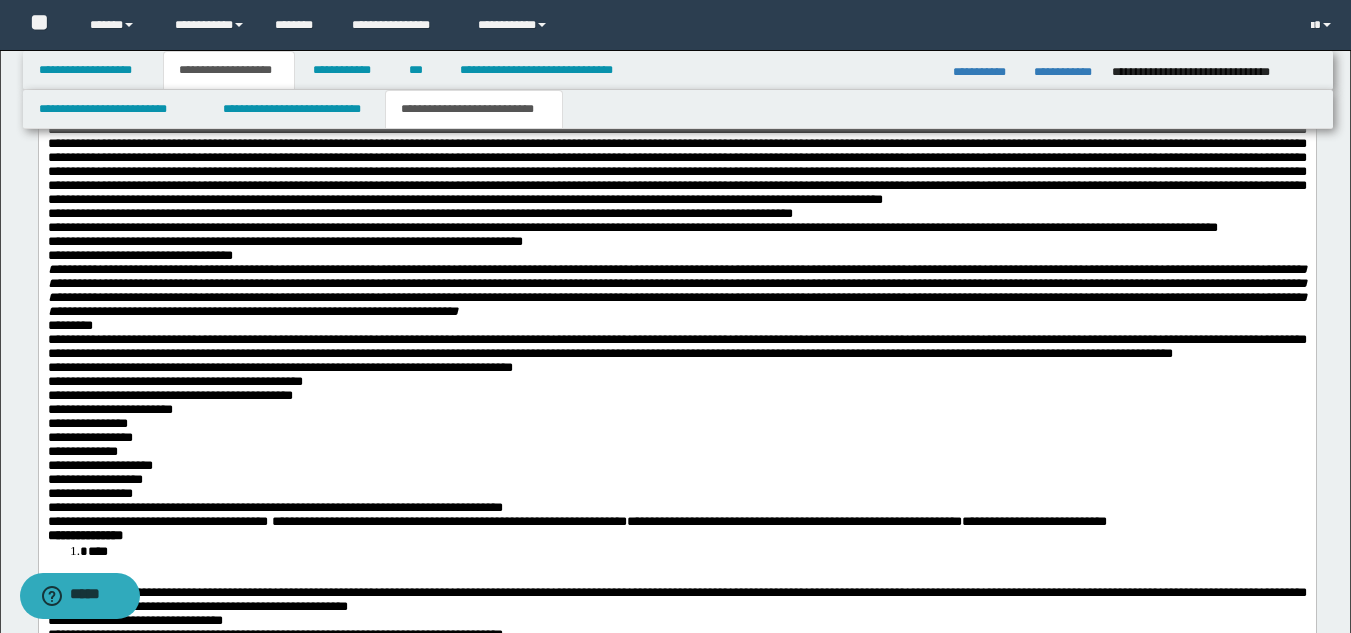 drag, startPoint x: 583, startPoint y: 390, endPoint x: 420, endPoint y: 388, distance: 163.01227 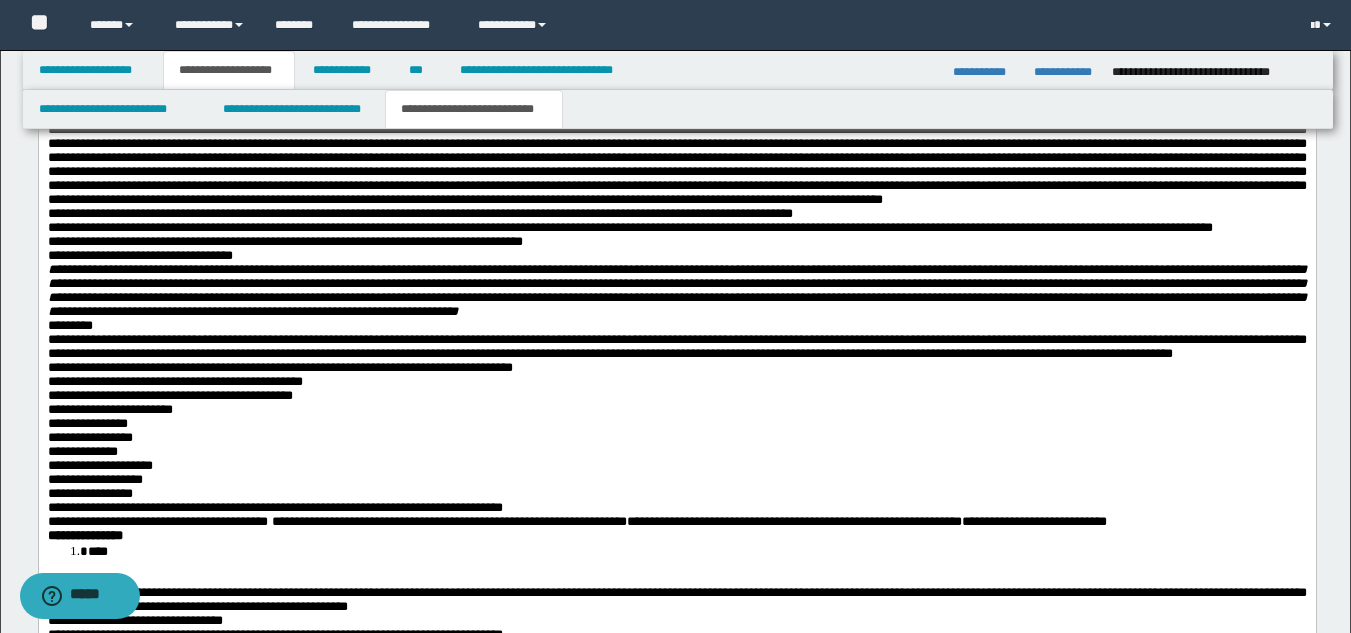 drag, startPoint x: 187, startPoint y: 454, endPoint x: 186, endPoint y: 470, distance: 16.03122 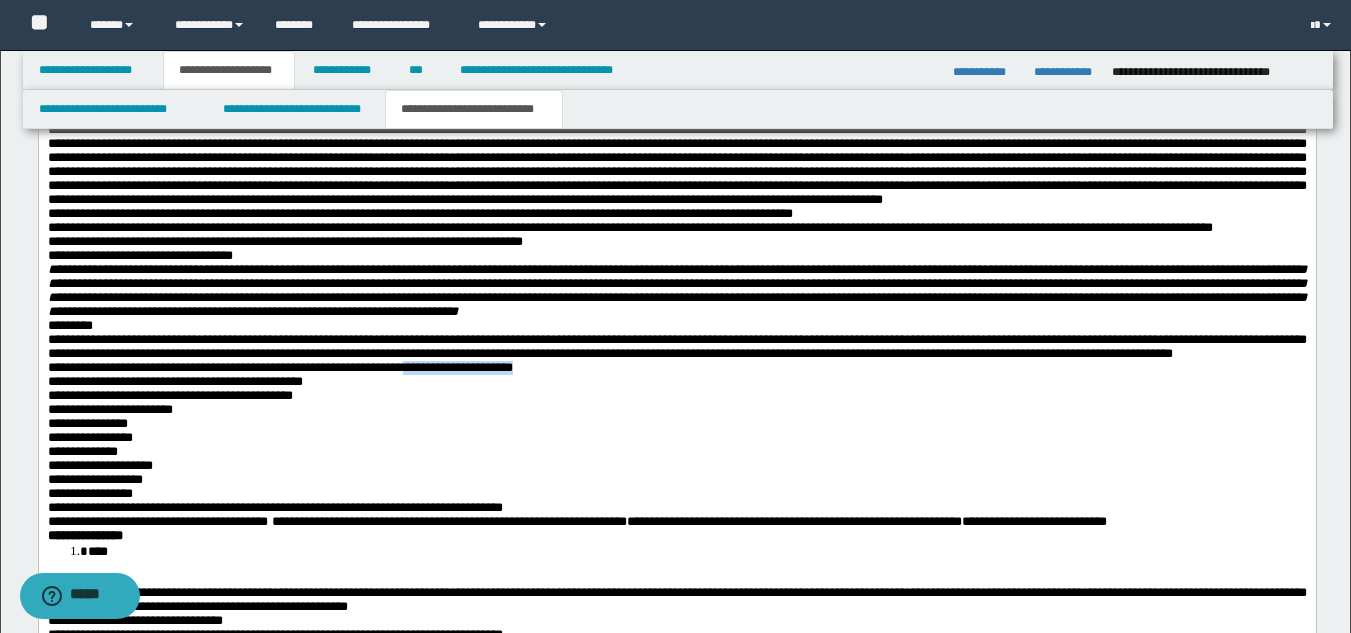 drag, startPoint x: 428, startPoint y: 552, endPoint x: 600, endPoint y: 554, distance: 172.01163 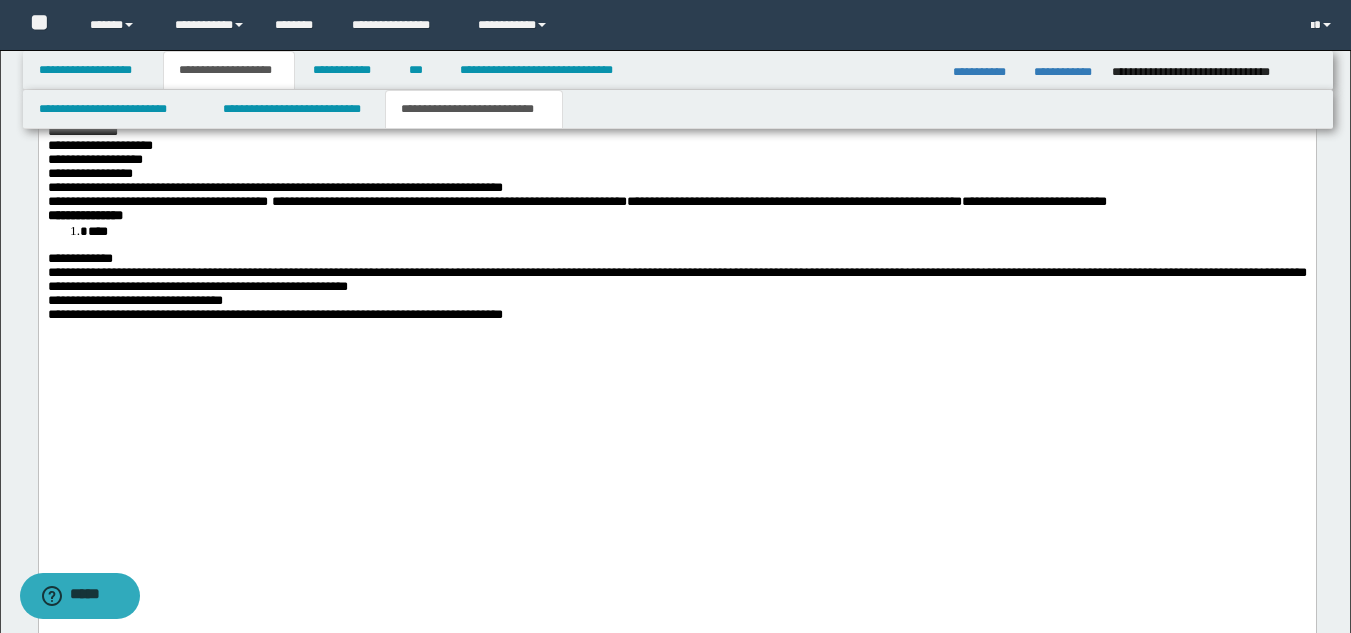 scroll, scrollTop: 1811, scrollLeft: 0, axis: vertical 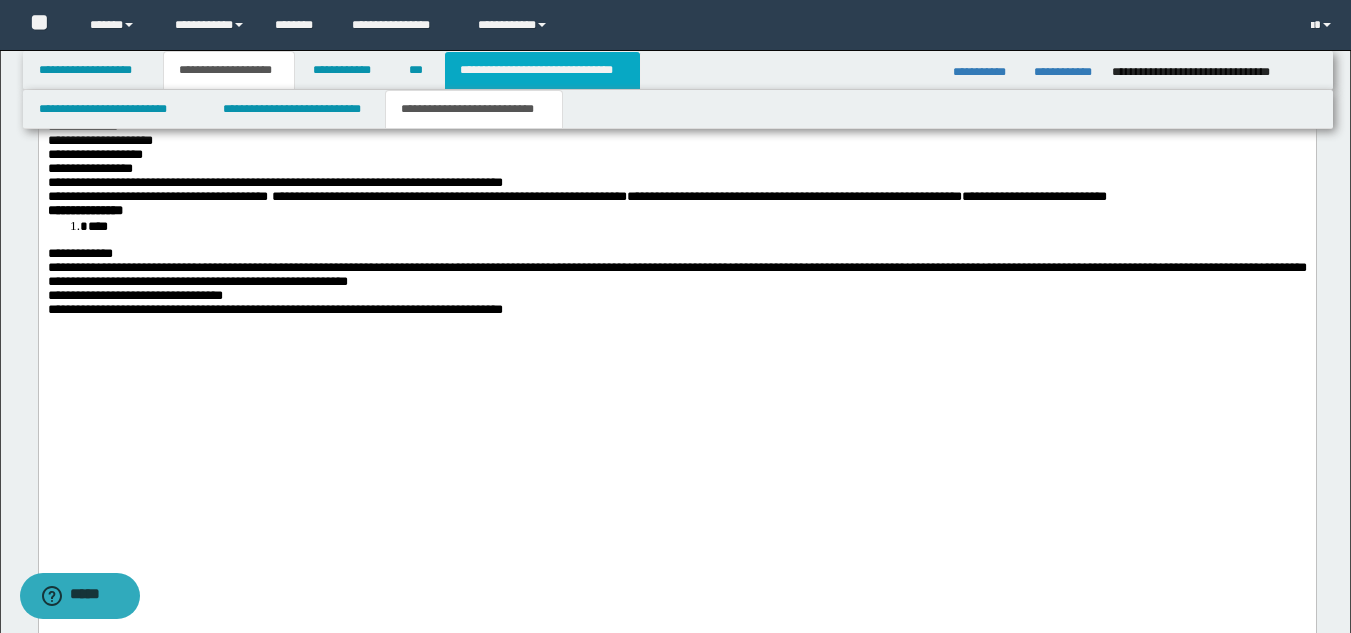 click on "**********" at bounding box center [542, 70] 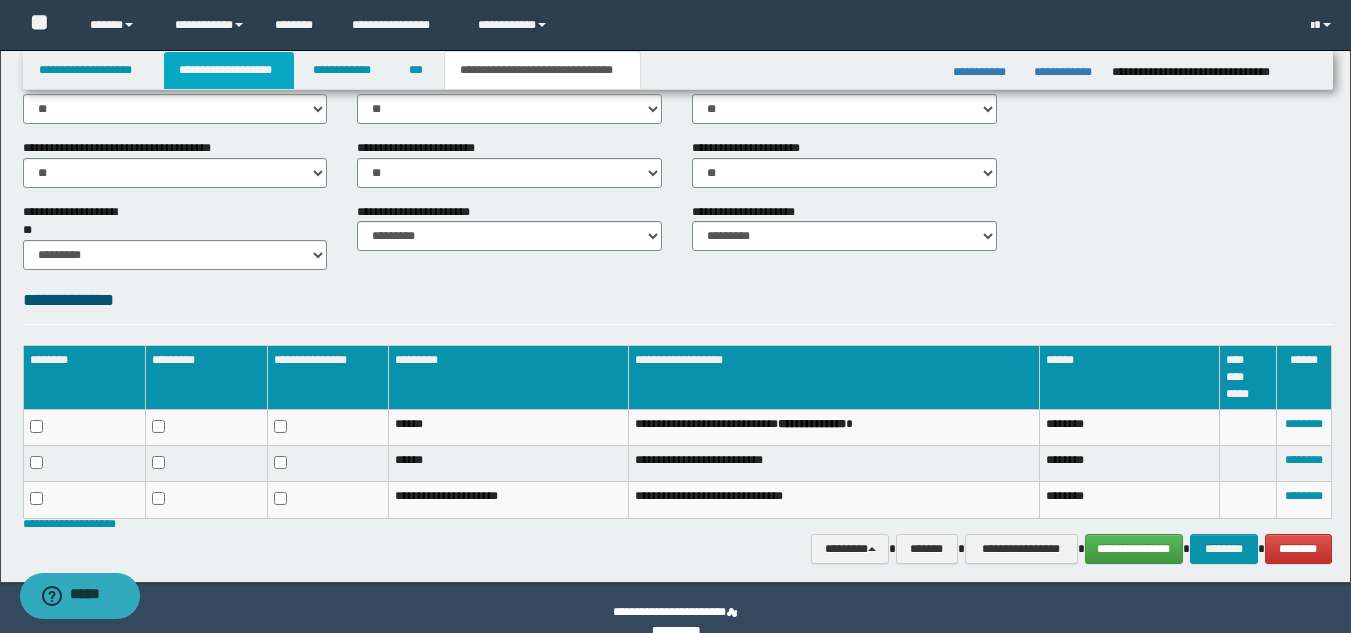 click on "**********" at bounding box center (229, 70) 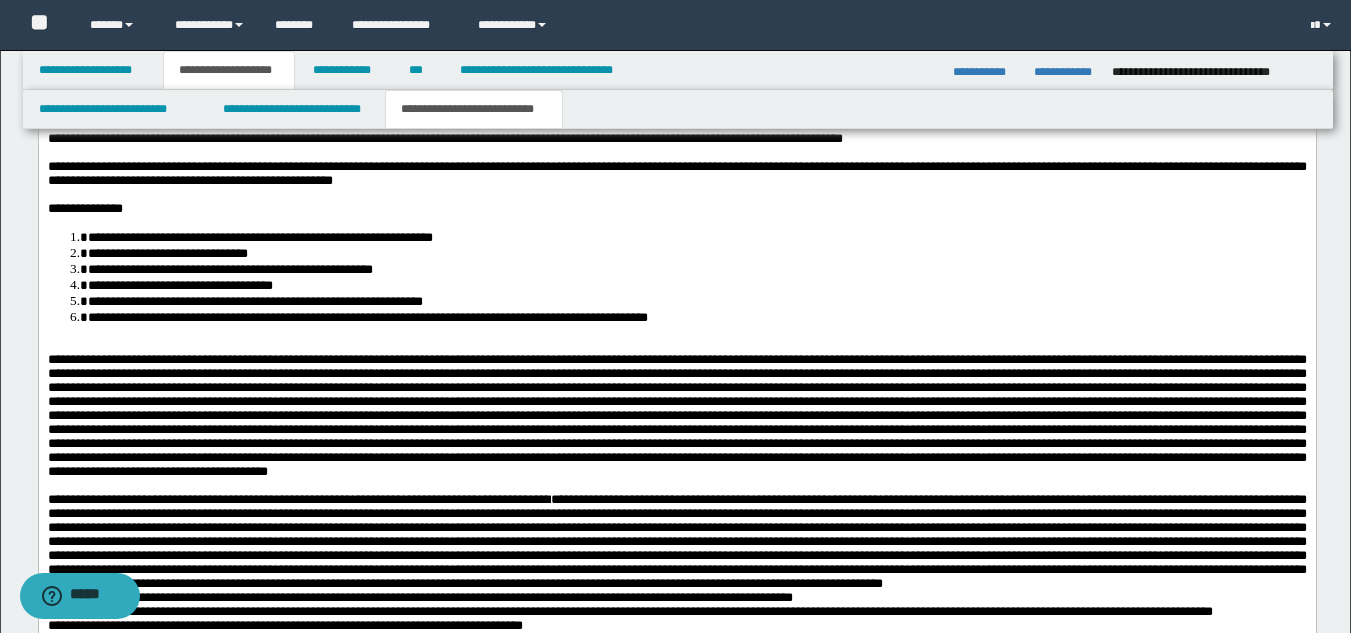 scroll, scrollTop: 1107, scrollLeft: 0, axis: vertical 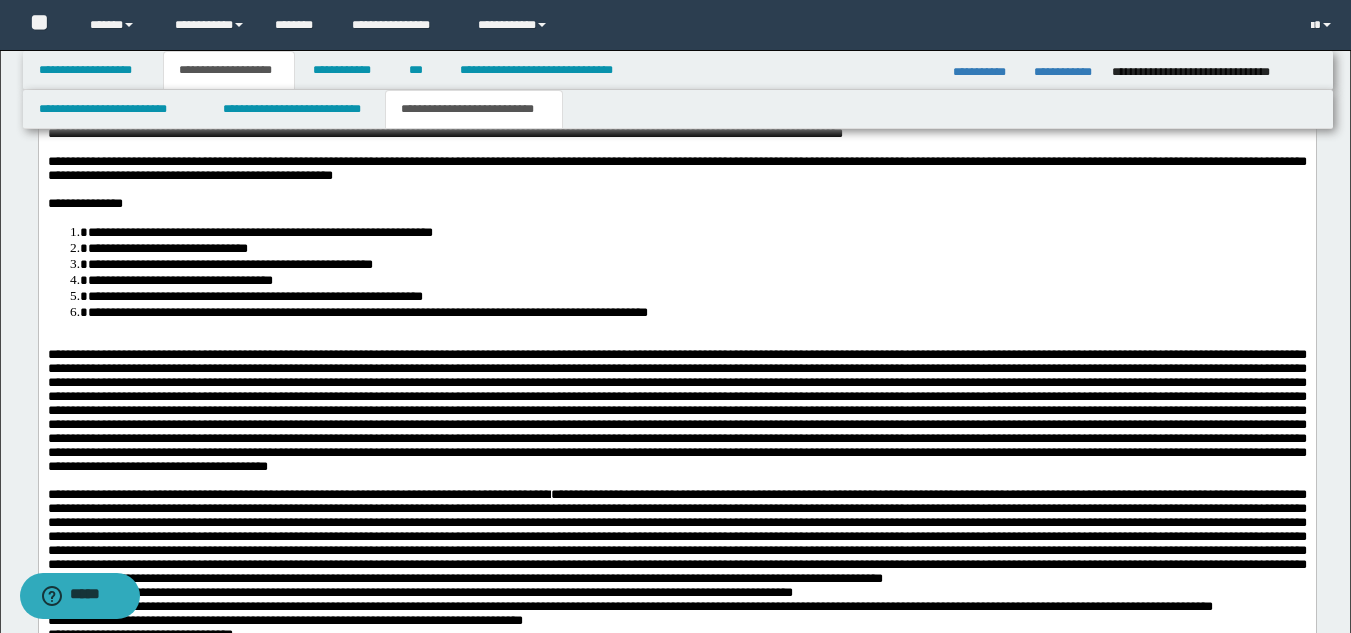 drag, startPoint x: 554, startPoint y: 467, endPoint x: 708, endPoint y: 435, distance: 157.28954 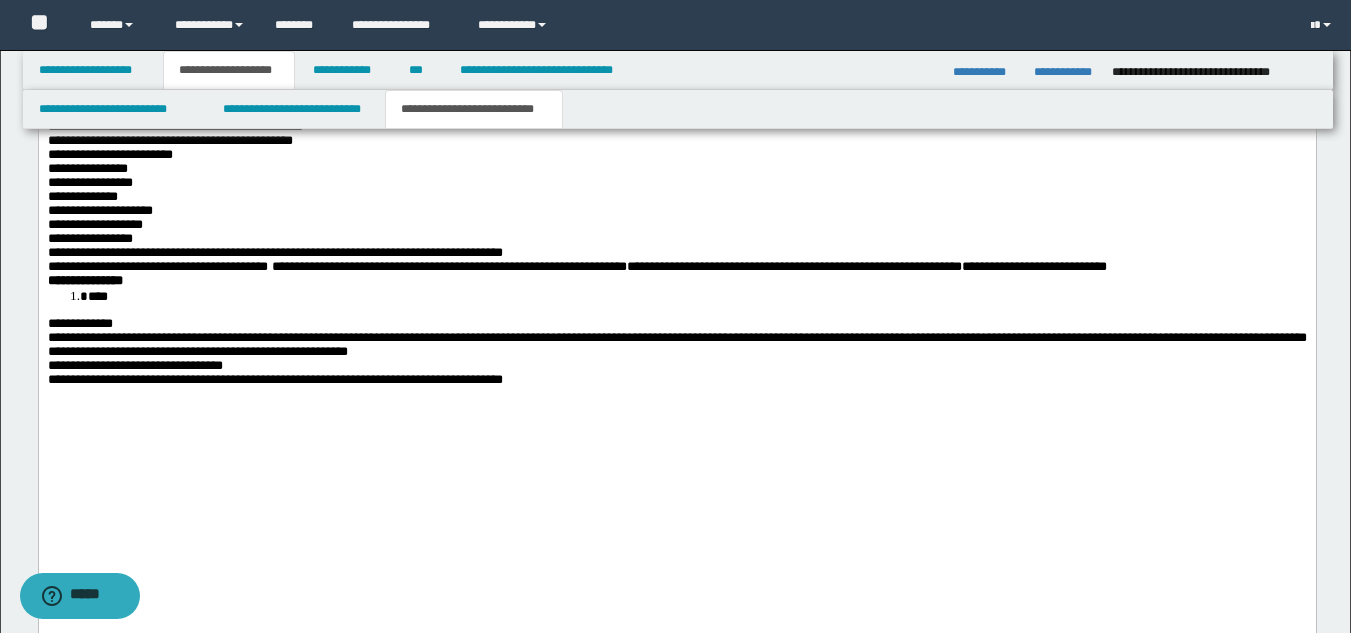 scroll, scrollTop: 1761, scrollLeft: 0, axis: vertical 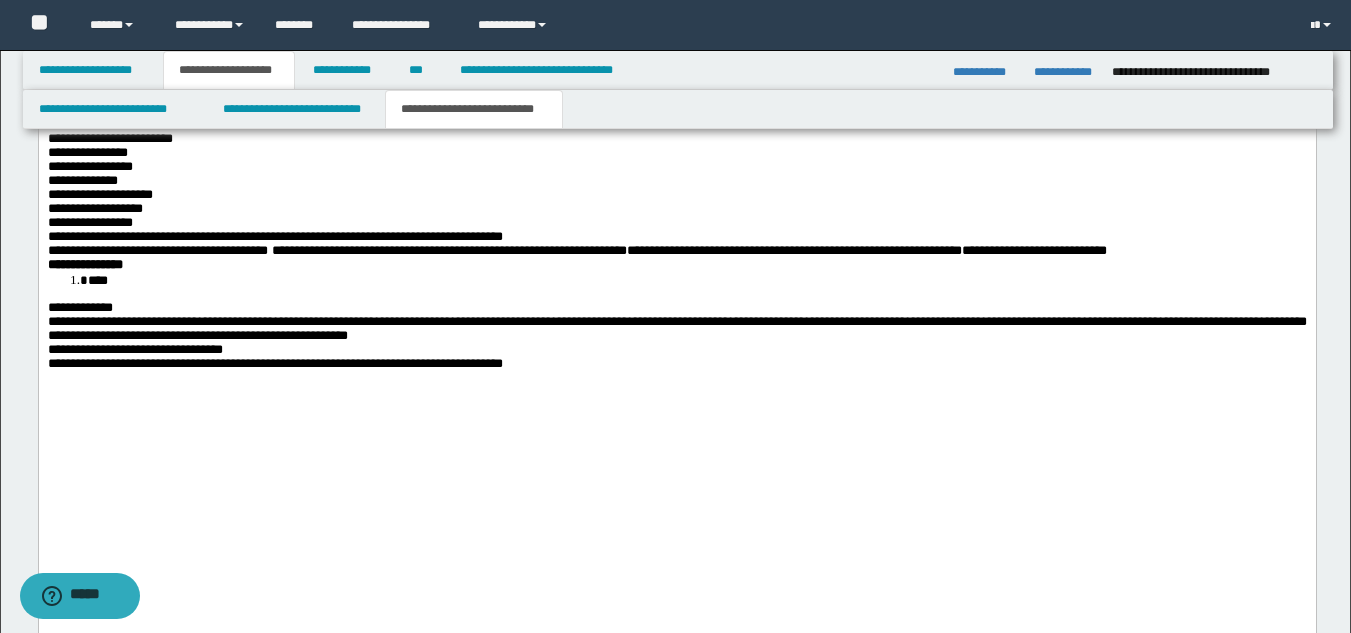 drag, startPoint x: 1365, startPoint y: 298, endPoint x: 1185, endPoint y: 1095, distance: 817.0734 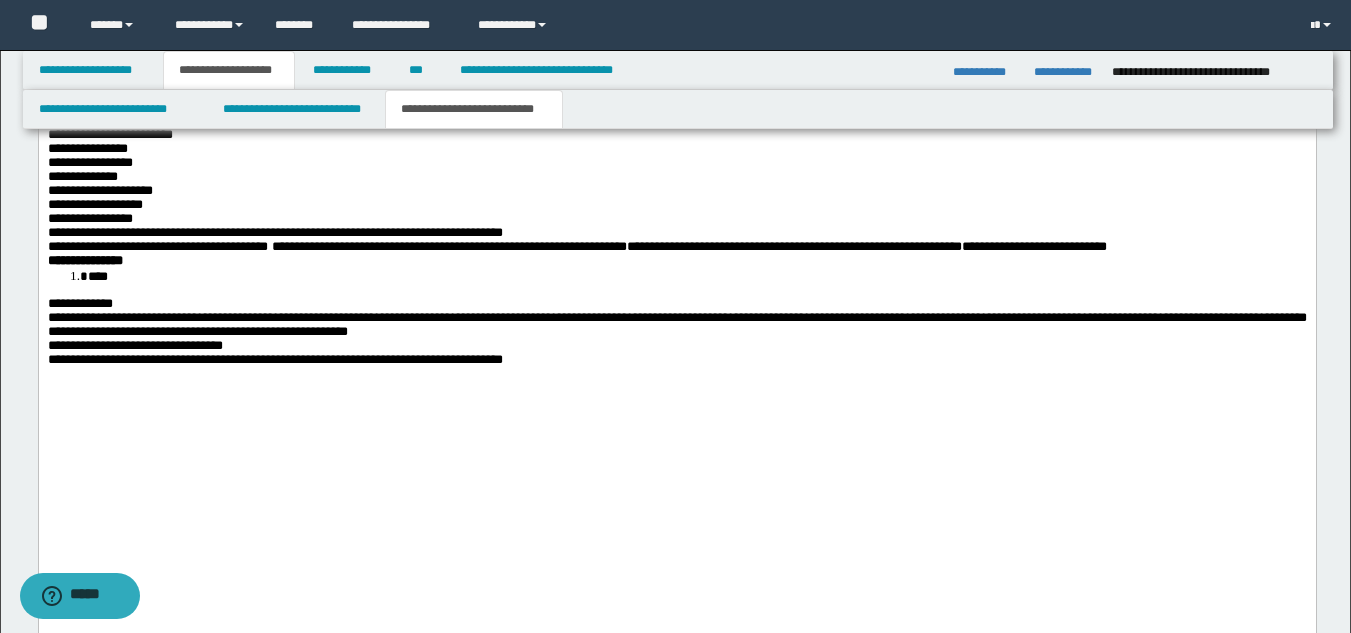 click on "**********" at bounding box center [274, 232] 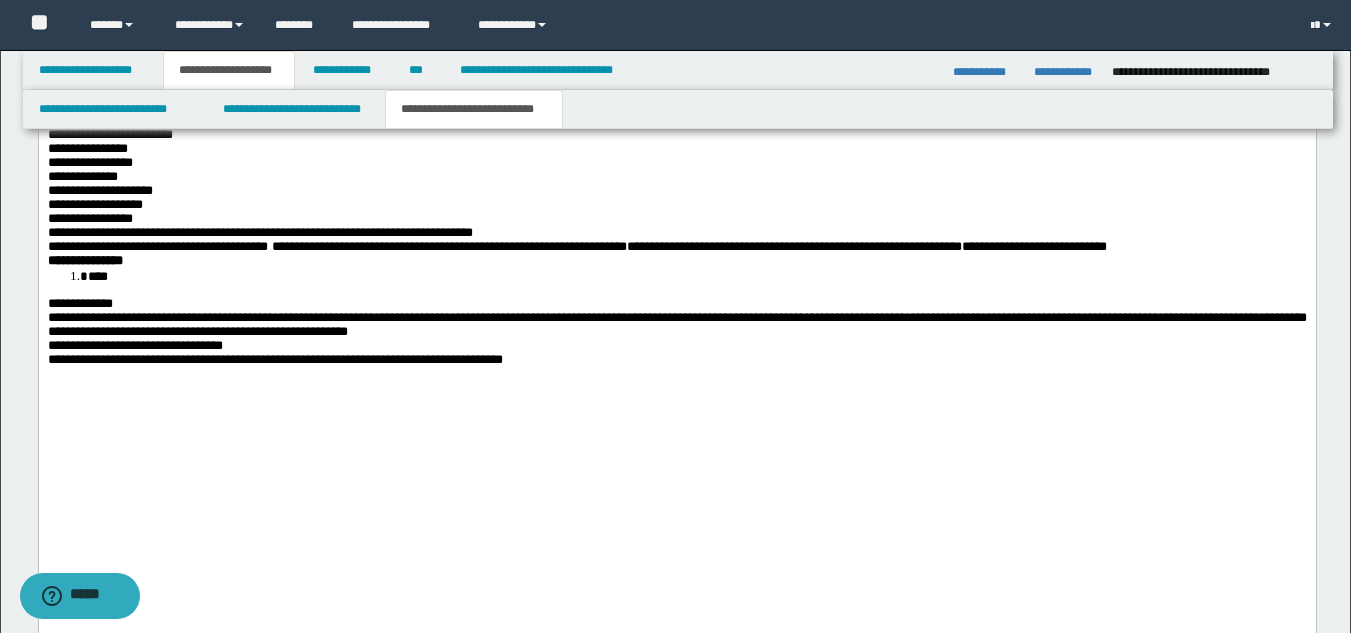 click at bounding box center (269, 246) 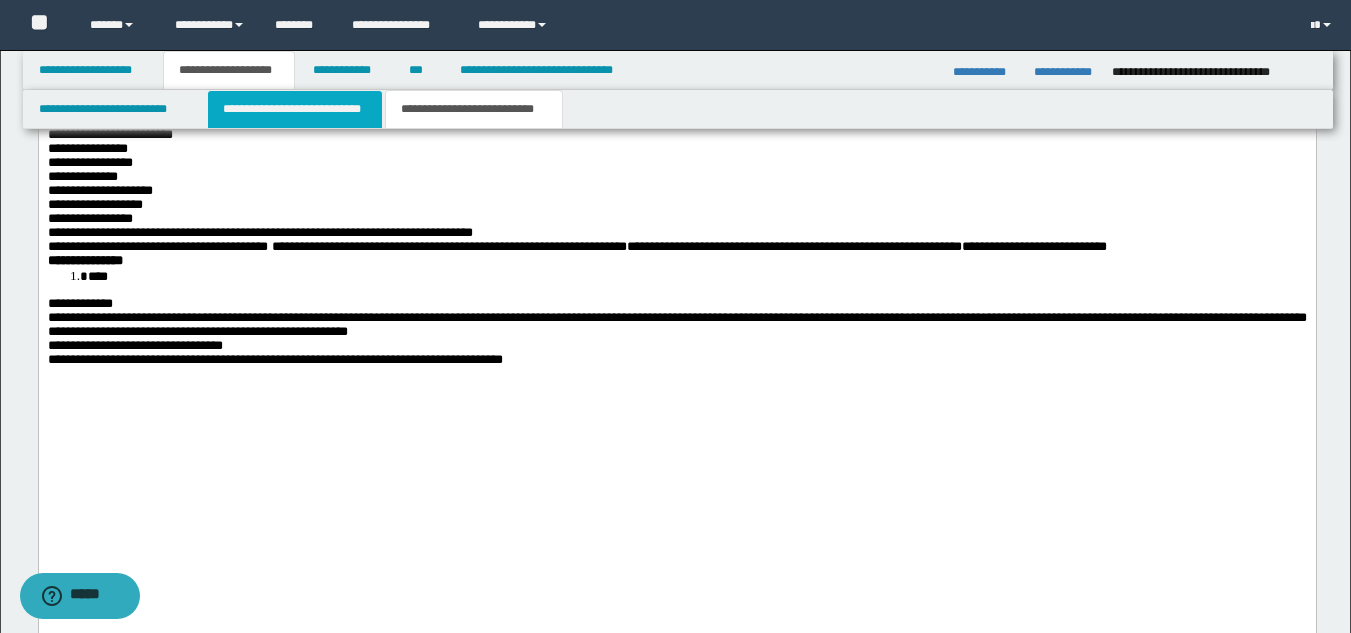 click on "**********" at bounding box center (295, 109) 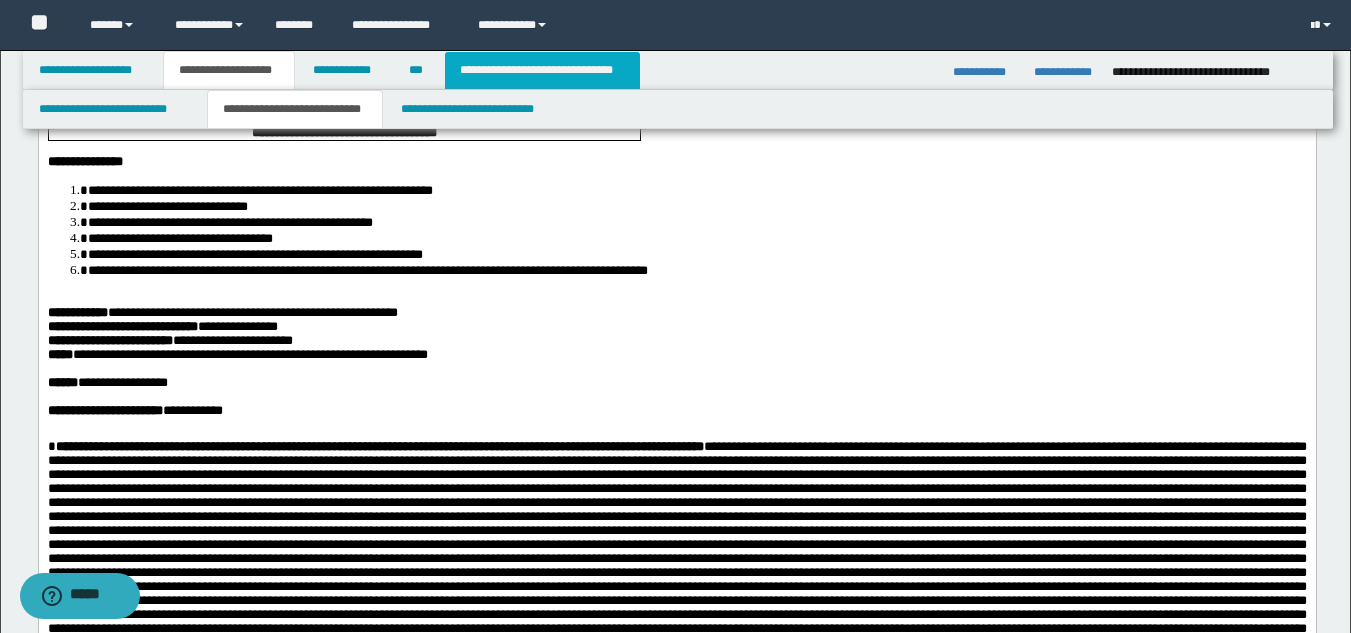 scroll, scrollTop: 449, scrollLeft: 0, axis: vertical 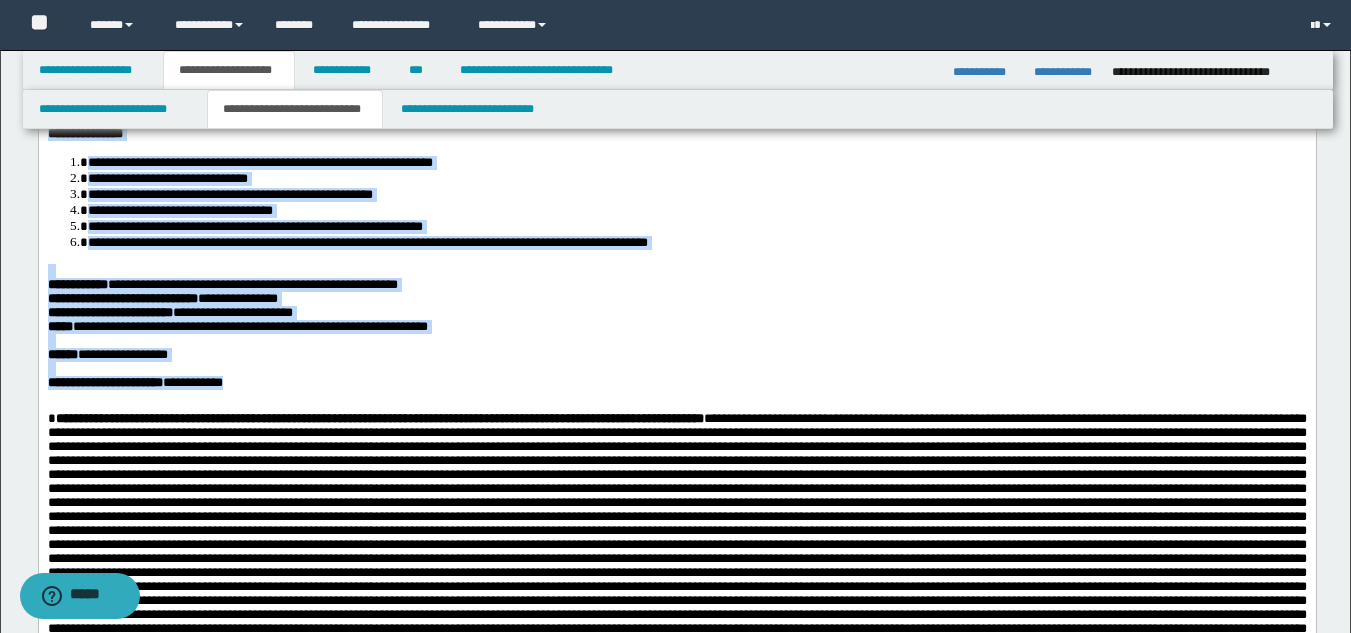 drag, startPoint x: 48, startPoint y: 233, endPoint x: 277, endPoint y: 505, distance: 355.56293 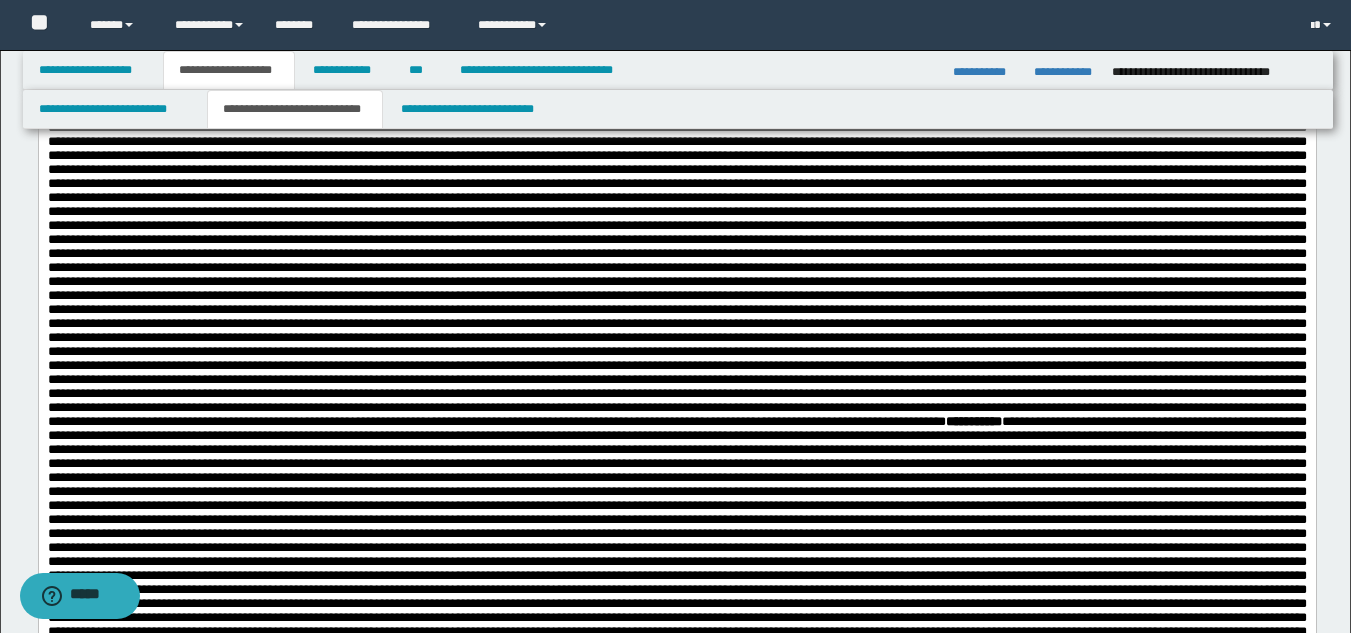 scroll, scrollTop: 1524, scrollLeft: 0, axis: vertical 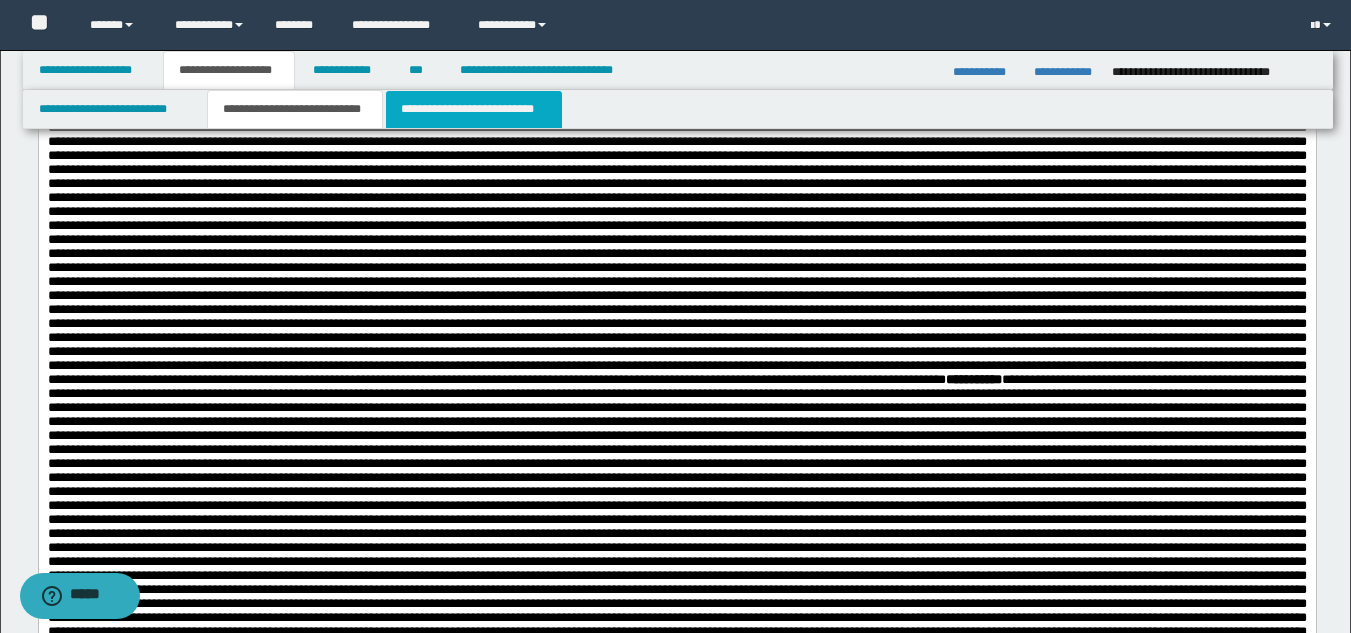 click on "**********" at bounding box center [474, 109] 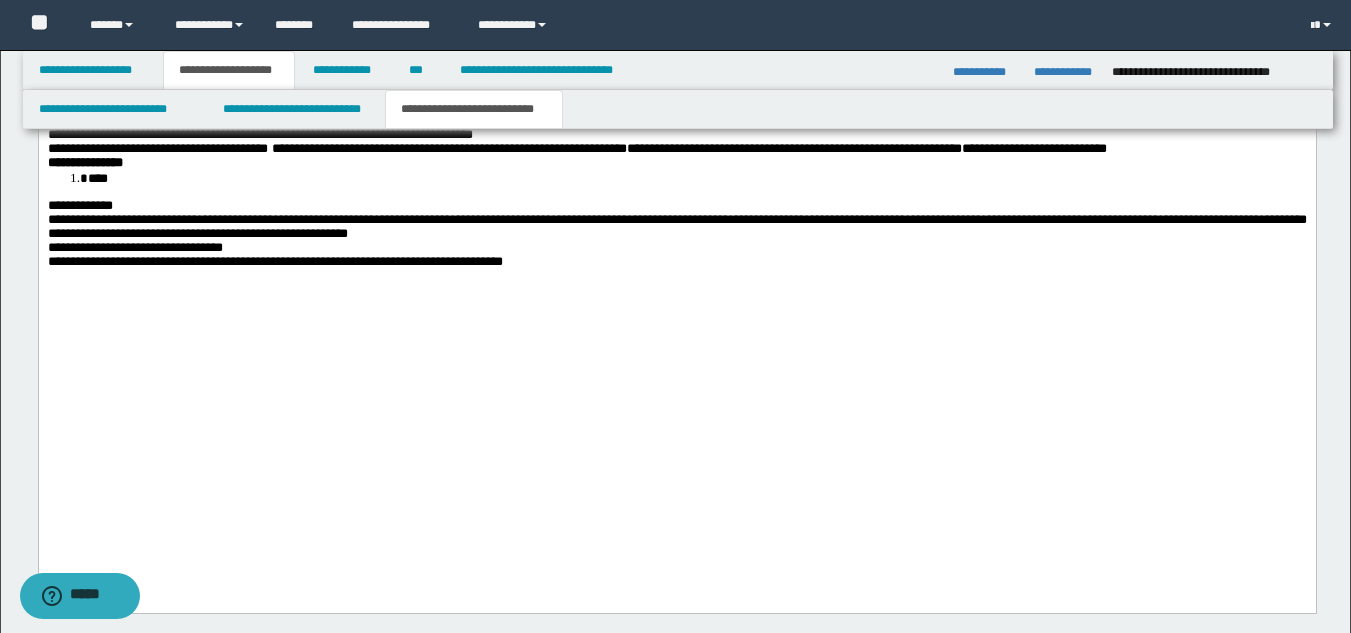 scroll, scrollTop: 1864, scrollLeft: 0, axis: vertical 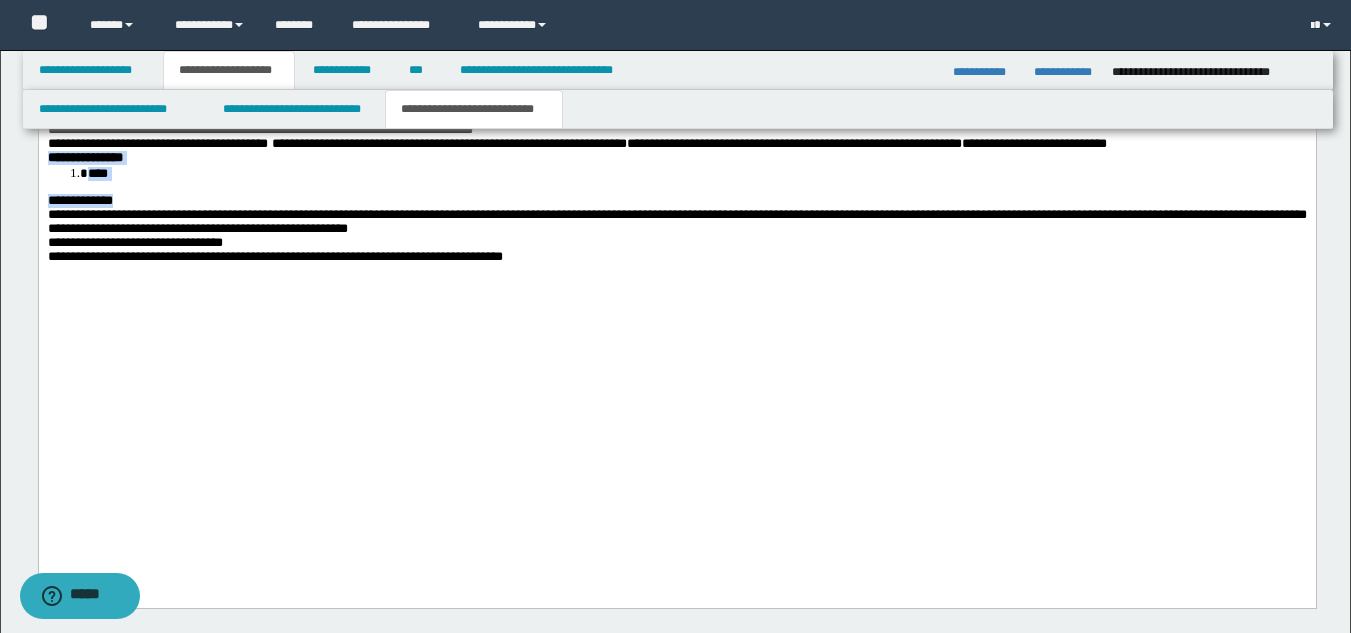 drag, startPoint x: 47, startPoint y: 383, endPoint x: 154, endPoint y: 415, distance: 111.68259 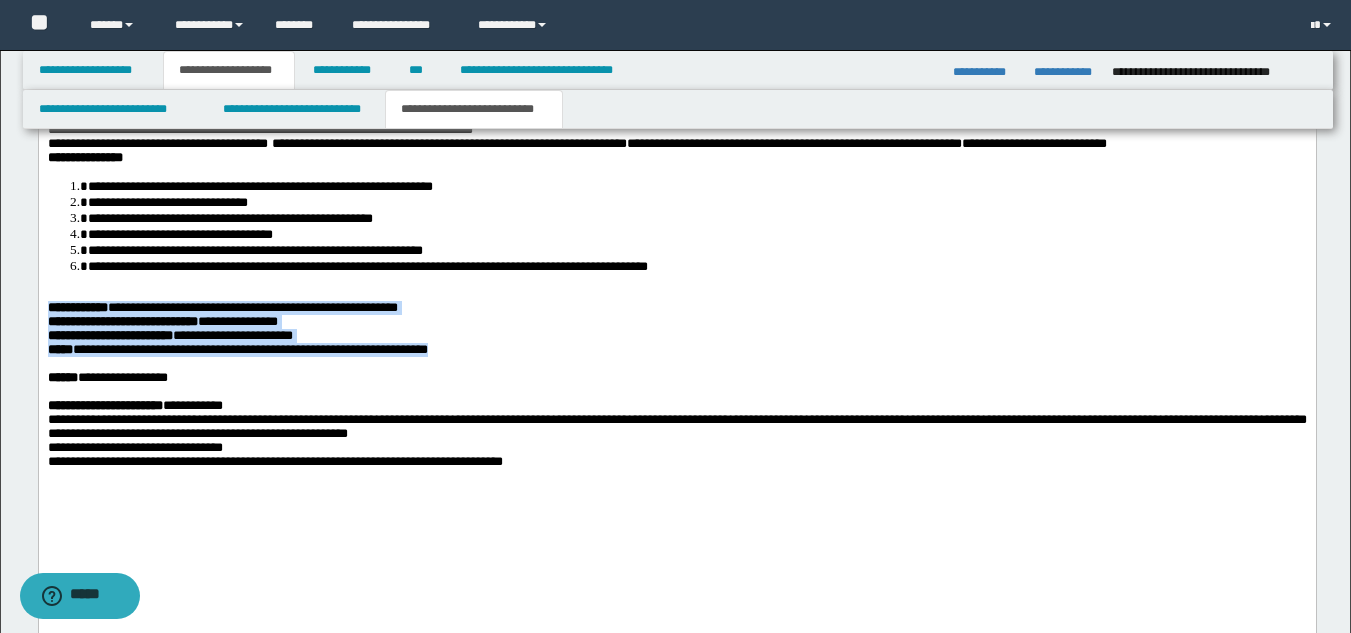 drag, startPoint x: 59, startPoint y: 524, endPoint x: 416, endPoint y: 582, distance: 361.6808 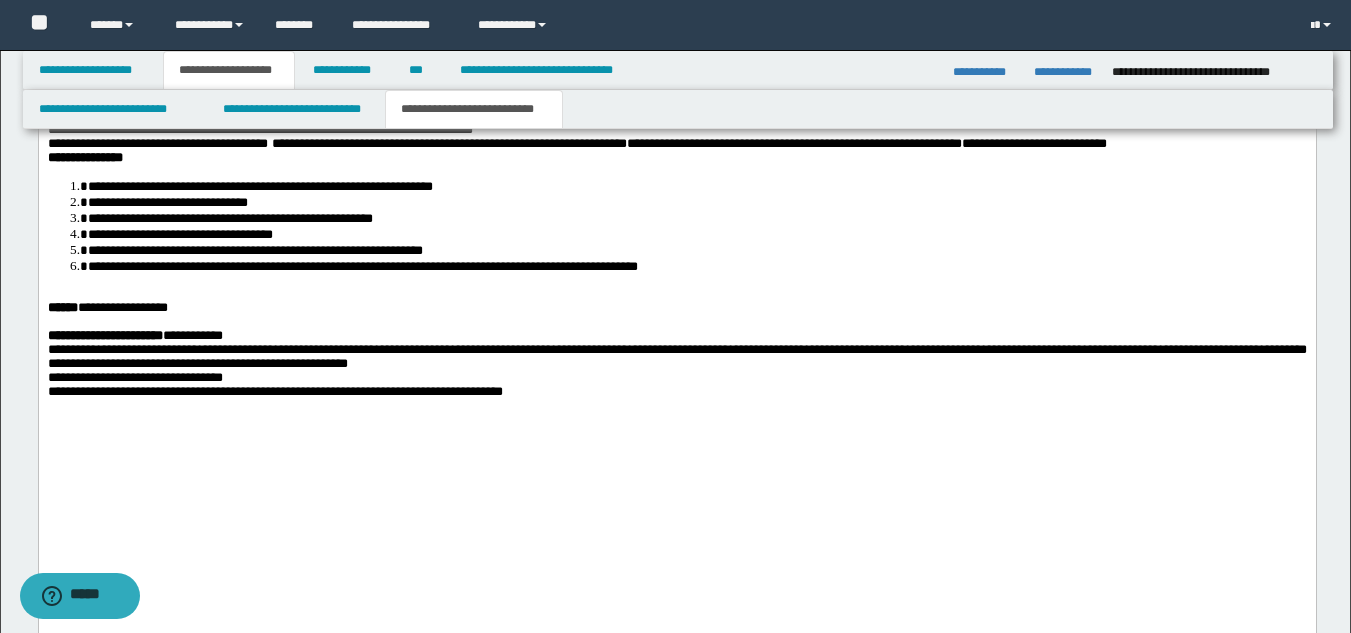 click on "**********" at bounding box center (676, -154) 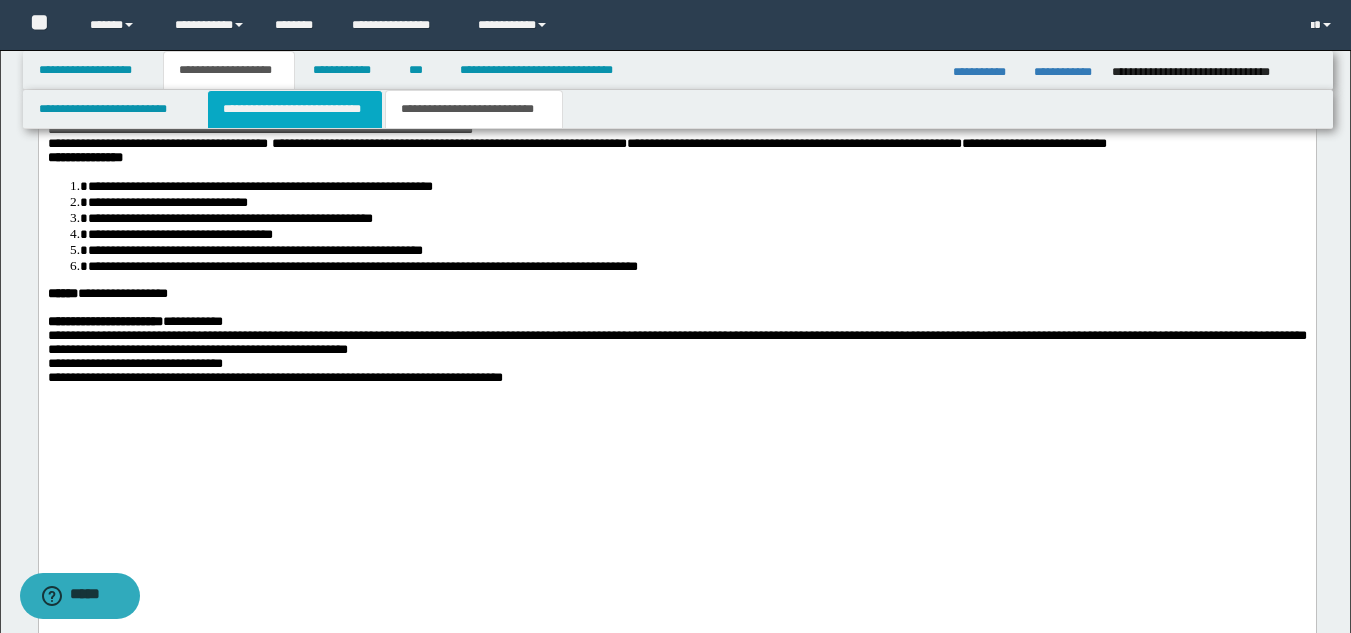 click on "**********" at bounding box center (295, 109) 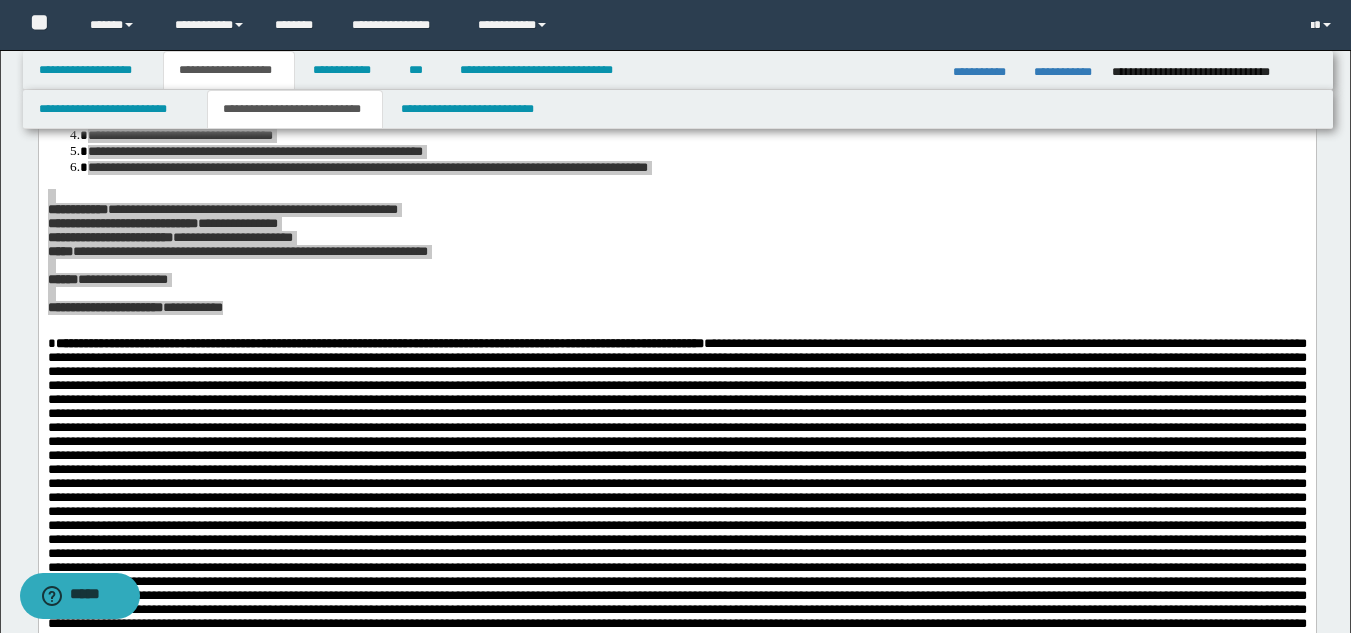 scroll, scrollTop: 510, scrollLeft: 0, axis: vertical 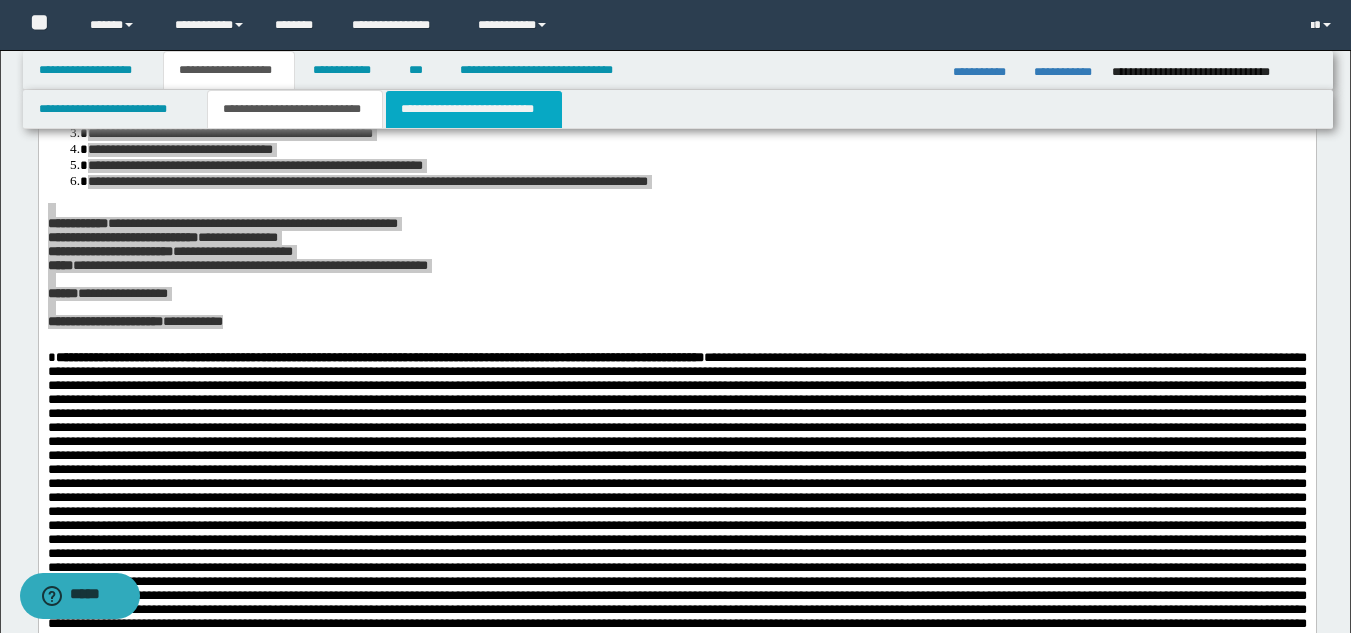 click on "**********" at bounding box center (474, 109) 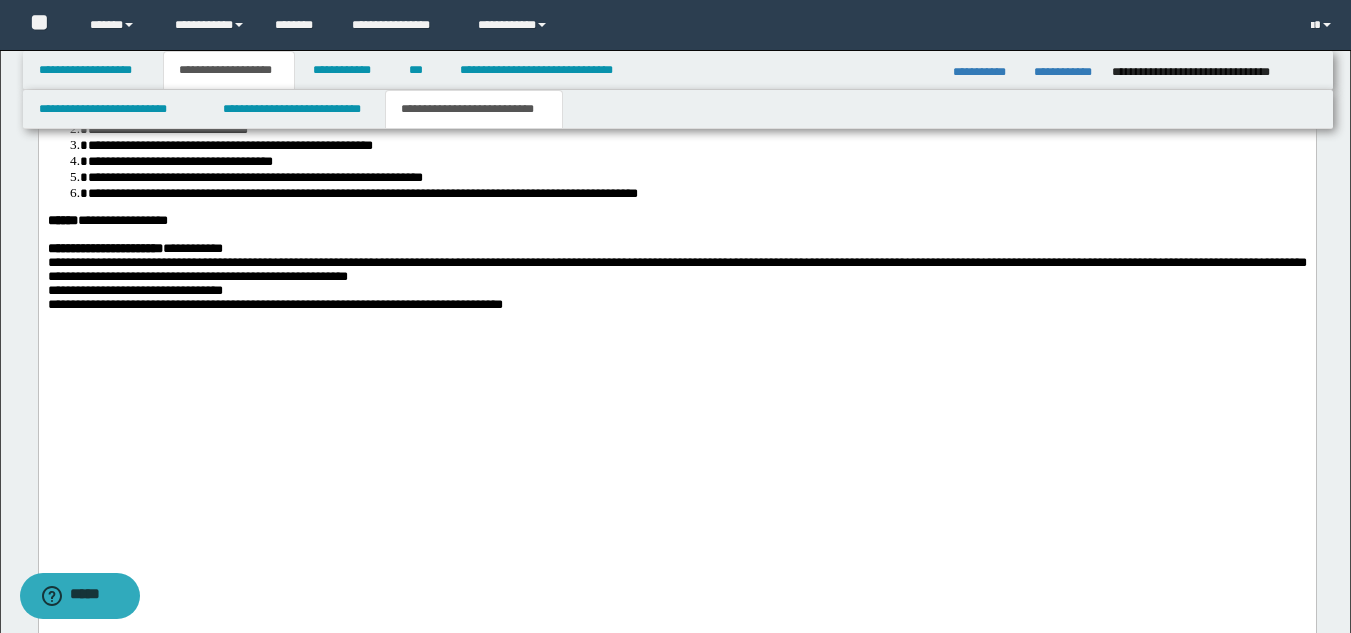 scroll, scrollTop: 1963, scrollLeft: 0, axis: vertical 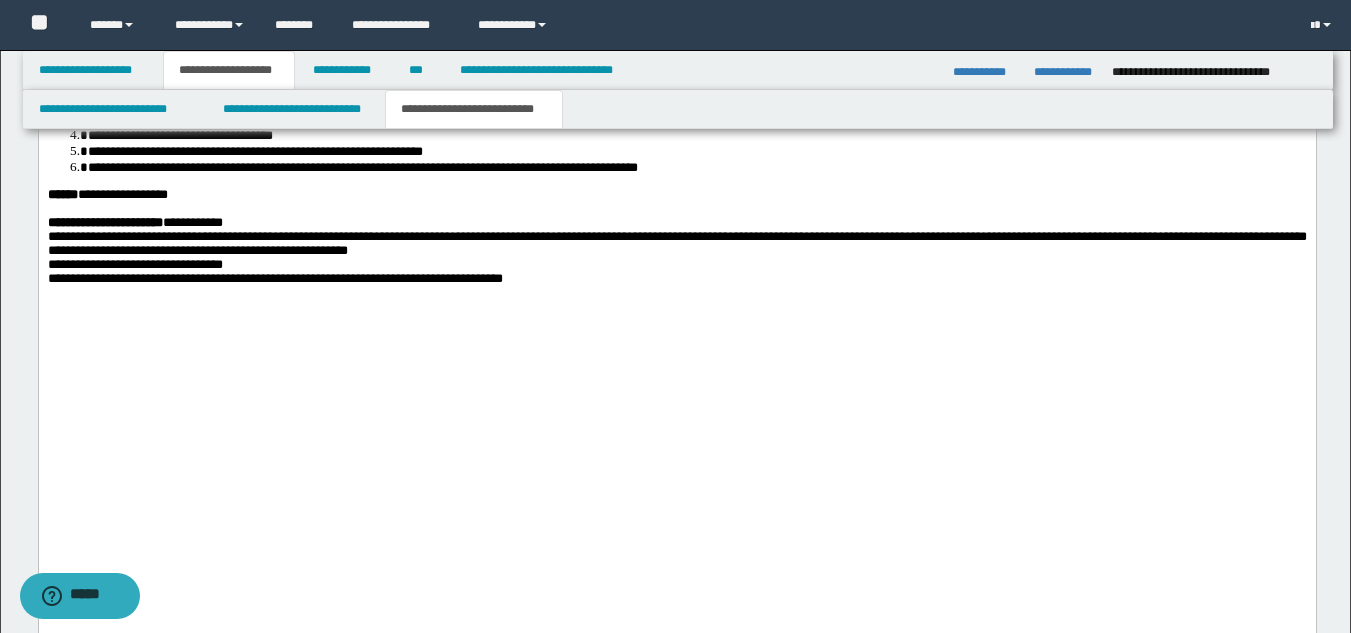 click on "**********" at bounding box center (696, 167) 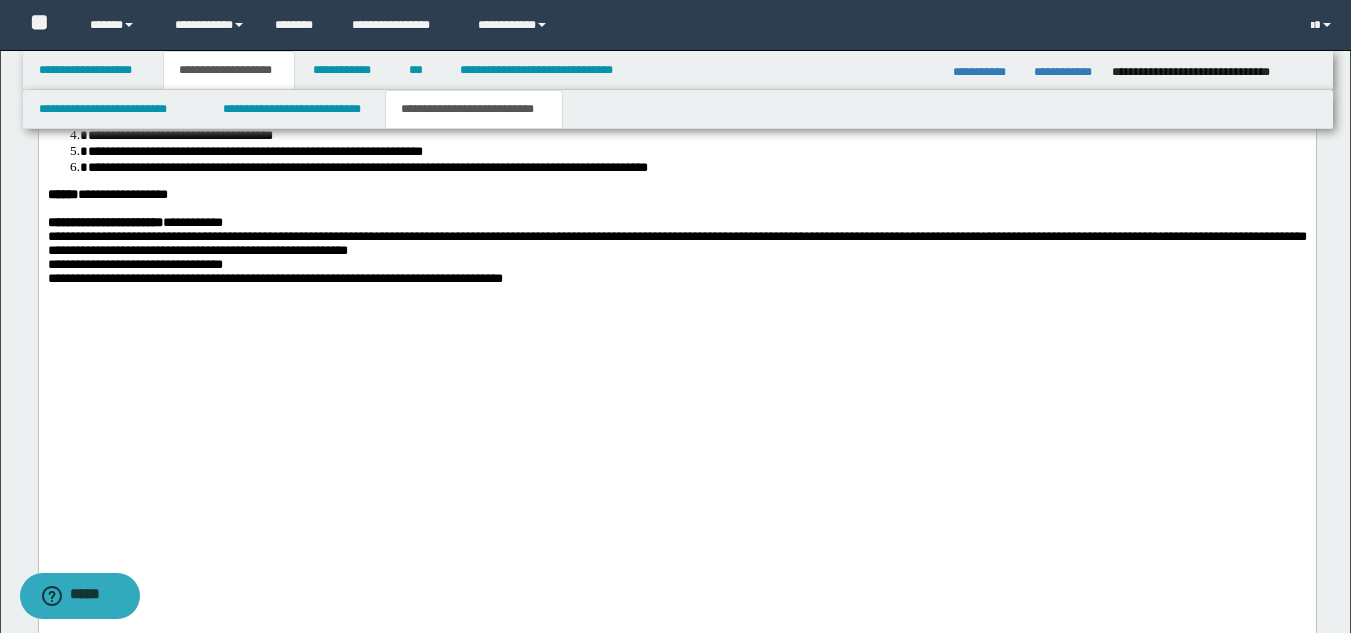 click on "**********" at bounding box center (676, 223) 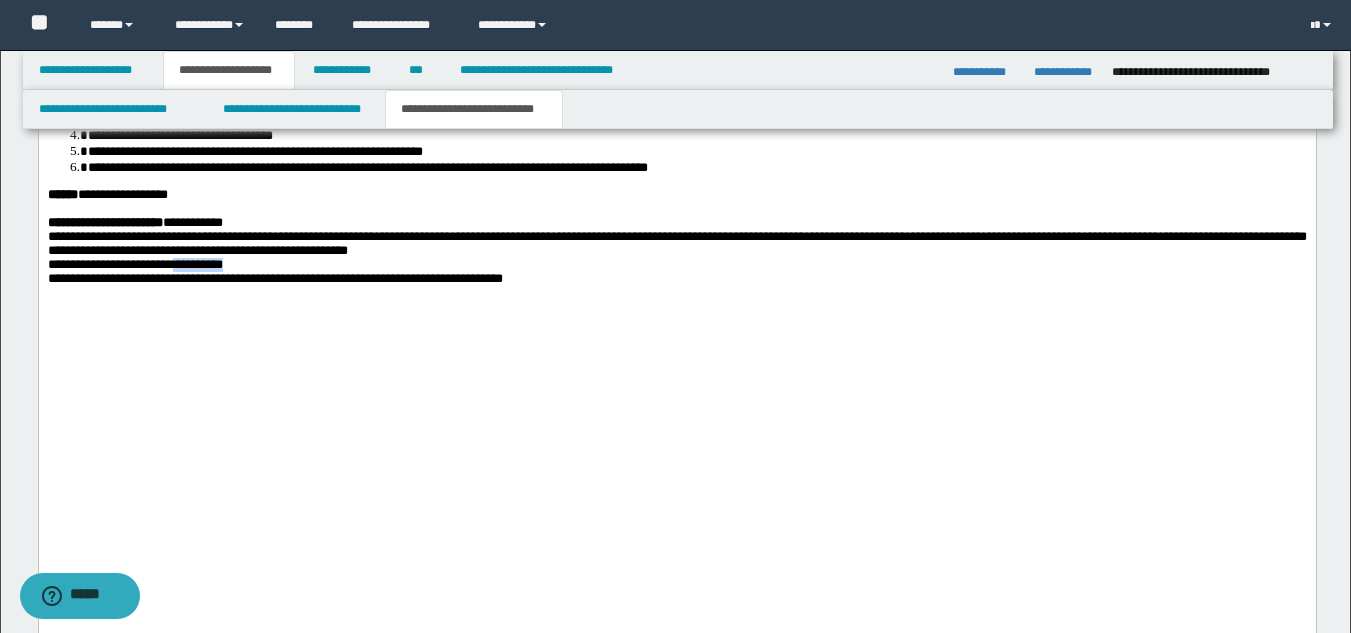 drag, startPoint x: 201, startPoint y: 507, endPoint x: 271, endPoint y: 499, distance: 70.45566 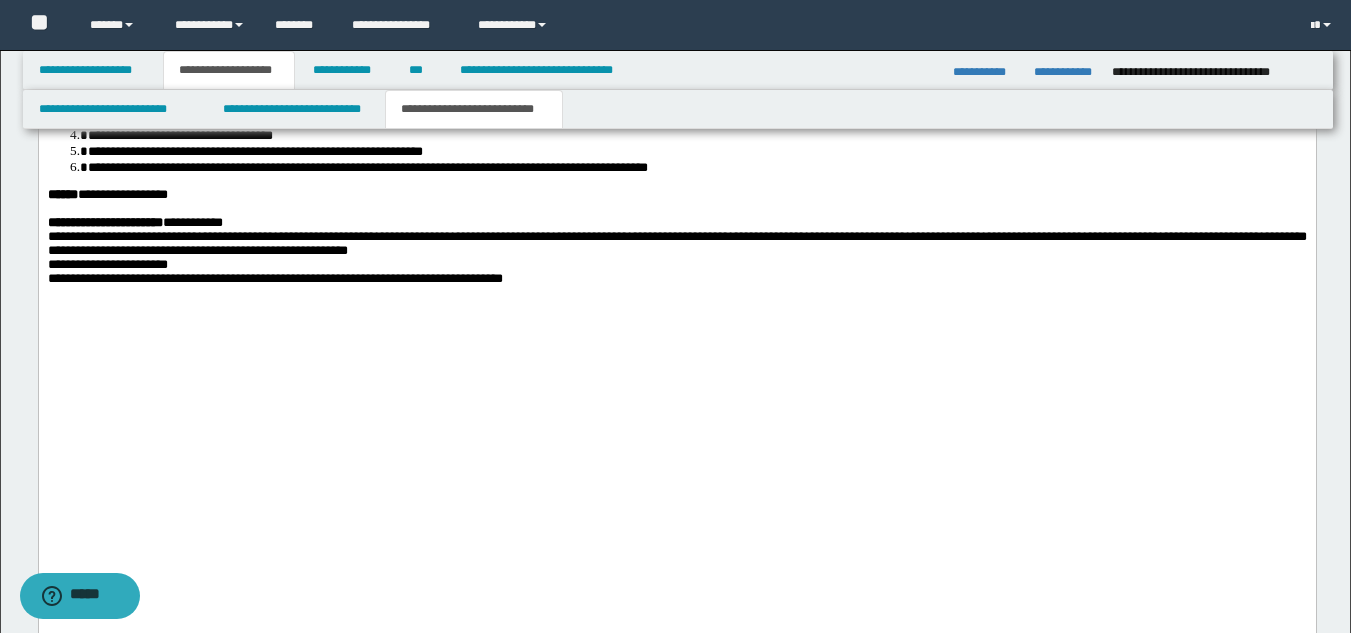 drag, startPoint x: 43, startPoint y: 453, endPoint x: 59, endPoint y: 453, distance: 16 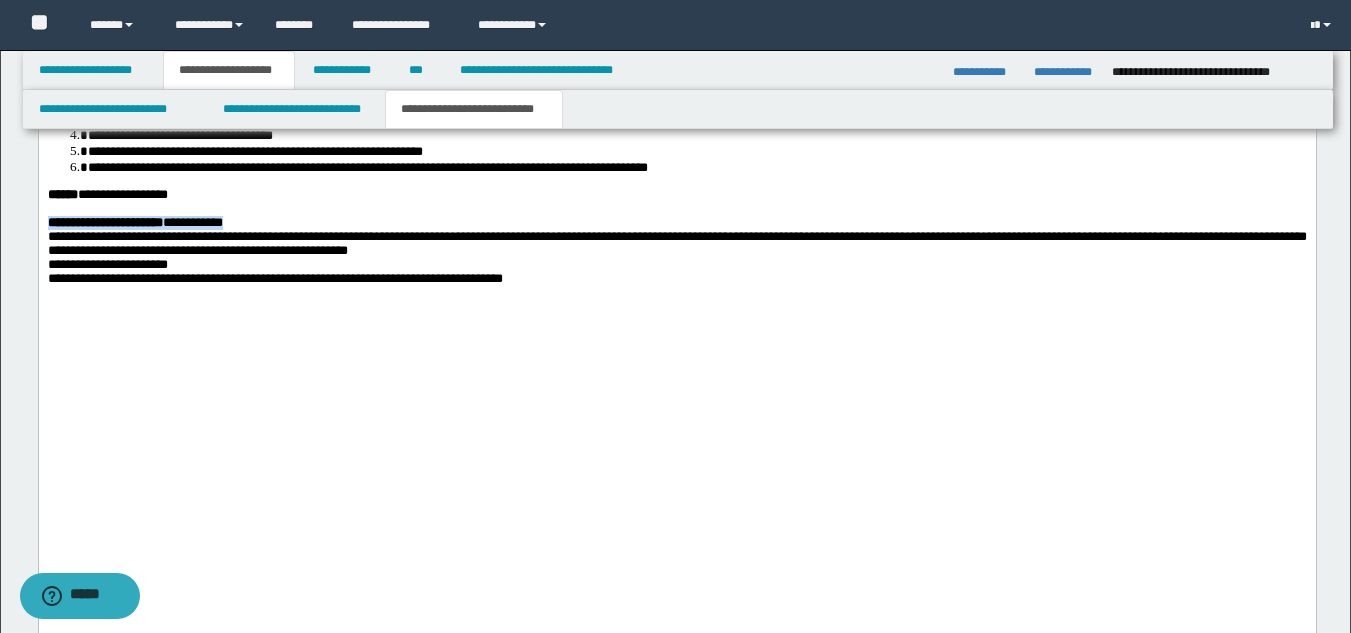 drag, startPoint x: 50, startPoint y: 451, endPoint x: 300, endPoint y: 456, distance: 250.04999 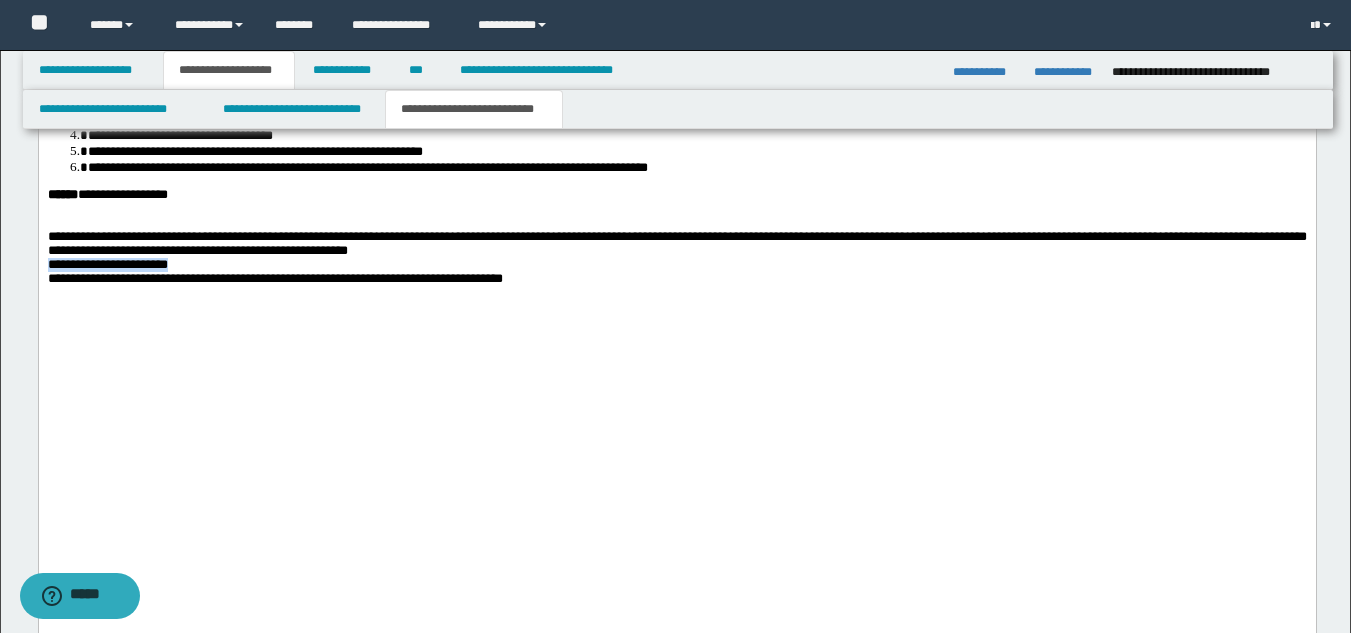 drag, startPoint x: 204, startPoint y: 504, endPoint x: 72, endPoint y: -366, distance: 879.9568 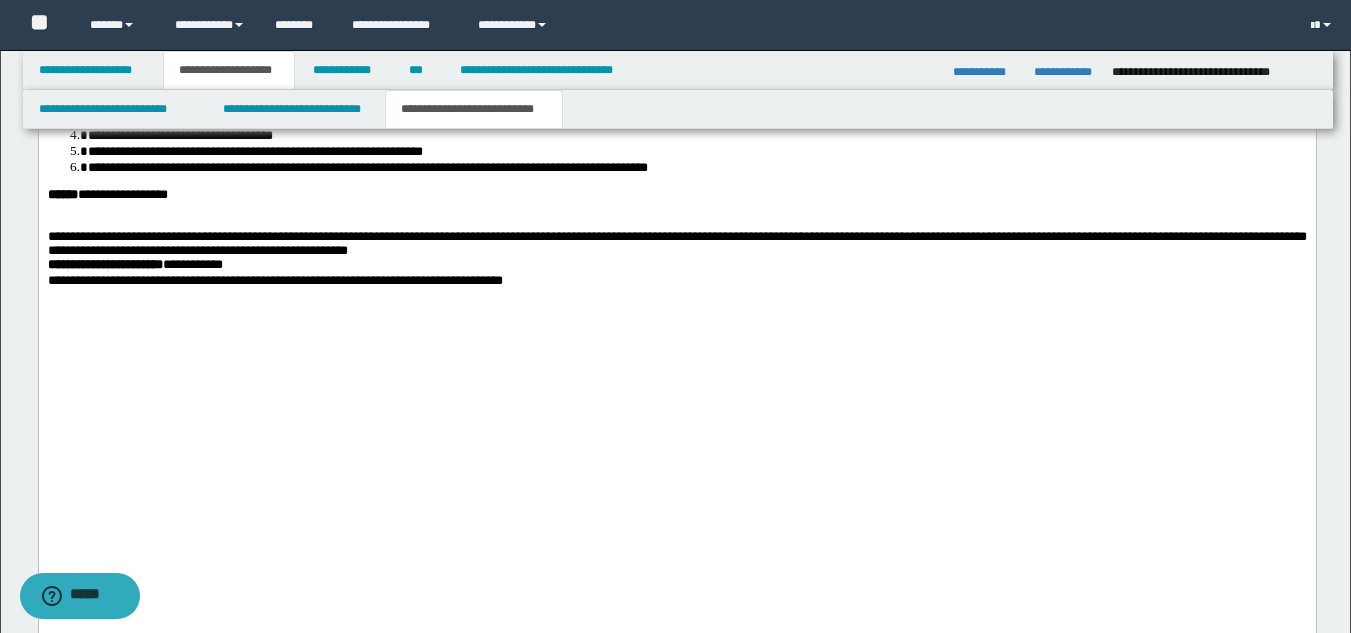 click at bounding box center [676, 223] 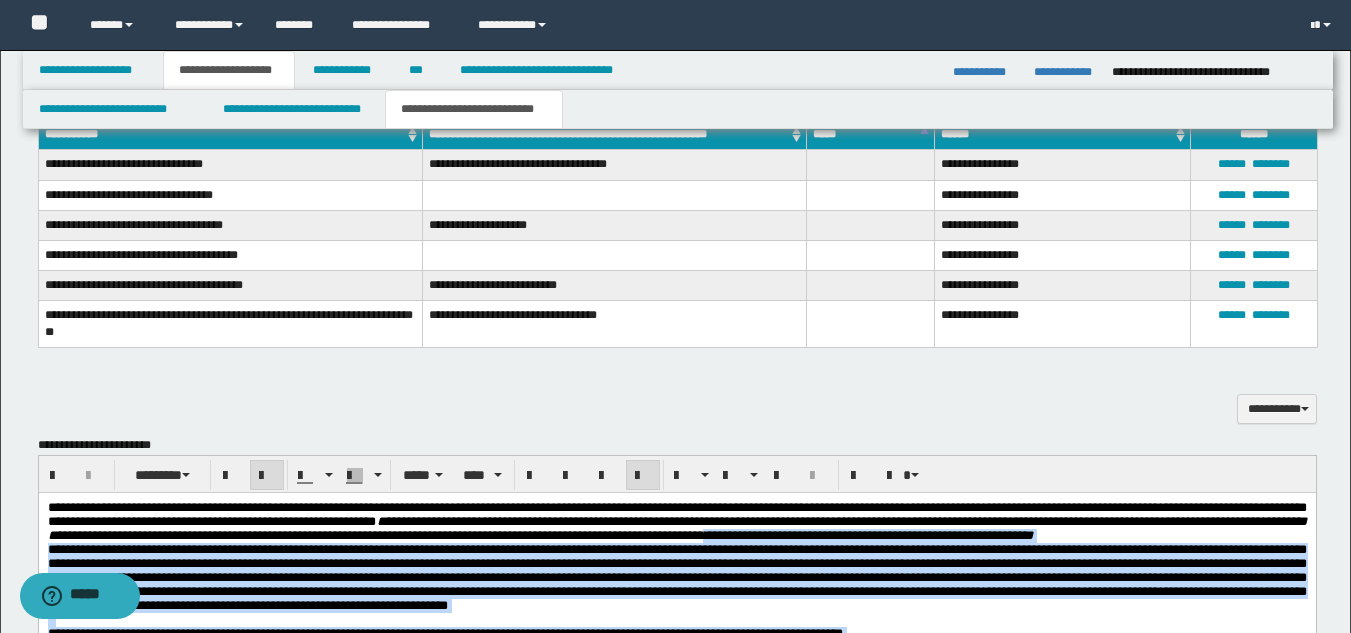 scroll, scrollTop: 776, scrollLeft: 0, axis: vertical 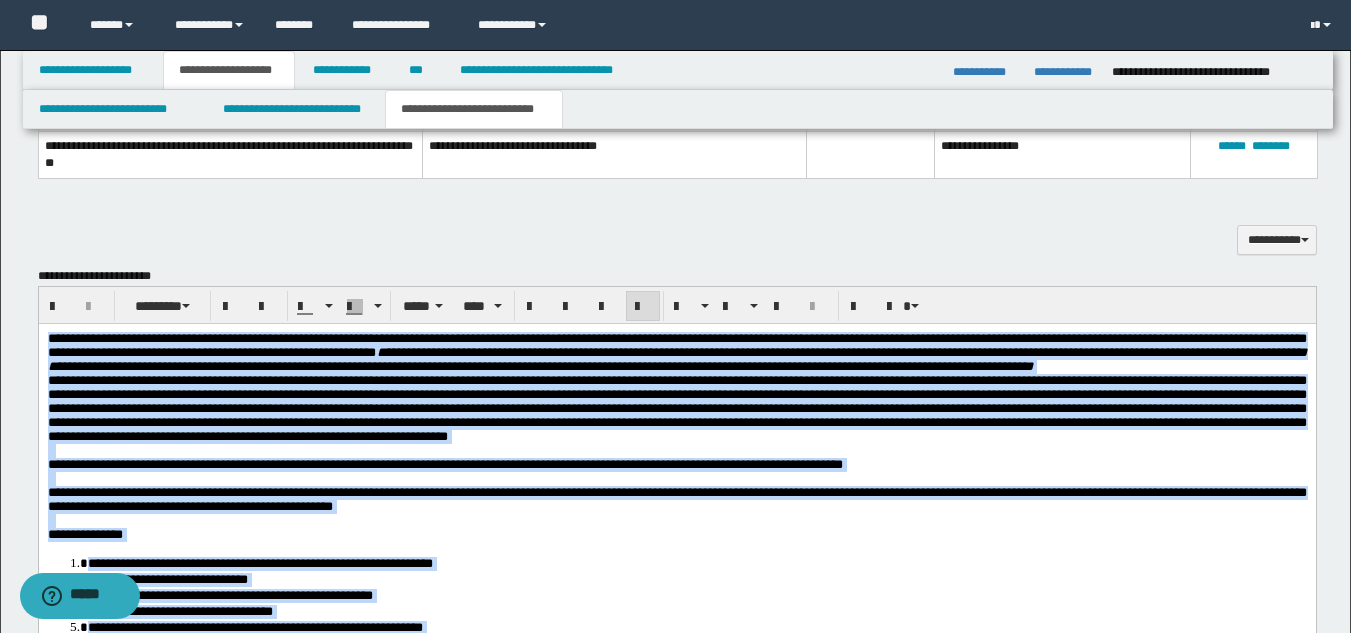 drag, startPoint x: 794, startPoint y: 1713, endPoint x: 9, endPoint y: 337, distance: 1584.172 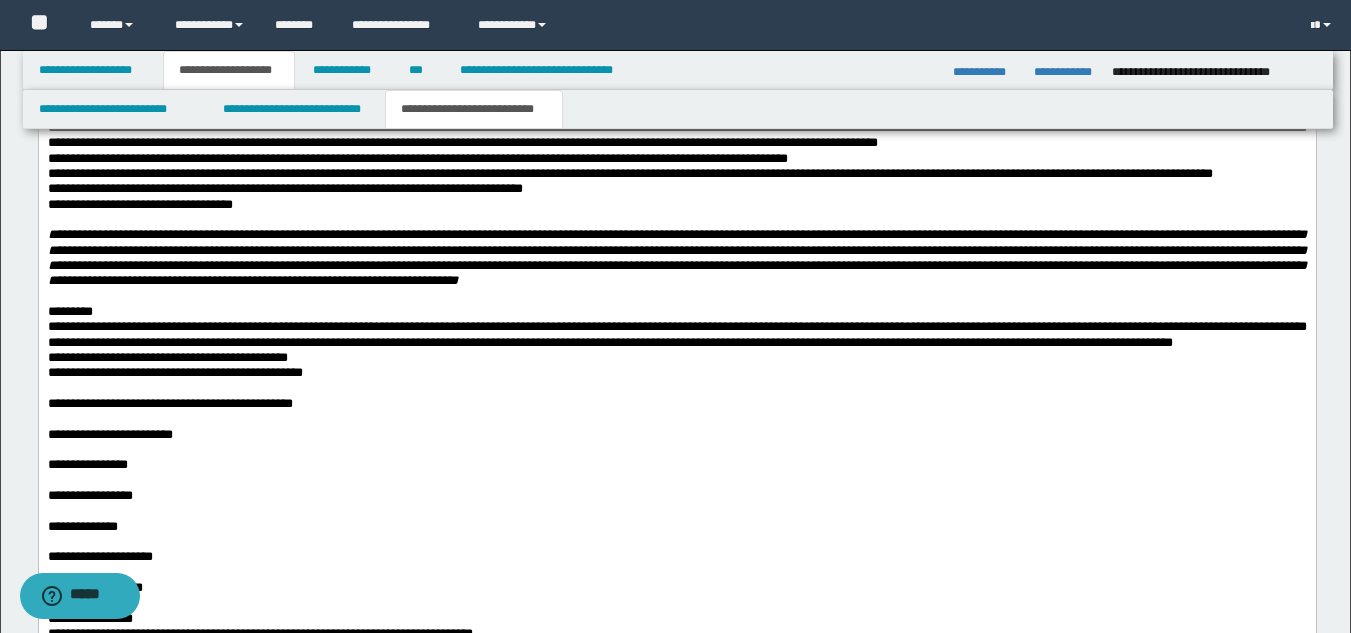 scroll, scrollTop: 1587, scrollLeft: 0, axis: vertical 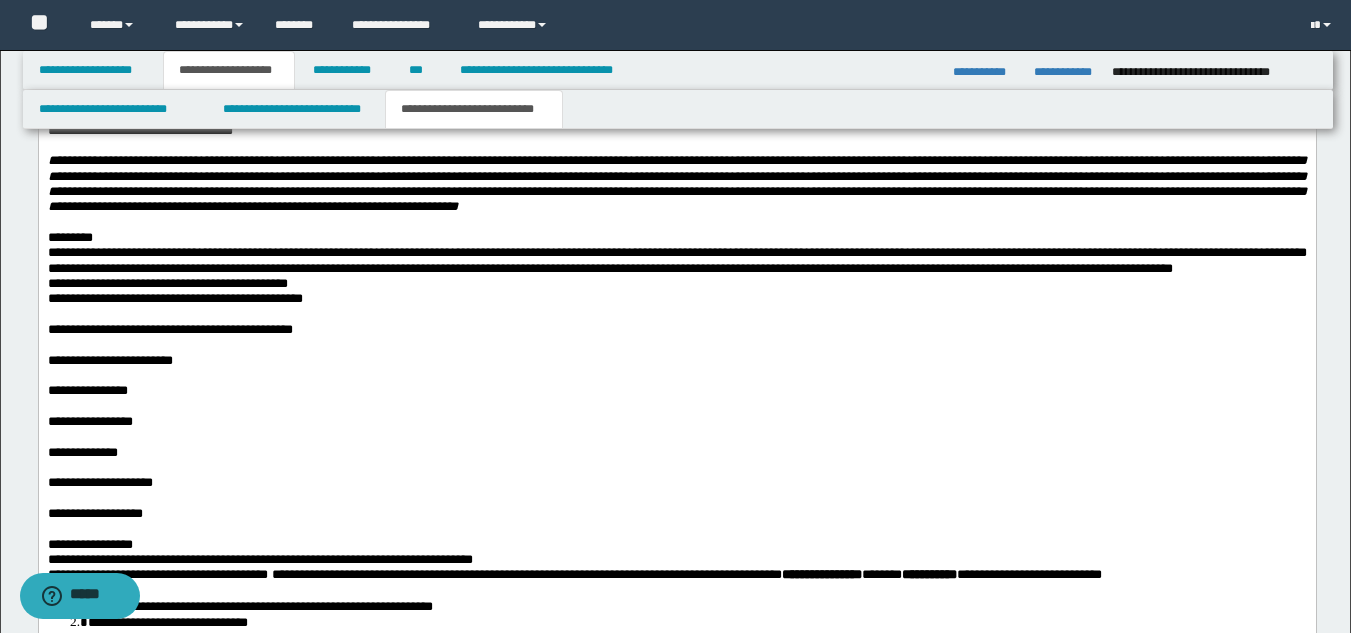 click on "**********" at bounding box center (676, 186) 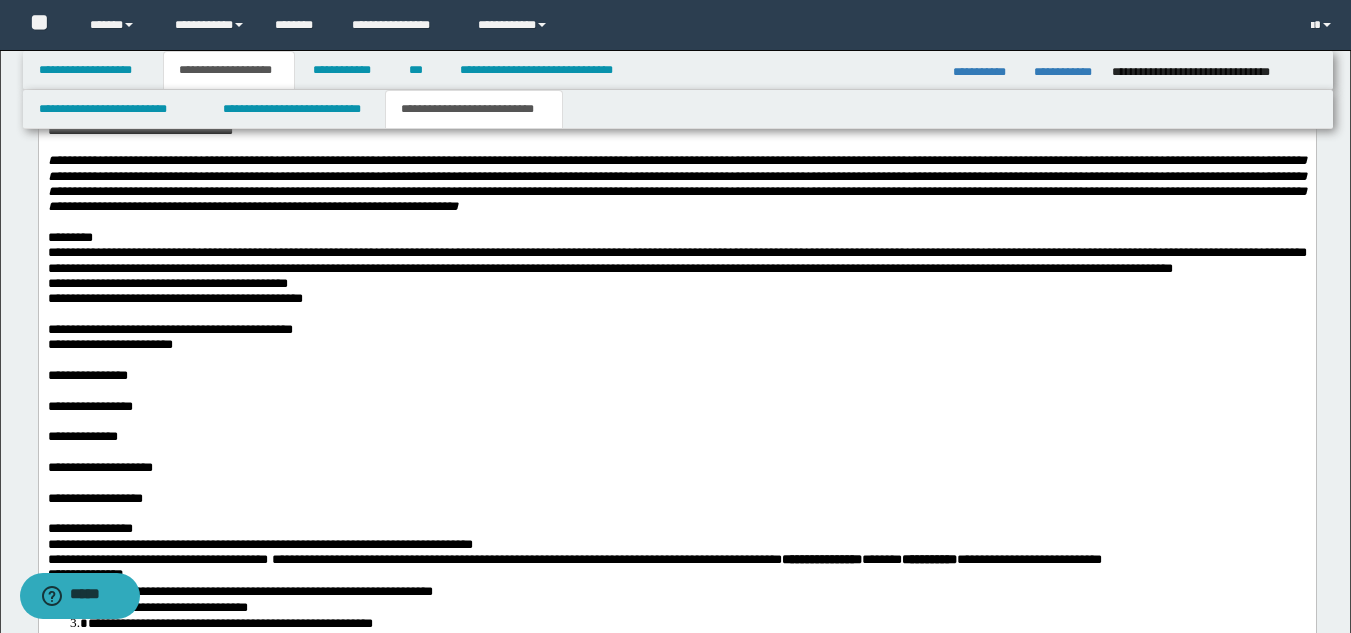 click on "**********" at bounding box center (676, 330) 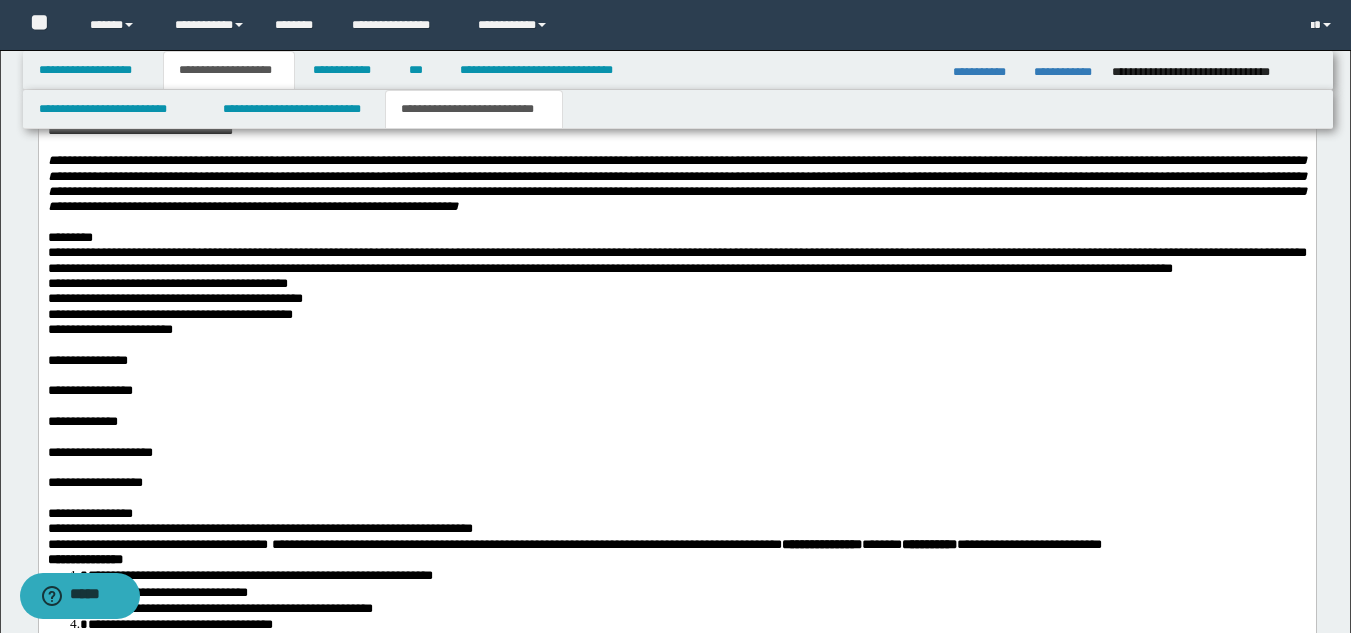 click on "**********" at bounding box center [676, 352] 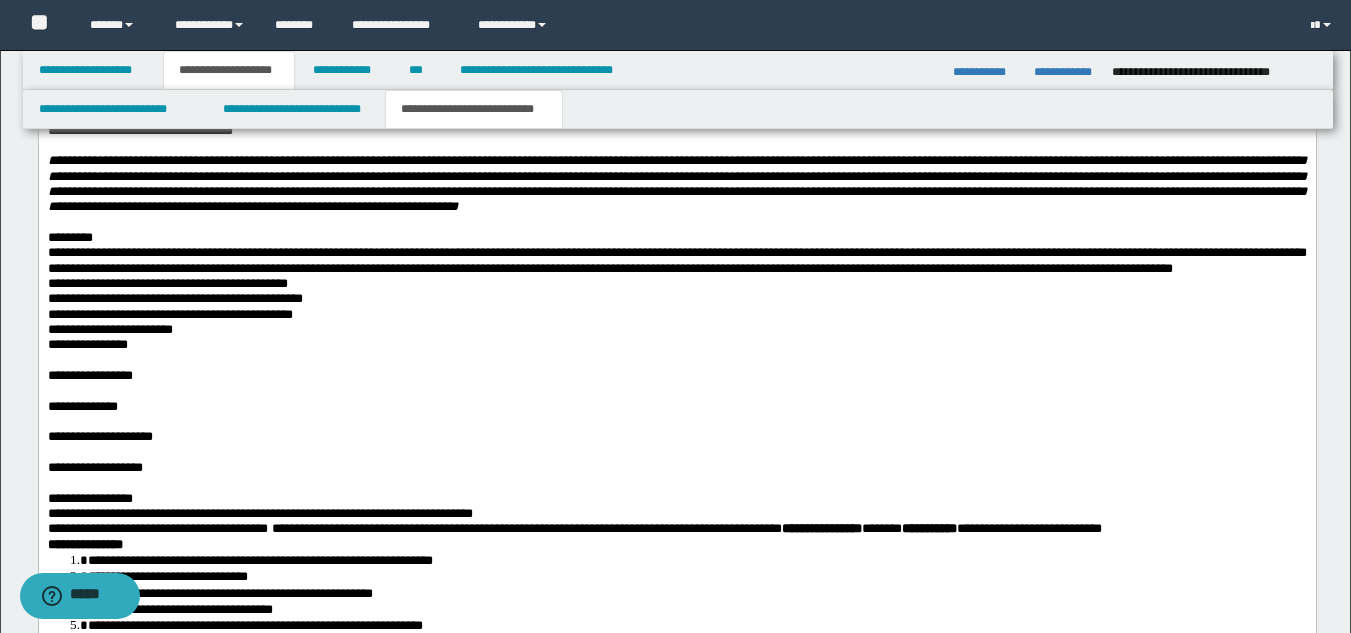 click on "**********" at bounding box center (676, 368) 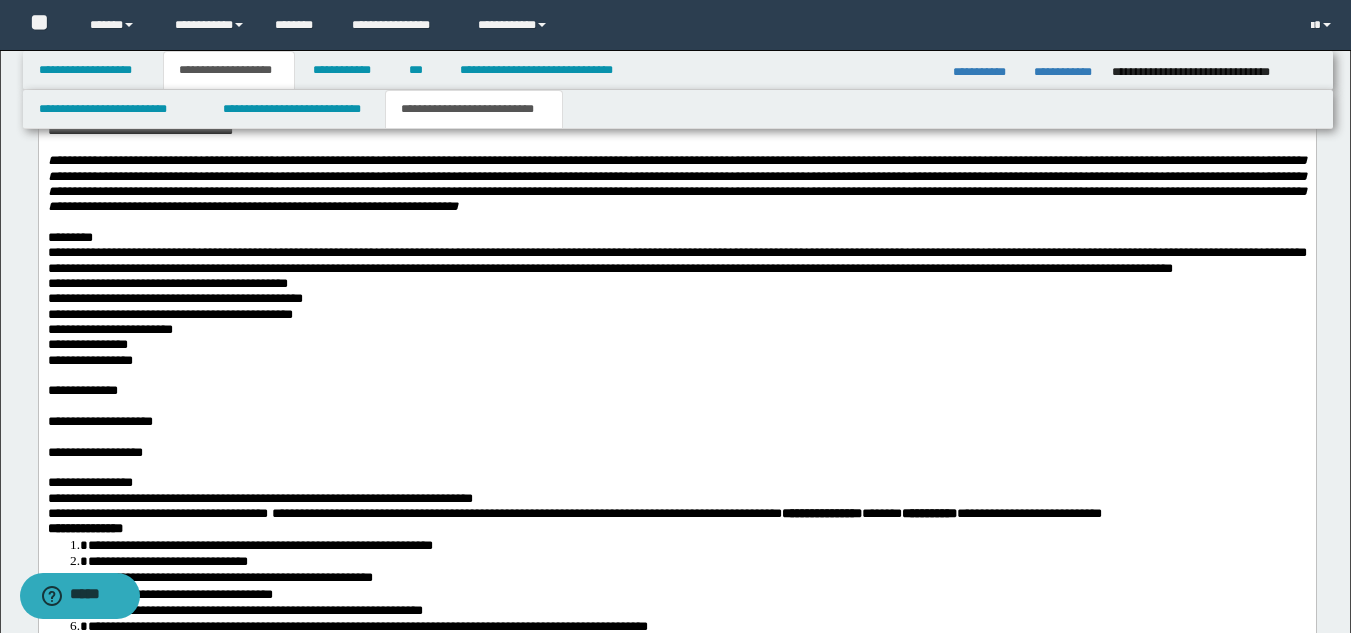 click on "**********" at bounding box center [676, 383] 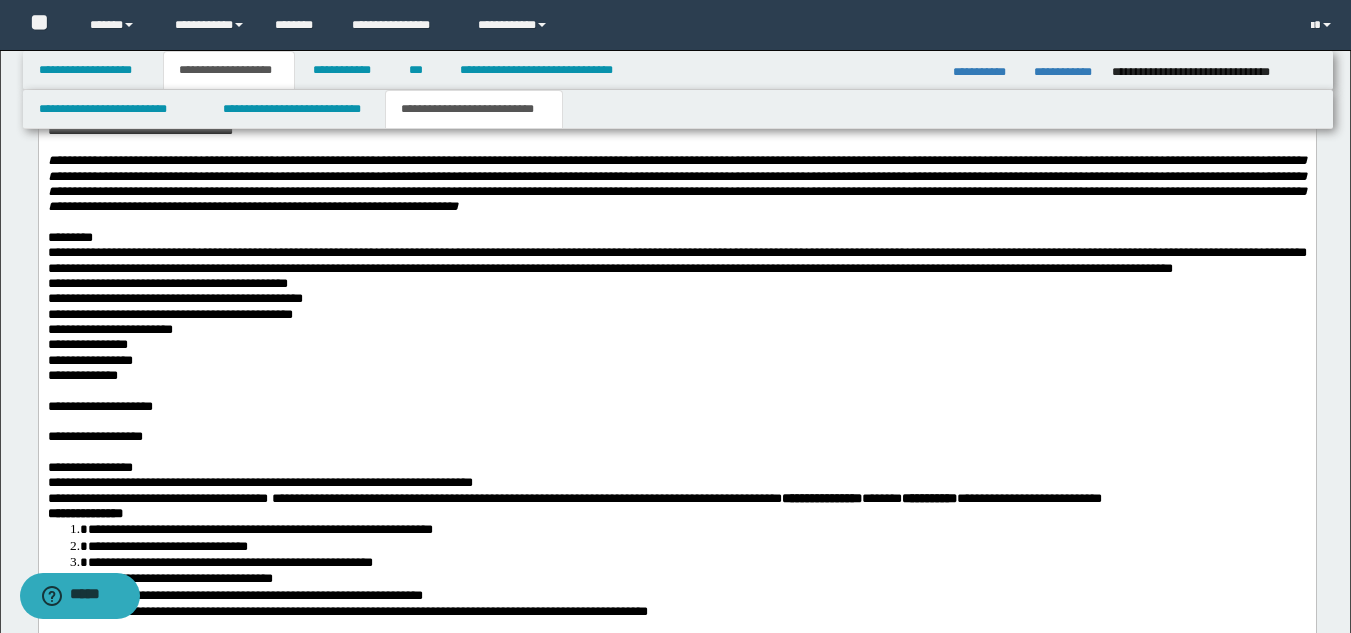 click on "**********" at bounding box center (82, 375) 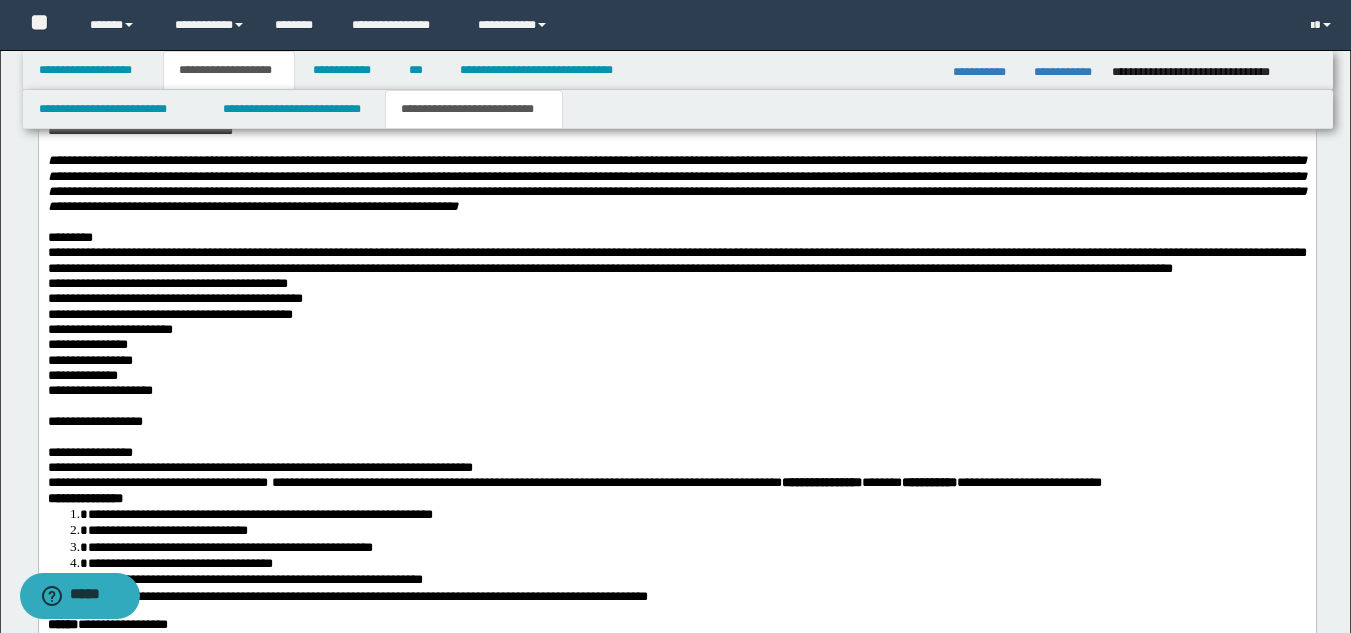 click on "**********" at bounding box center [676, 414] 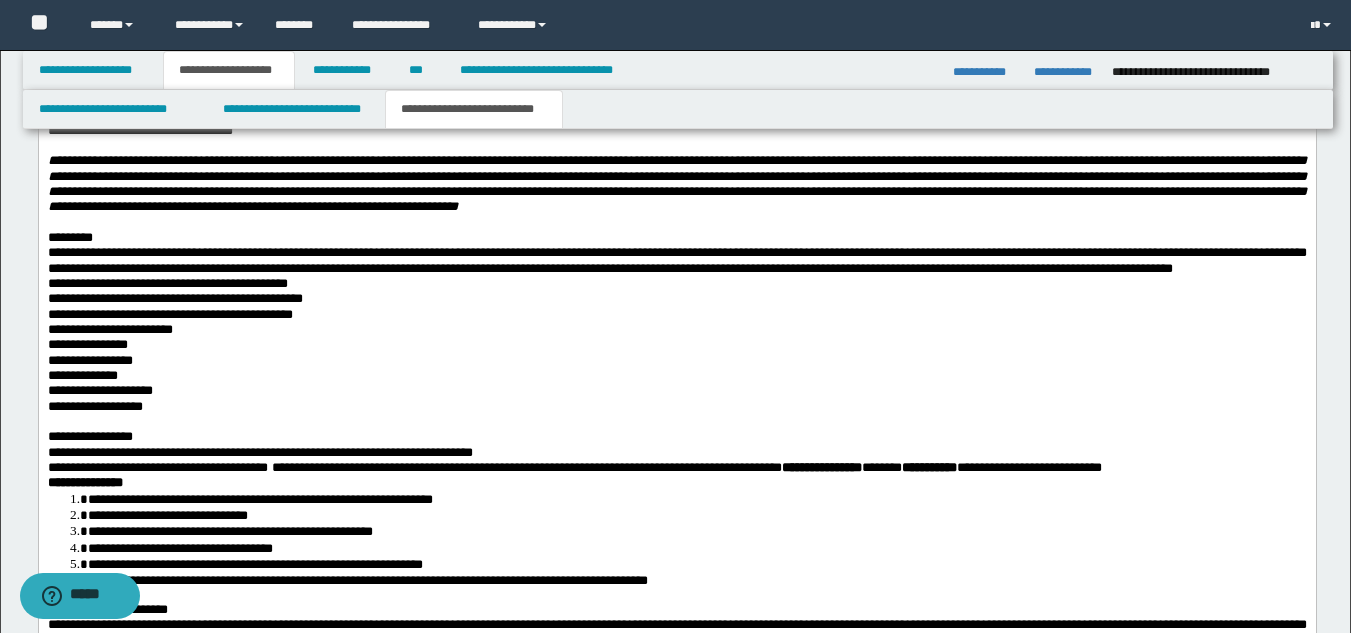 click on "**********" at bounding box center (676, 429) 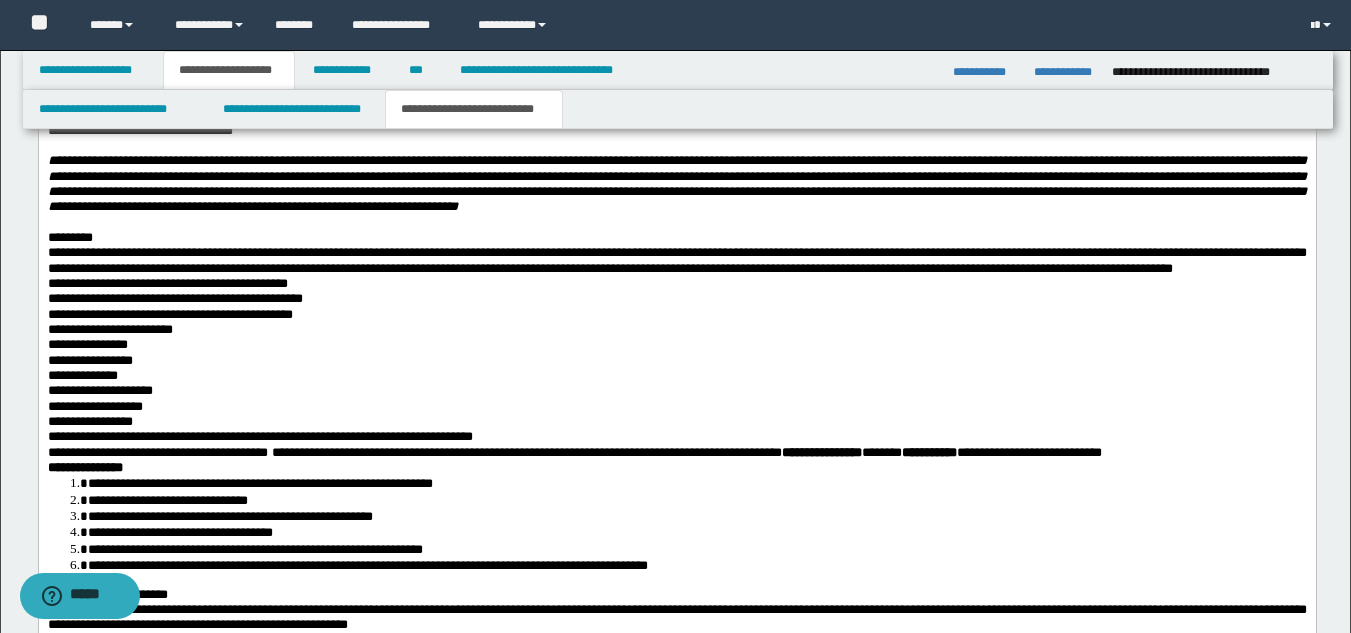 click on "**********" at bounding box center [676, 436] 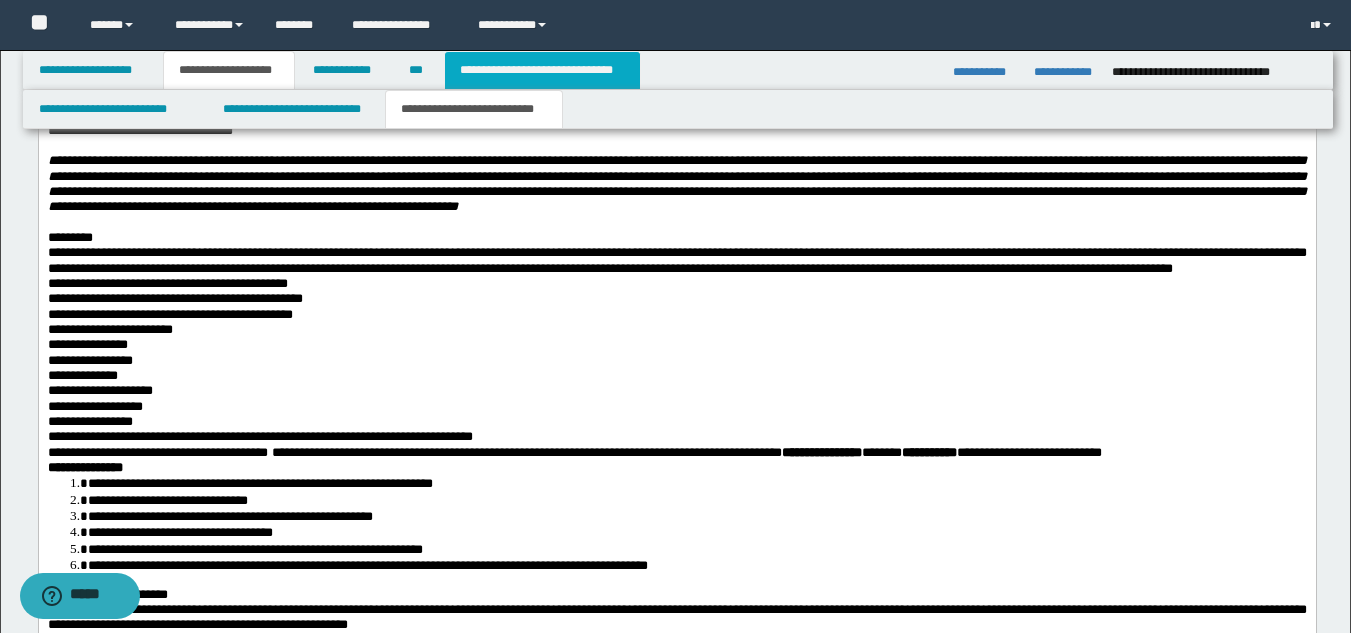 click on "**********" at bounding box center [542, 70] 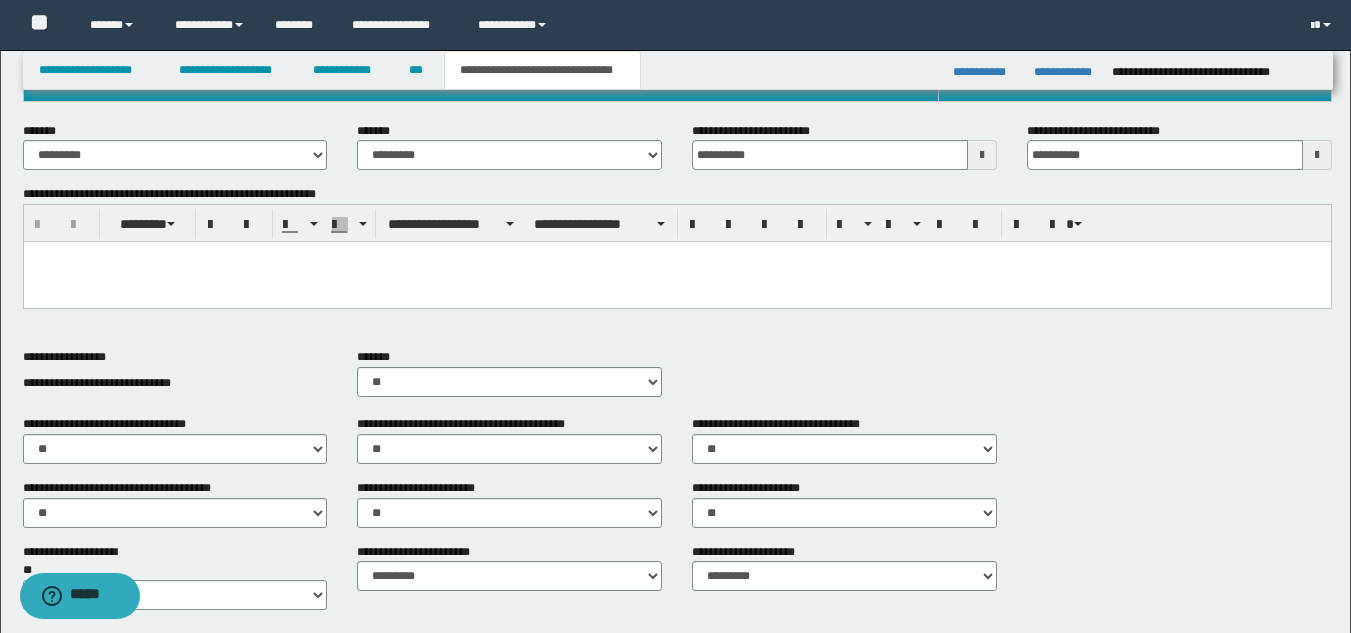 scroll, scrollTop: 276, scrollLeft: 0, axis: vertical 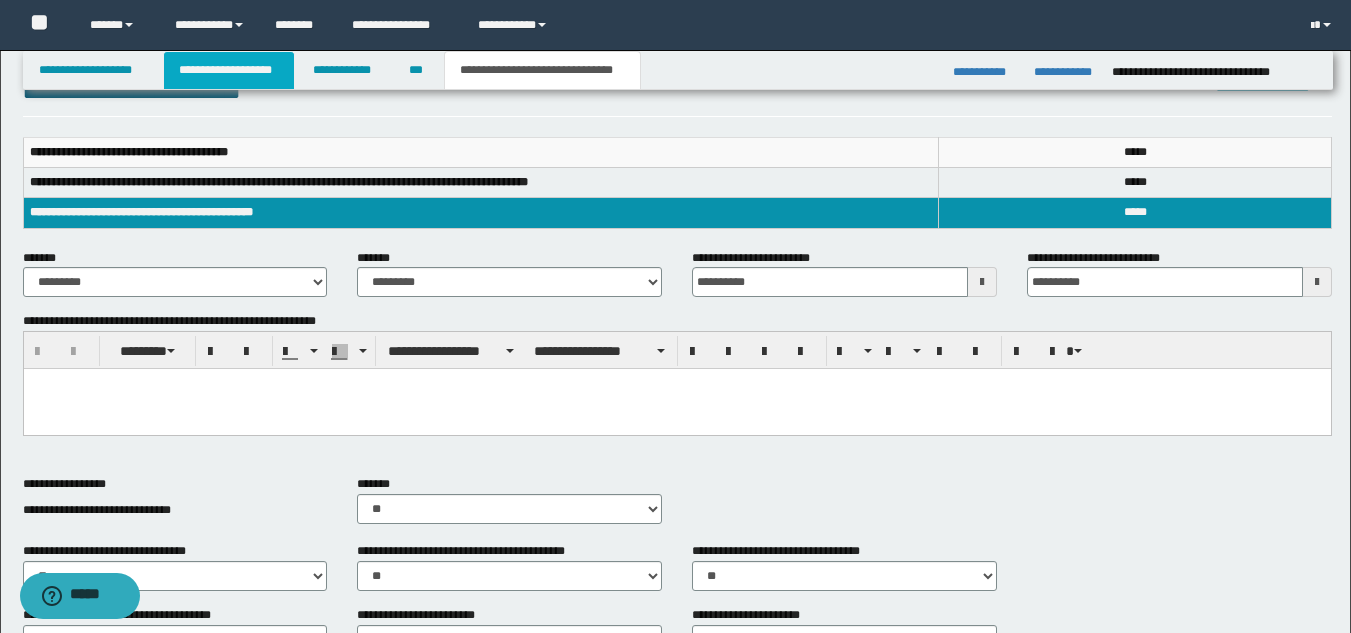 click on "**********" at bounding box center [229, 70] 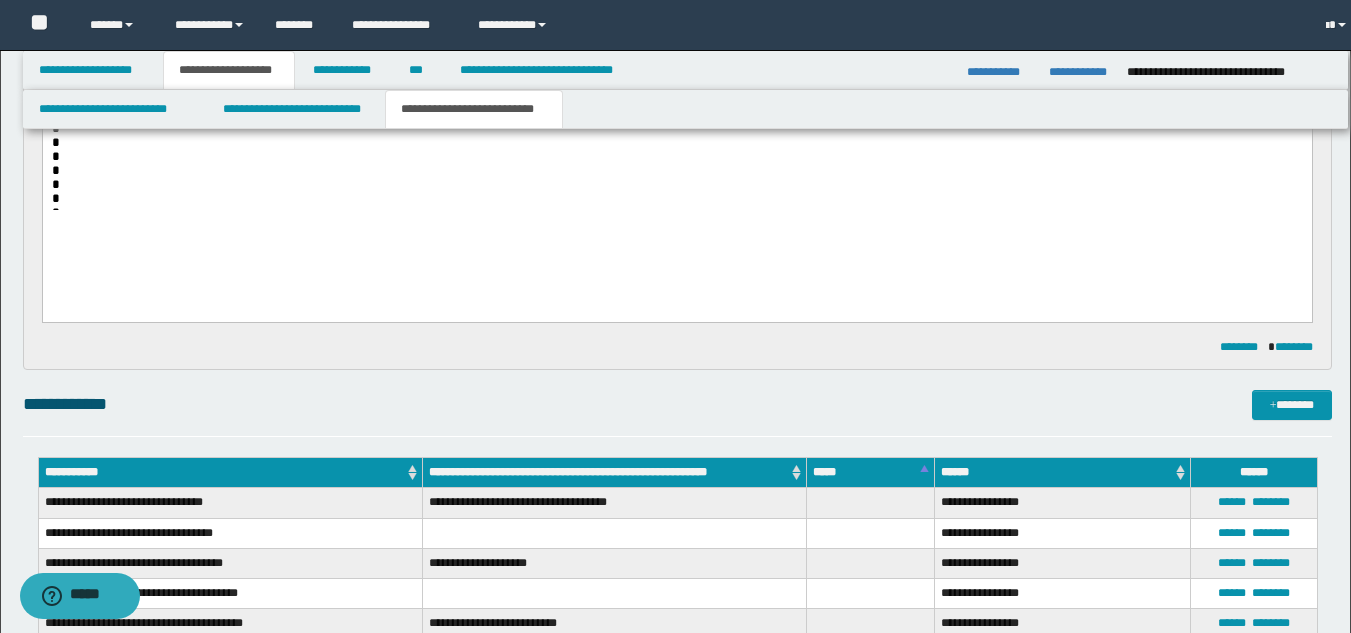 scroll, scrollTop: 300, scrollLeft: 0, axis: vertical 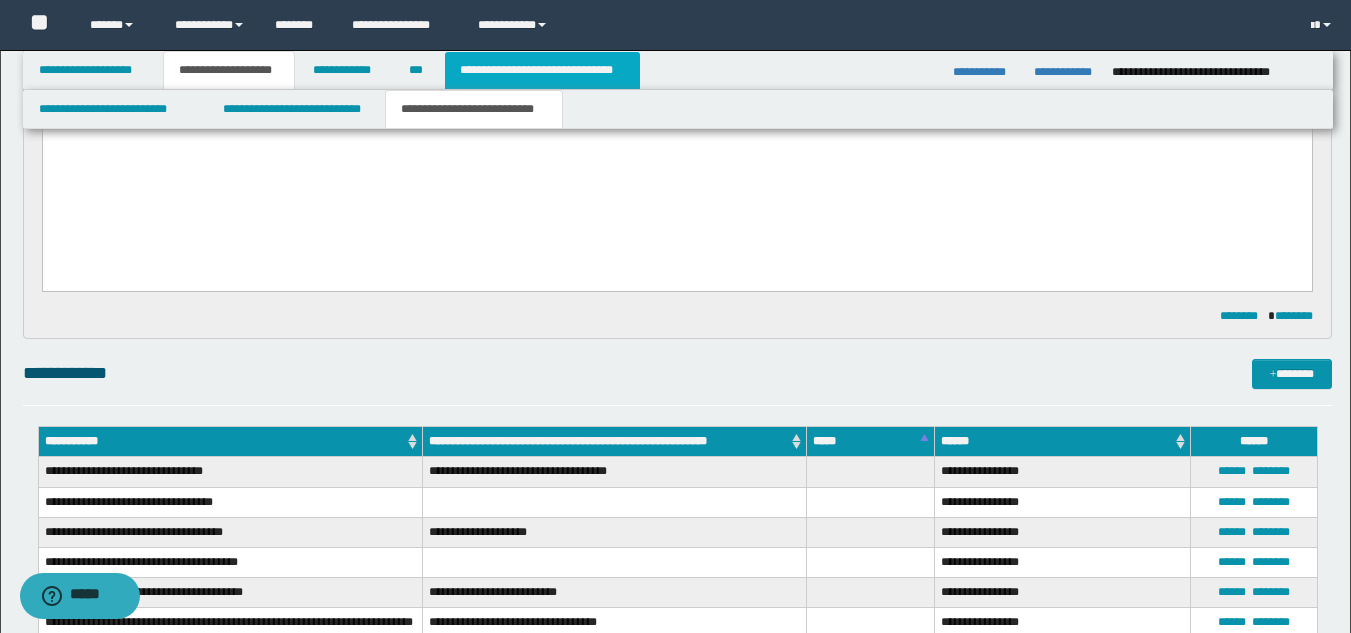 click on "**********" at bounding box center [542, 70] 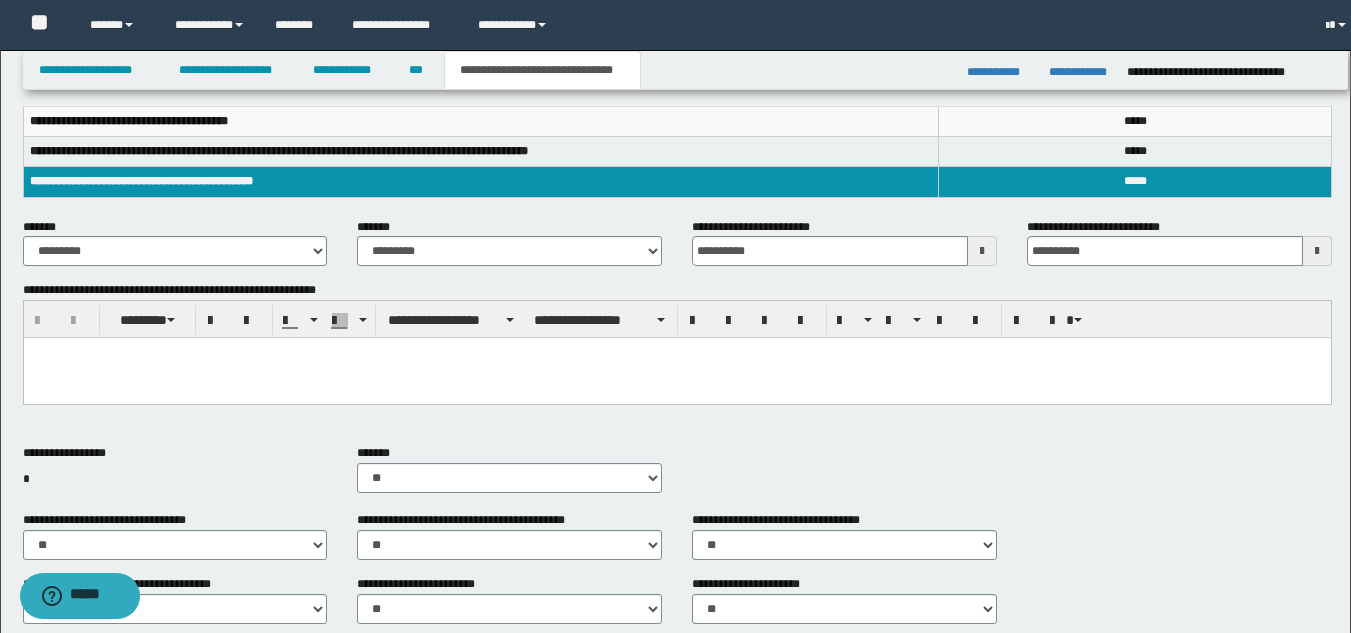 scroll, scrollTop: 269, scrollLeft: 0, axis: vertical 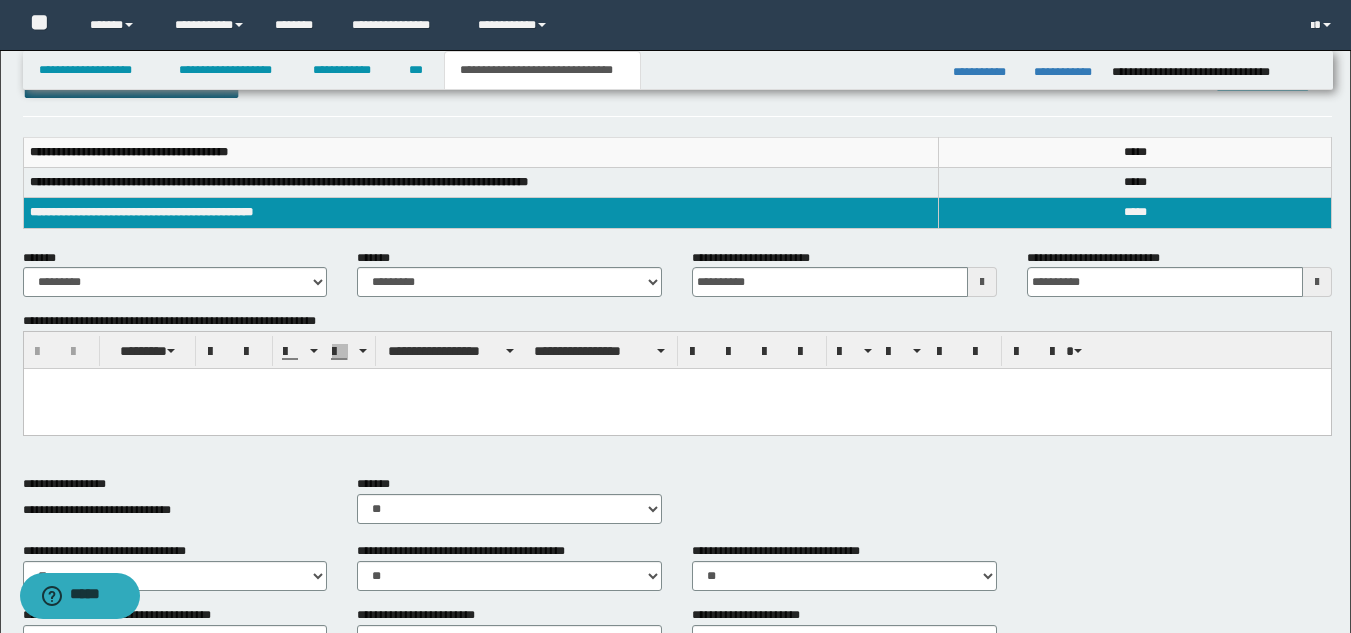 click at bounding box center [676, 384] 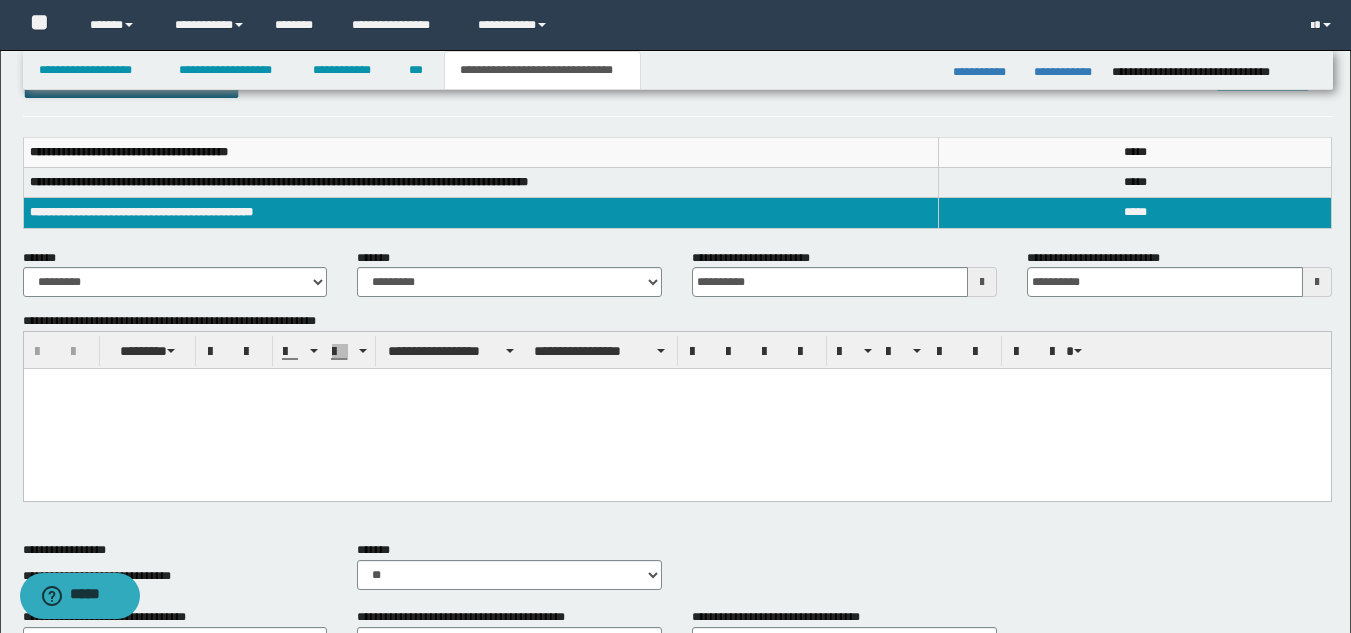 paste 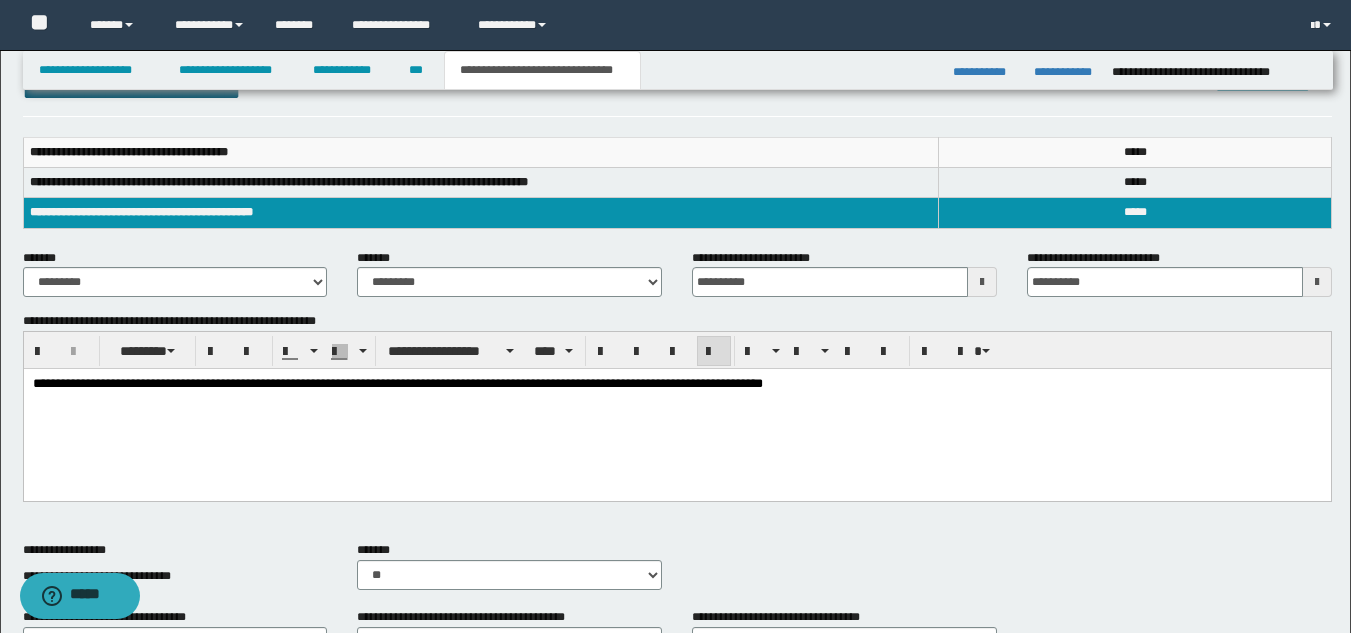 click on "**********" at bounding box center [397, 383] 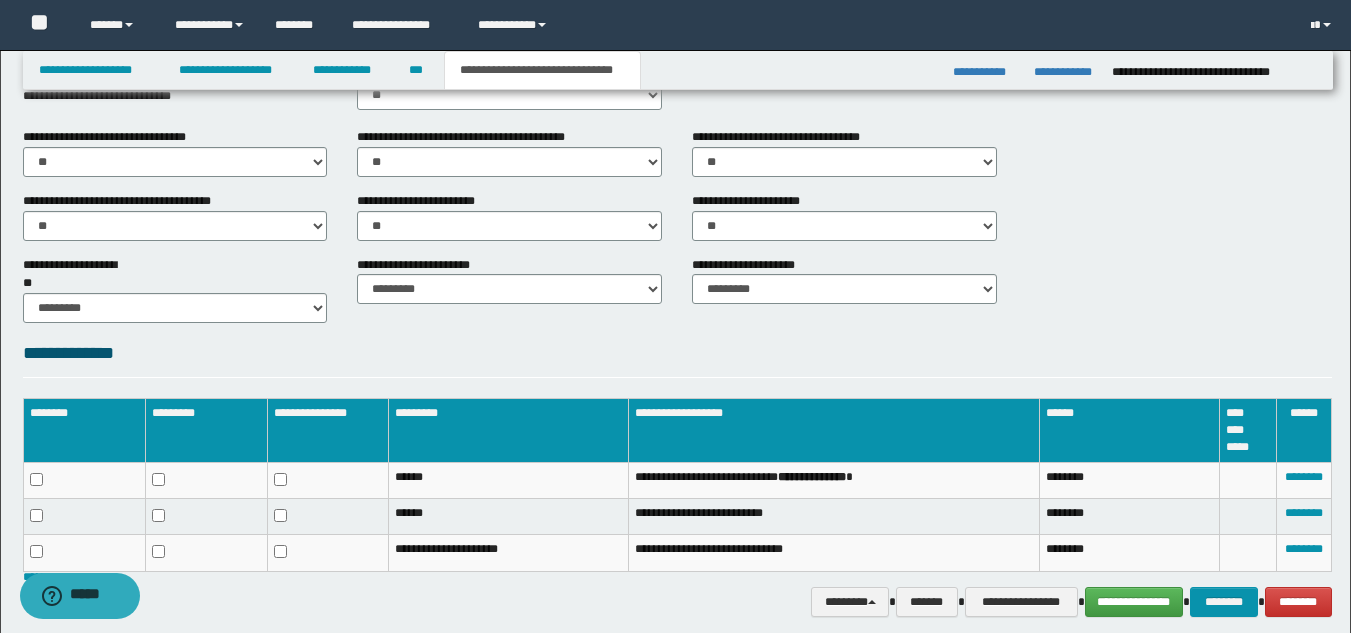 scroll, scrollTop: 735, scrollLeft: 0, axis: vertical 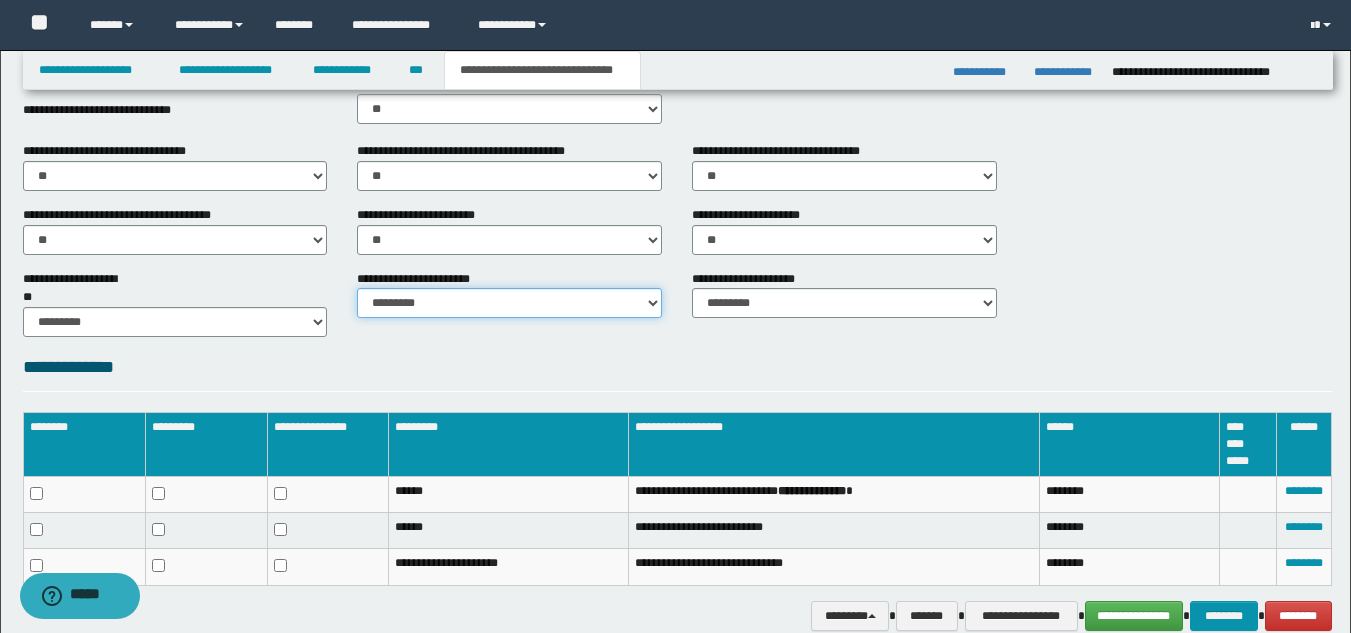 click on "*********
*********
*********" at bounding box center [509, 303] 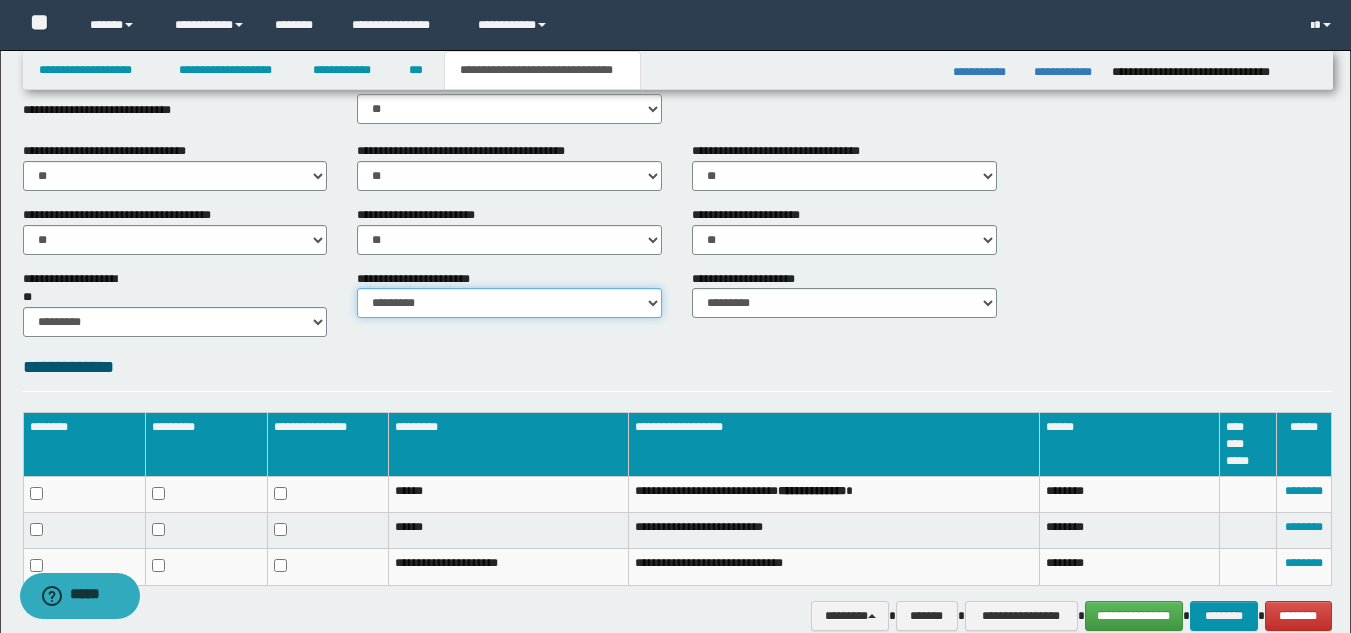select on "*" 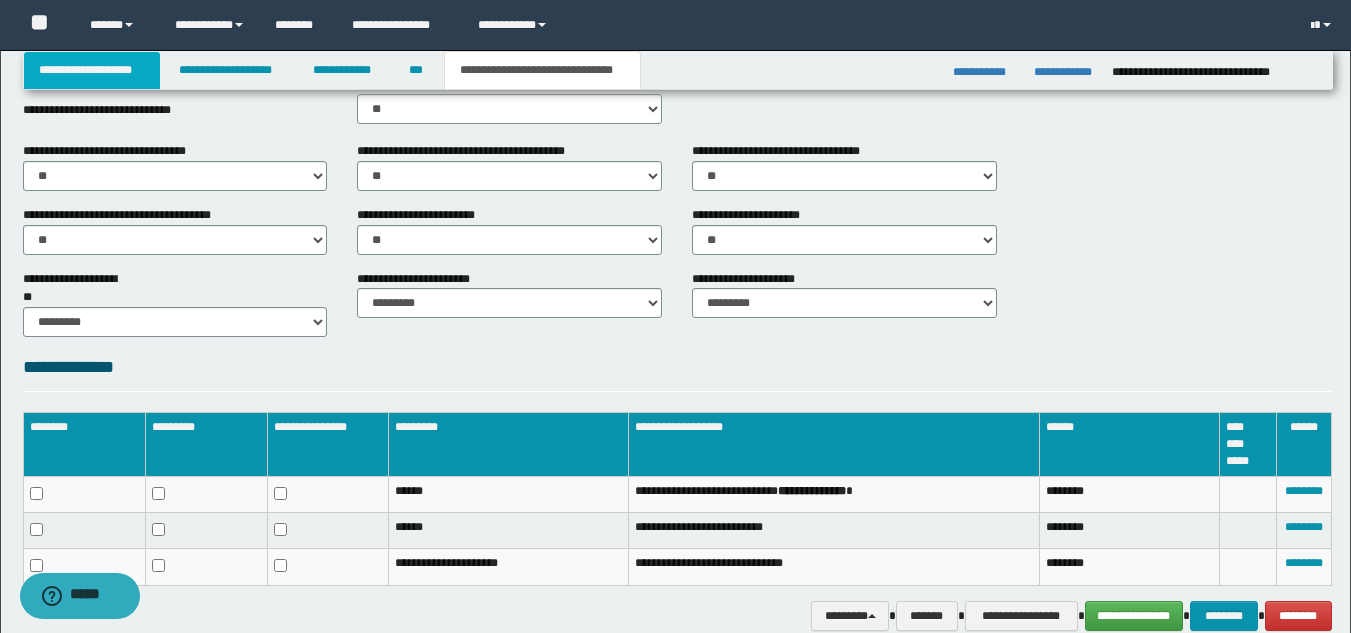 click on "**********" at bounding box center (92, 70) 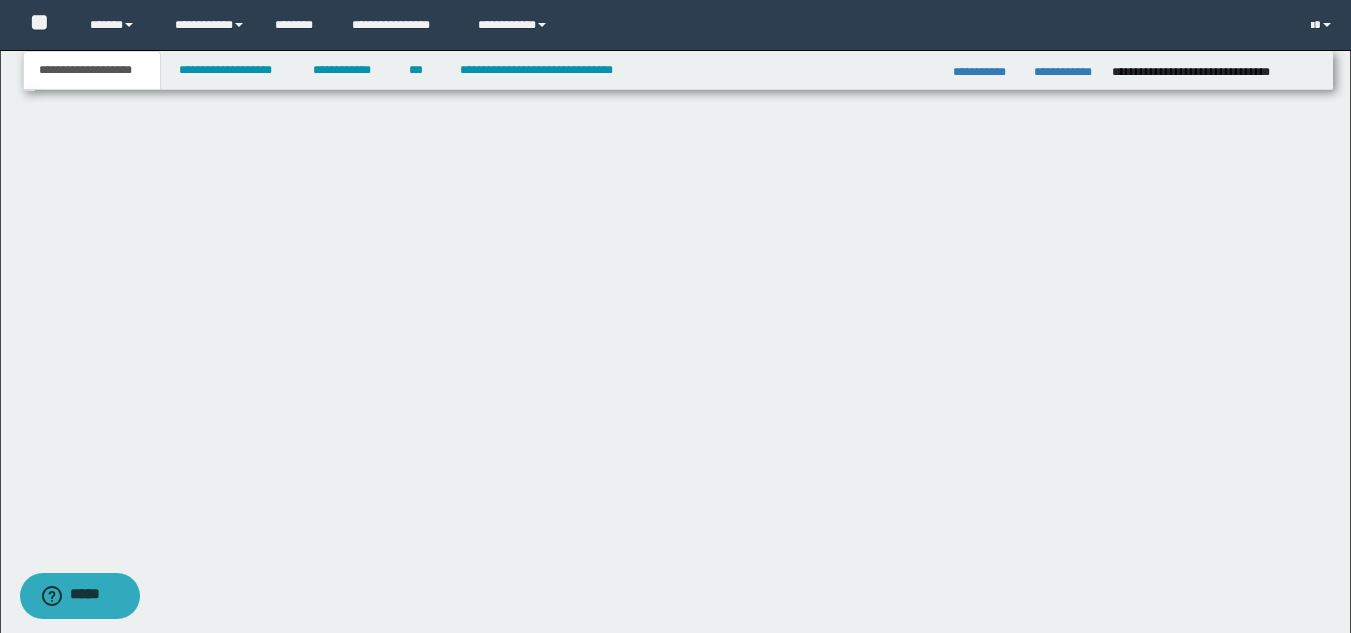 scroll, scrollTop: 251, scrollLeft: 0, axis: vertical 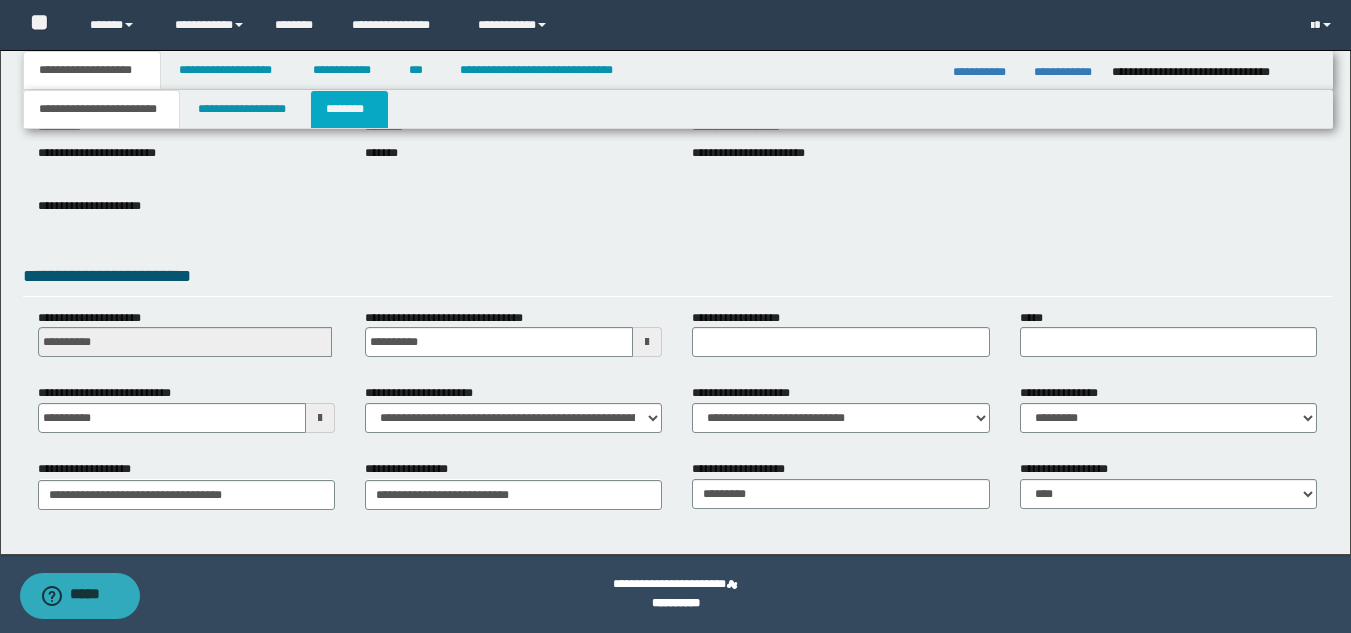 click on "********" at bounding box center (349, 109) 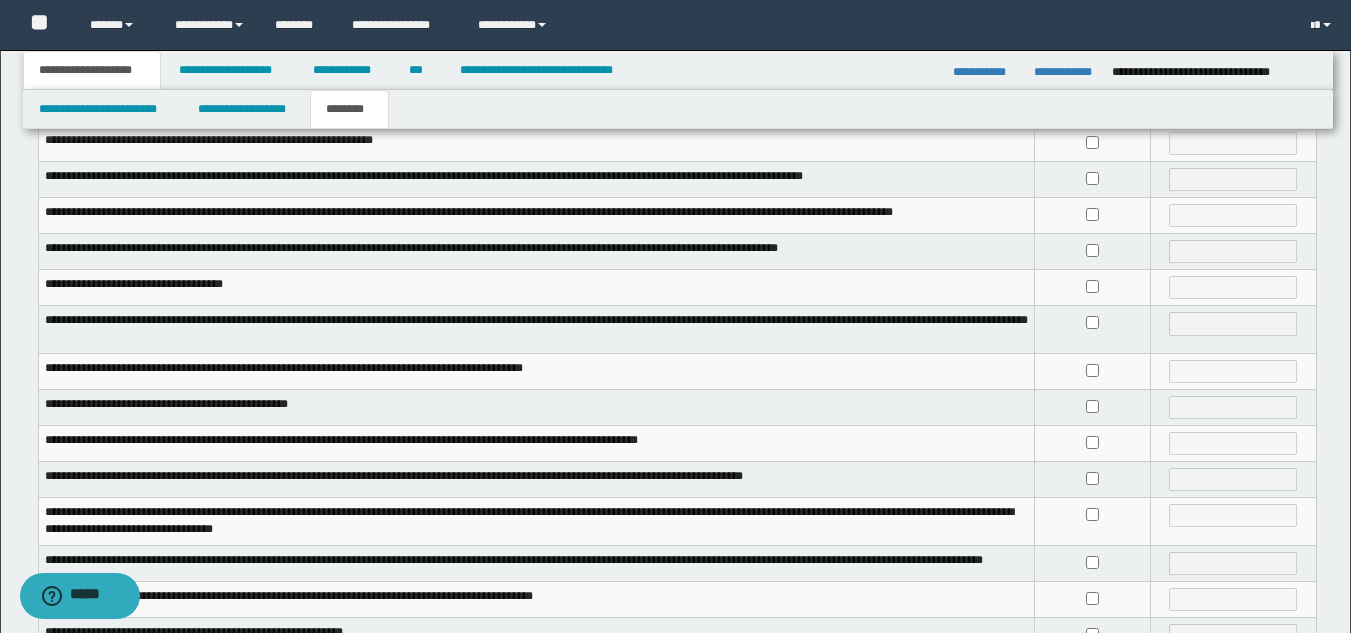 scroll, scrollTop: 509, scrollLeft: 0, axis: vertical 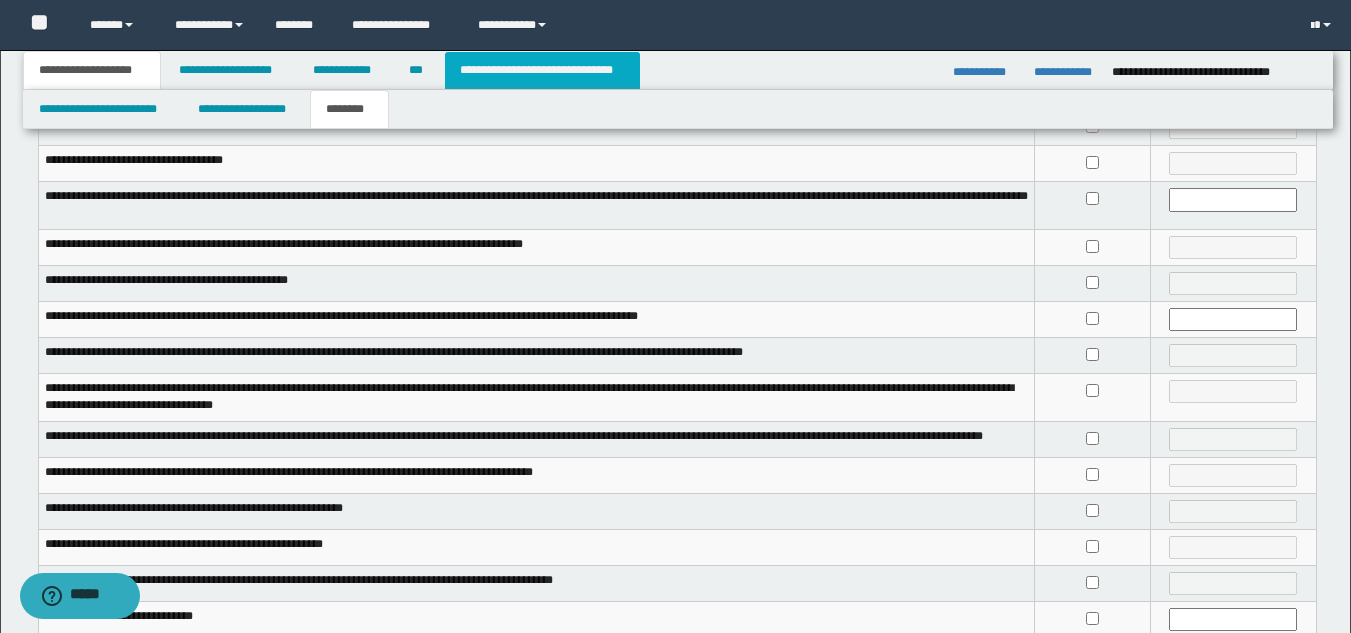 click on "**********" at bounding box center [542, 70] 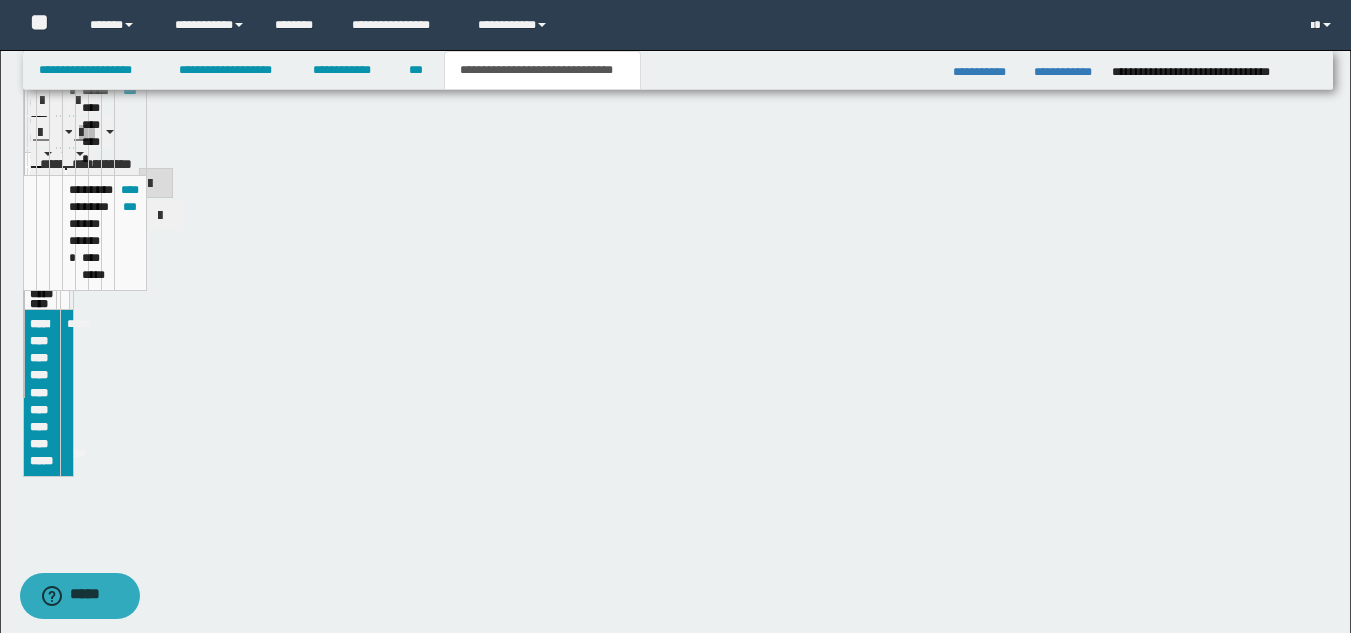 scroll, scrollTop: 344, scrollLeft: 0, axis: vertical 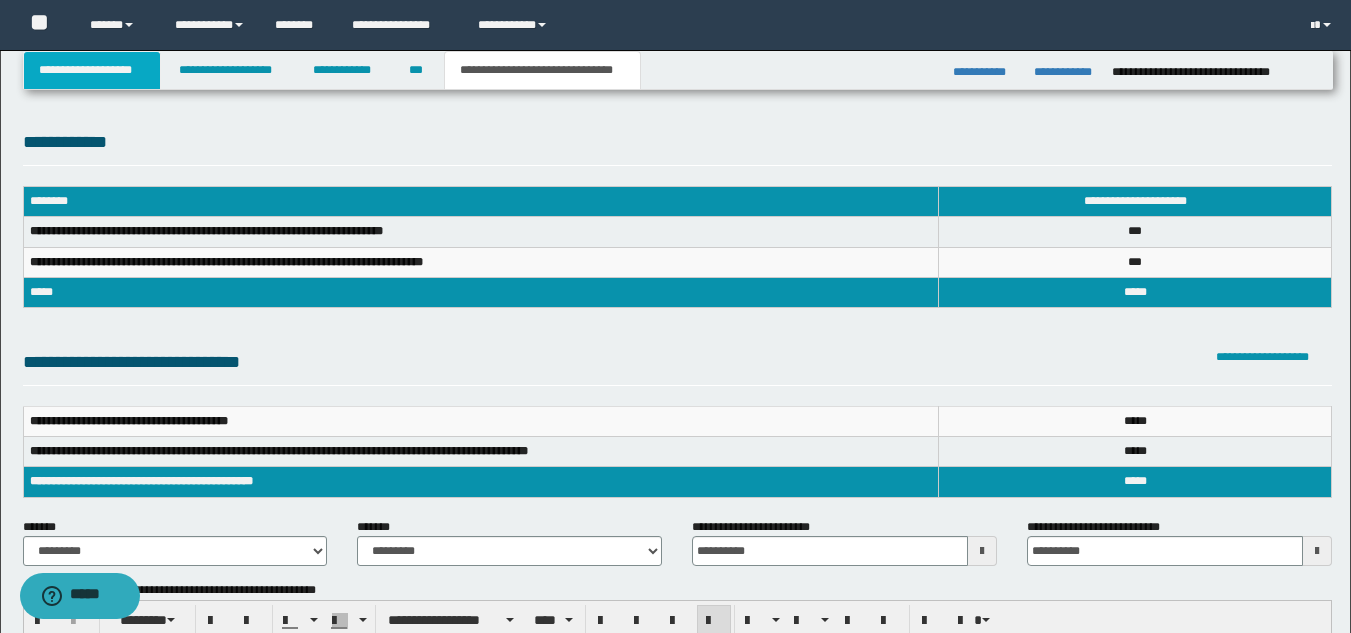 click on "**********" at bounding box center (92, 70) 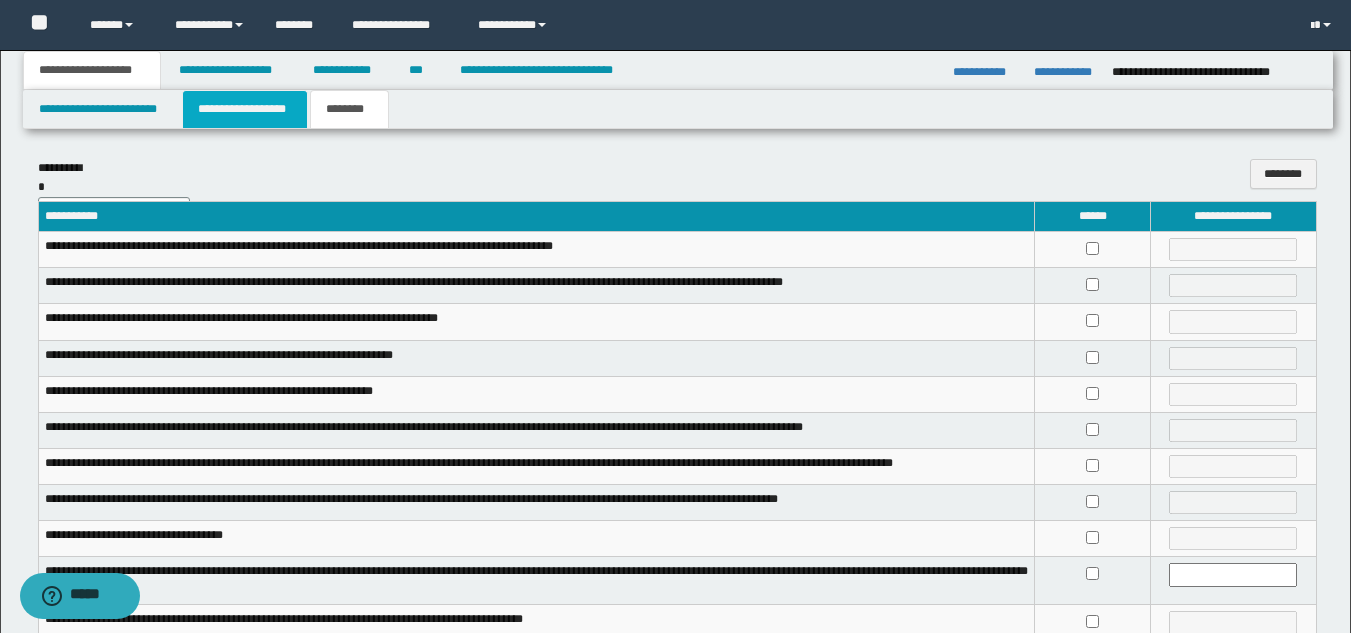 click on "**********" at bounding box center [245, 109] 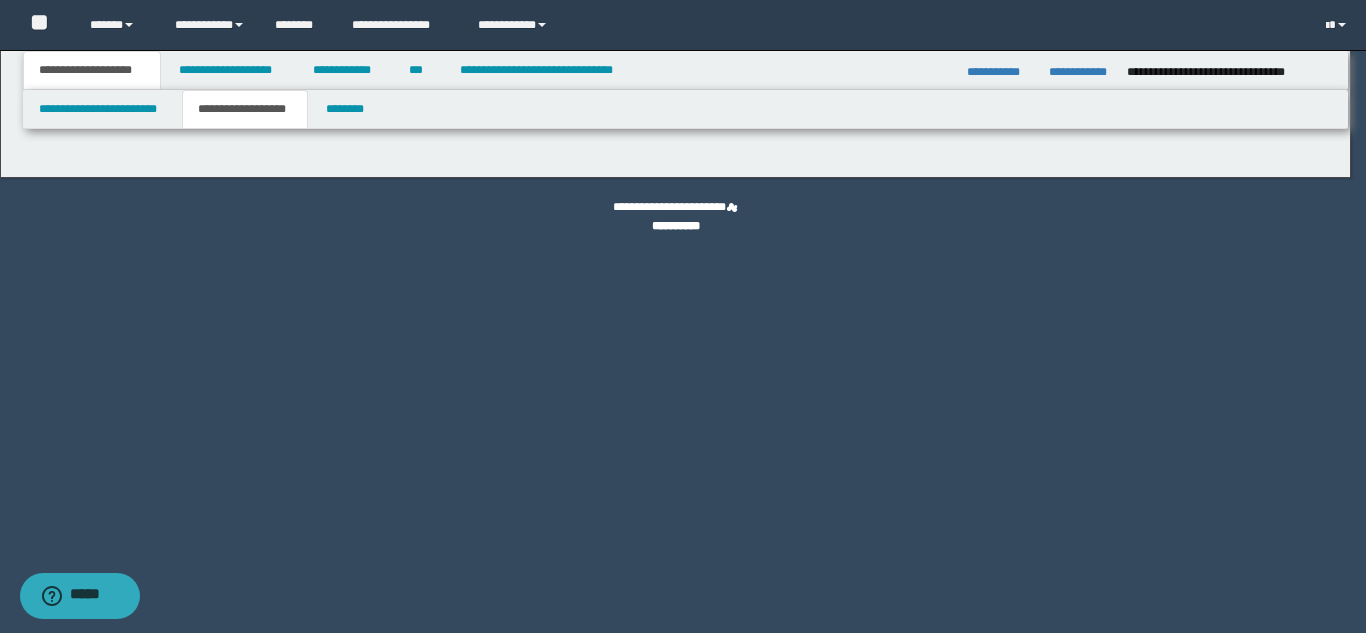 type on "**********" 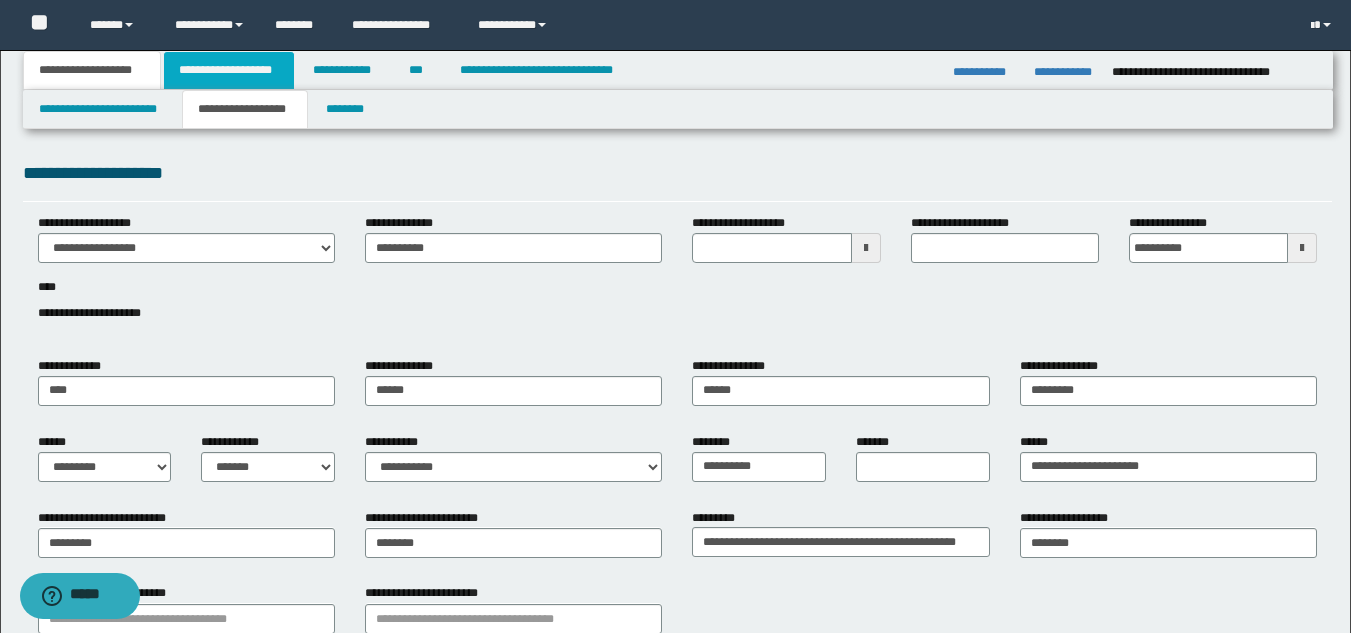 click on "**********" at bounding box center [229, 70] 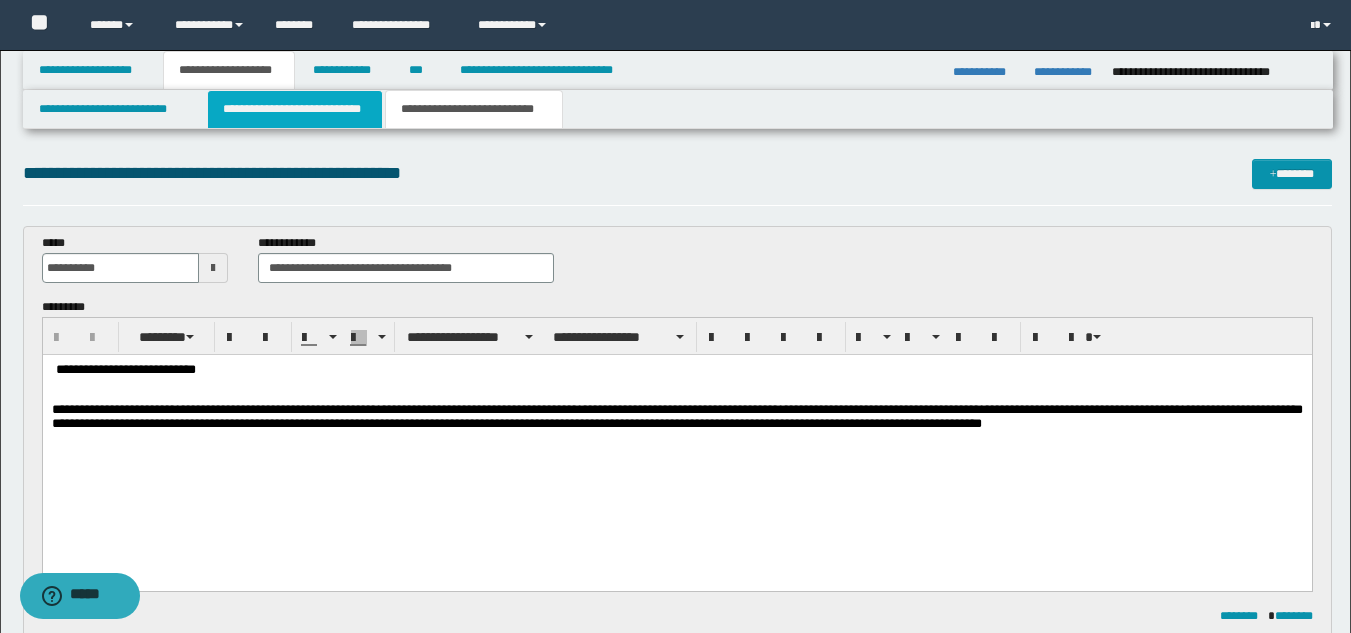 click on "**********" at bounding box center [295, 109] 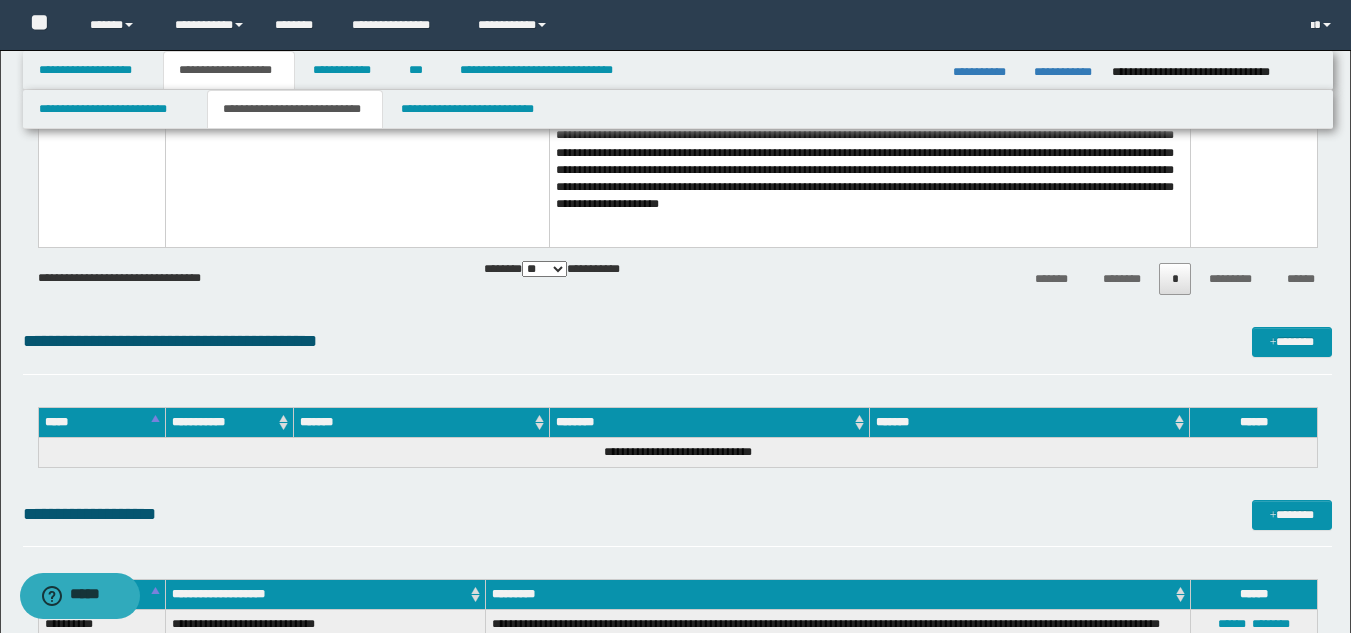 scroll, scrollTop: 7706, scrollLeft: 0, axis: vertical 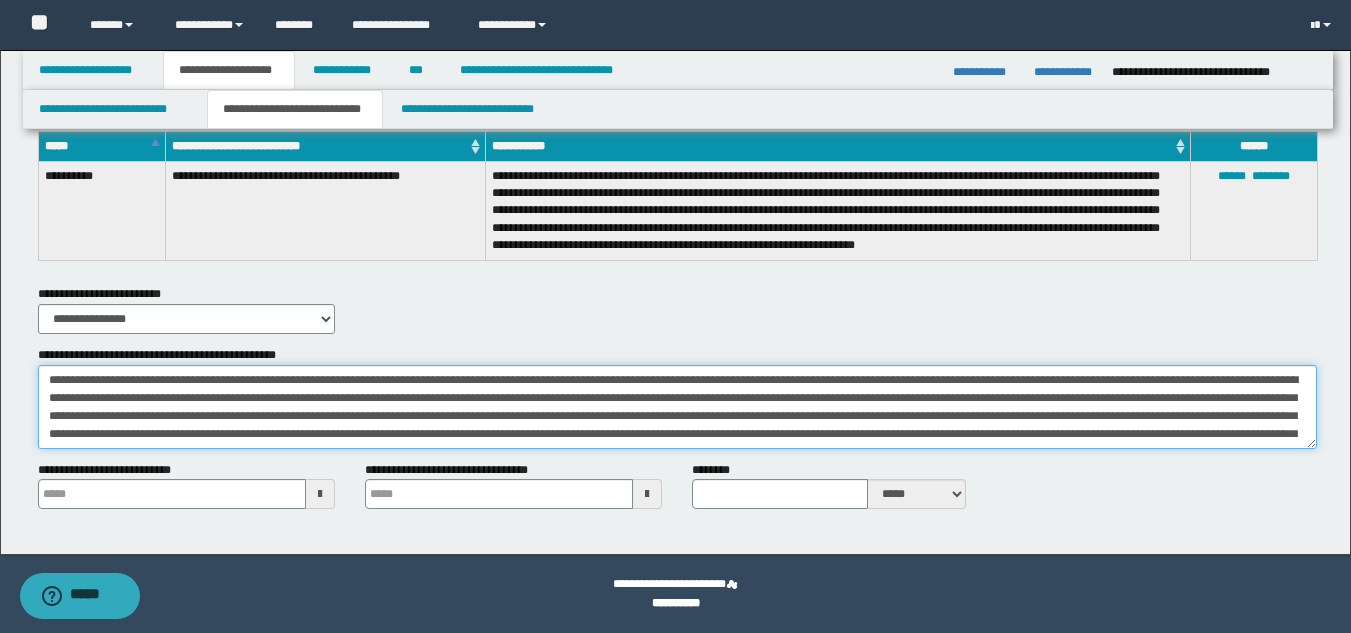click on "**********" at bounding box center [677, 407] 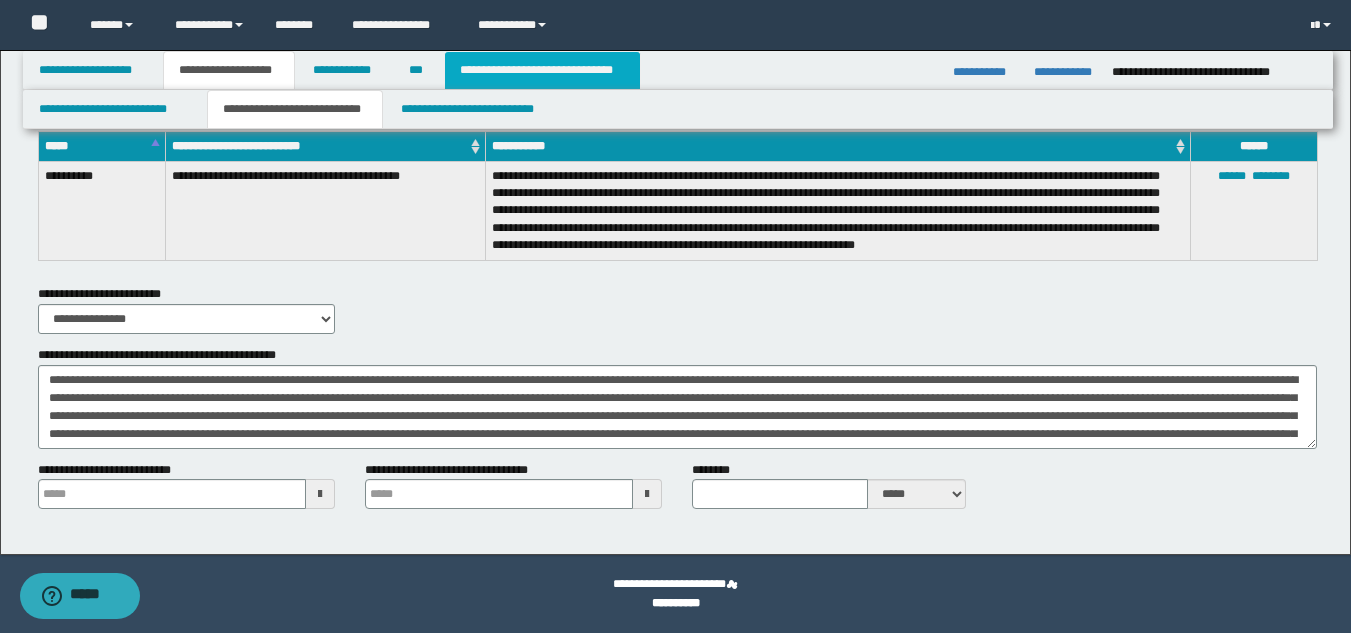 click on "**********" at bounding box center [542, 70] 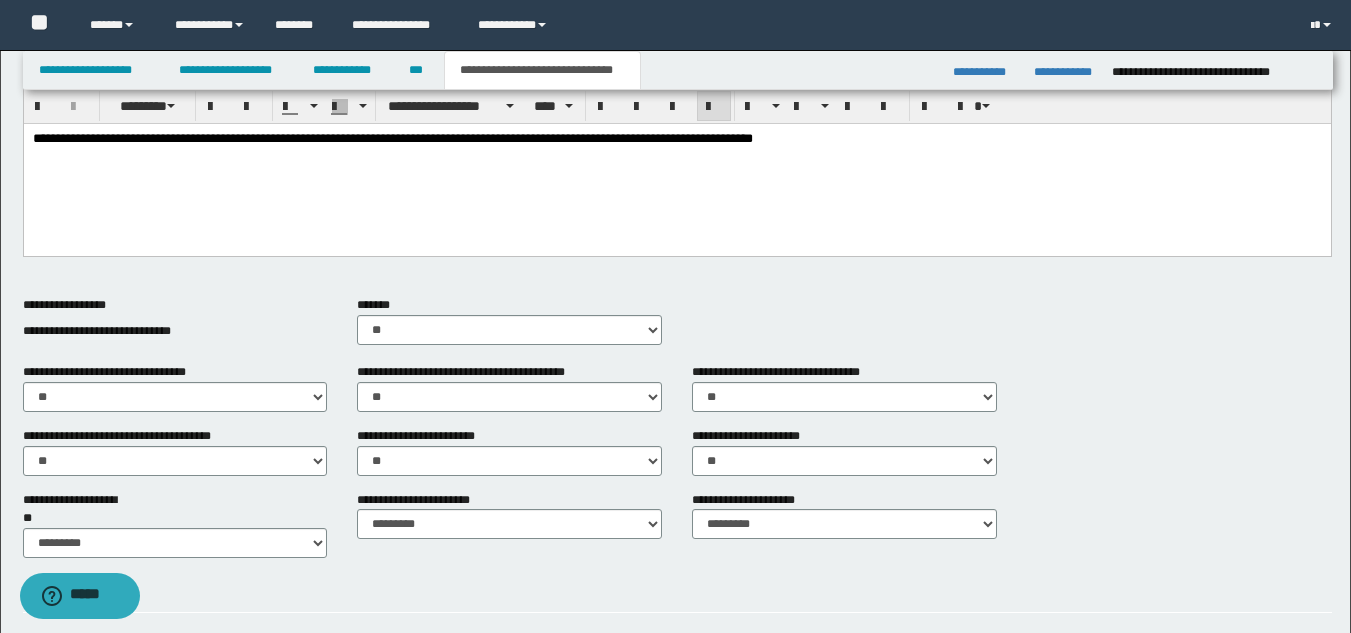 scroll, scrollTop: 504, scrollLeft: 0, axis: vertical 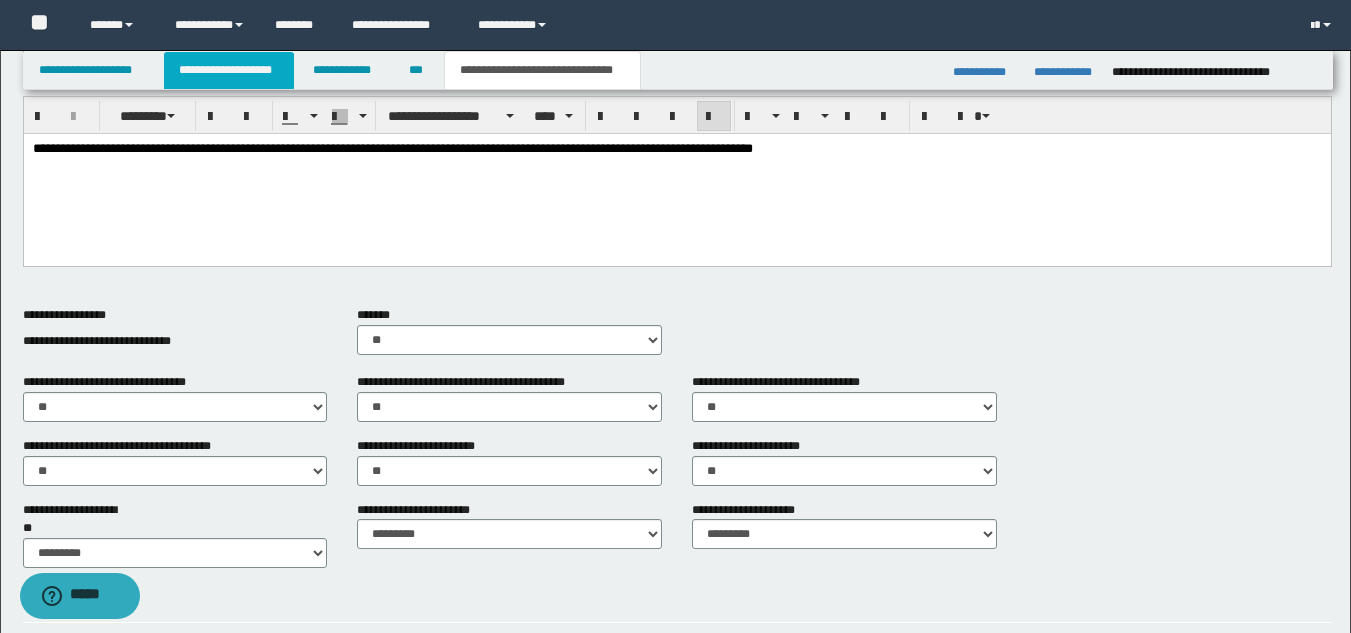 click on "**********" at bounding box center (229, 70) 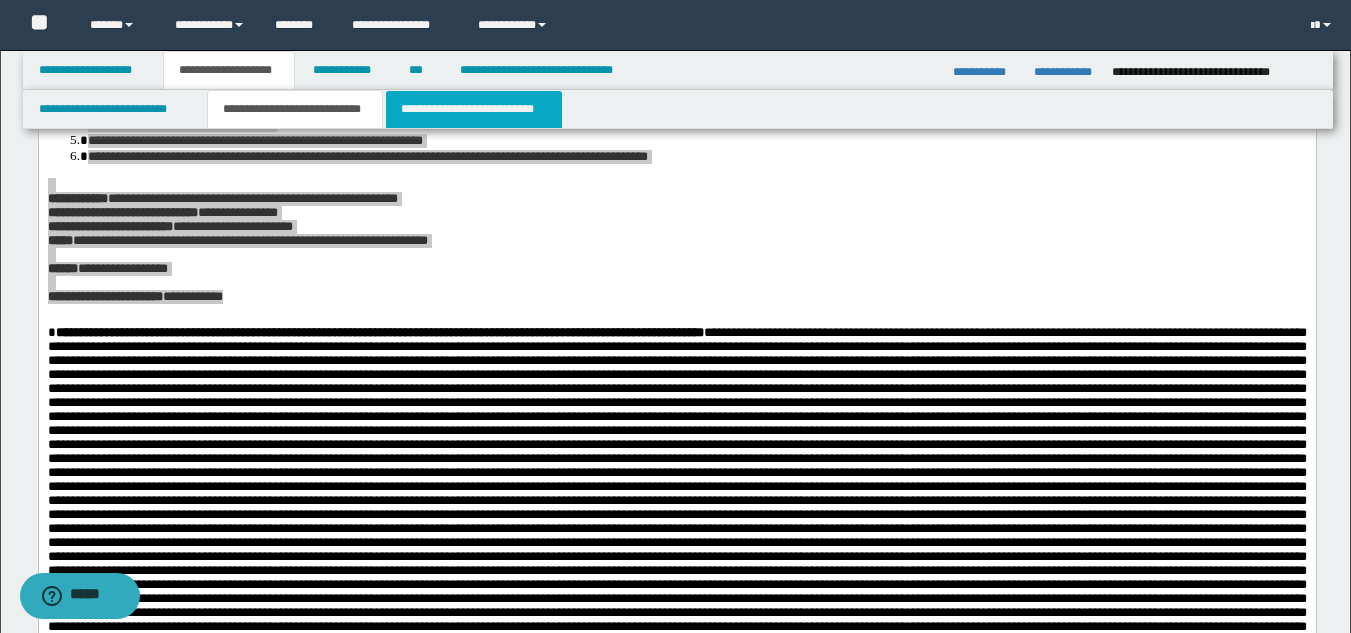 click on "**********" at bounding box center [474, 109] 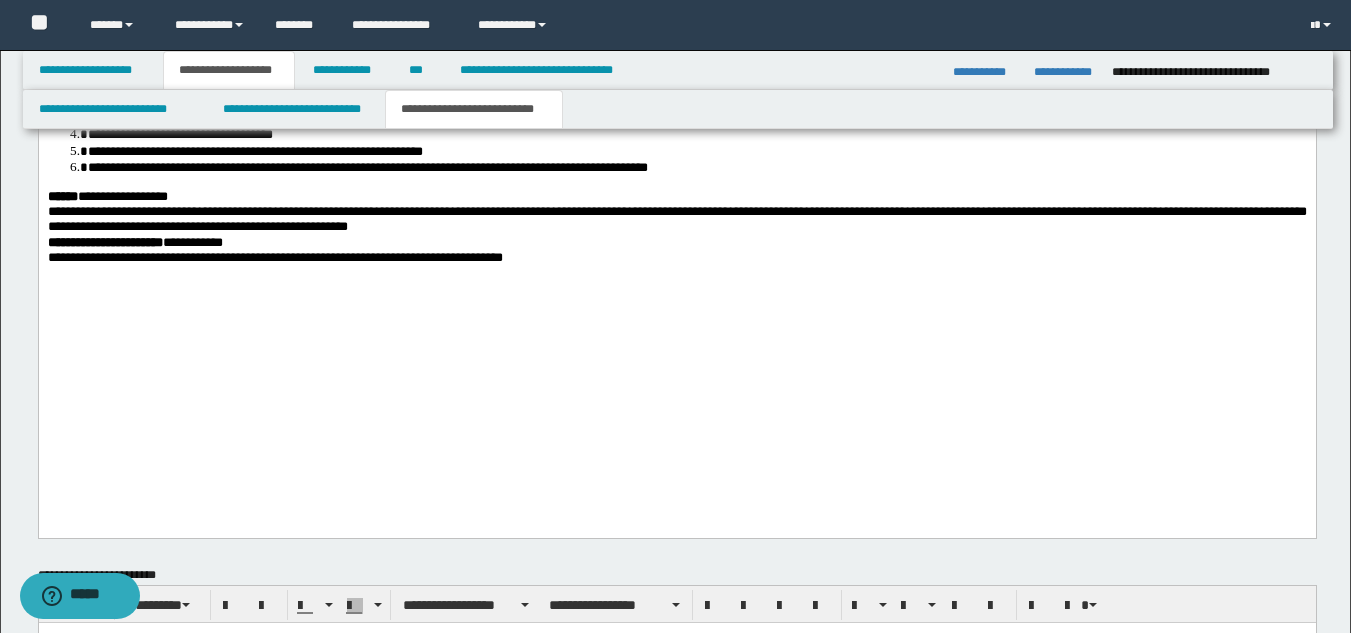 scroll, scrollTop: 1695, scrollLeft: 0, axis: vertical 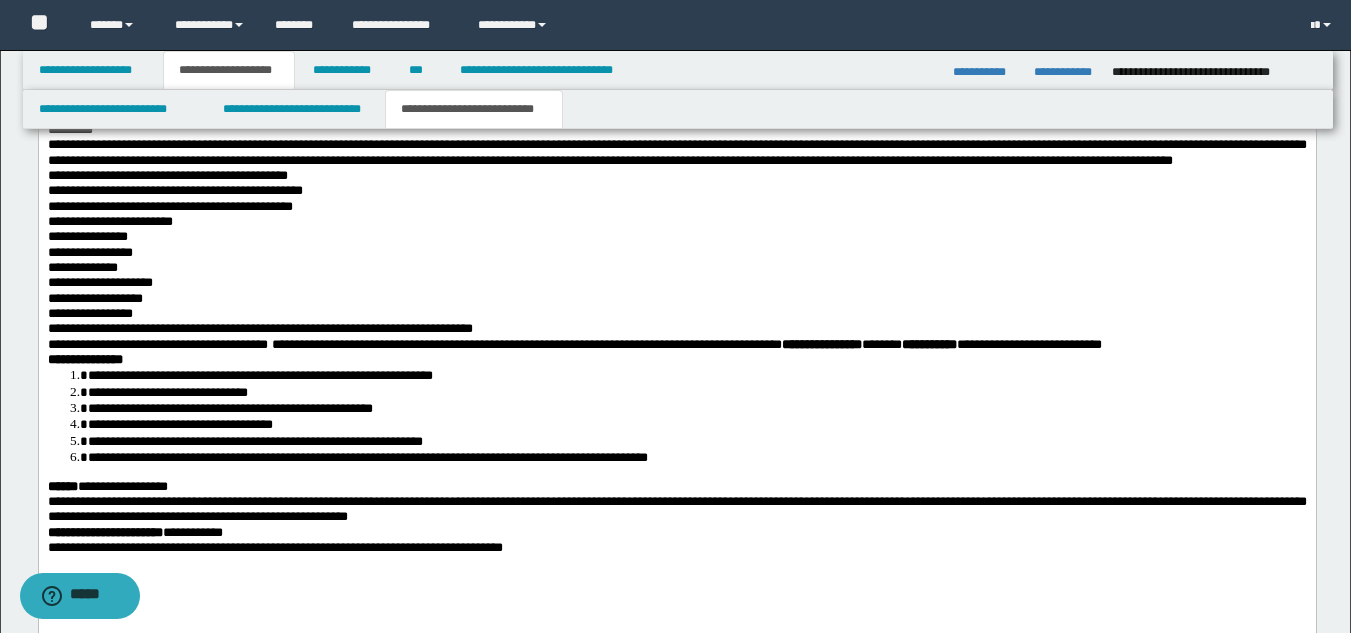 drag, startPoint x: 1365, startPoint y: 173, endPoint x: 982, endPoint y: 916, distance: 835.9055 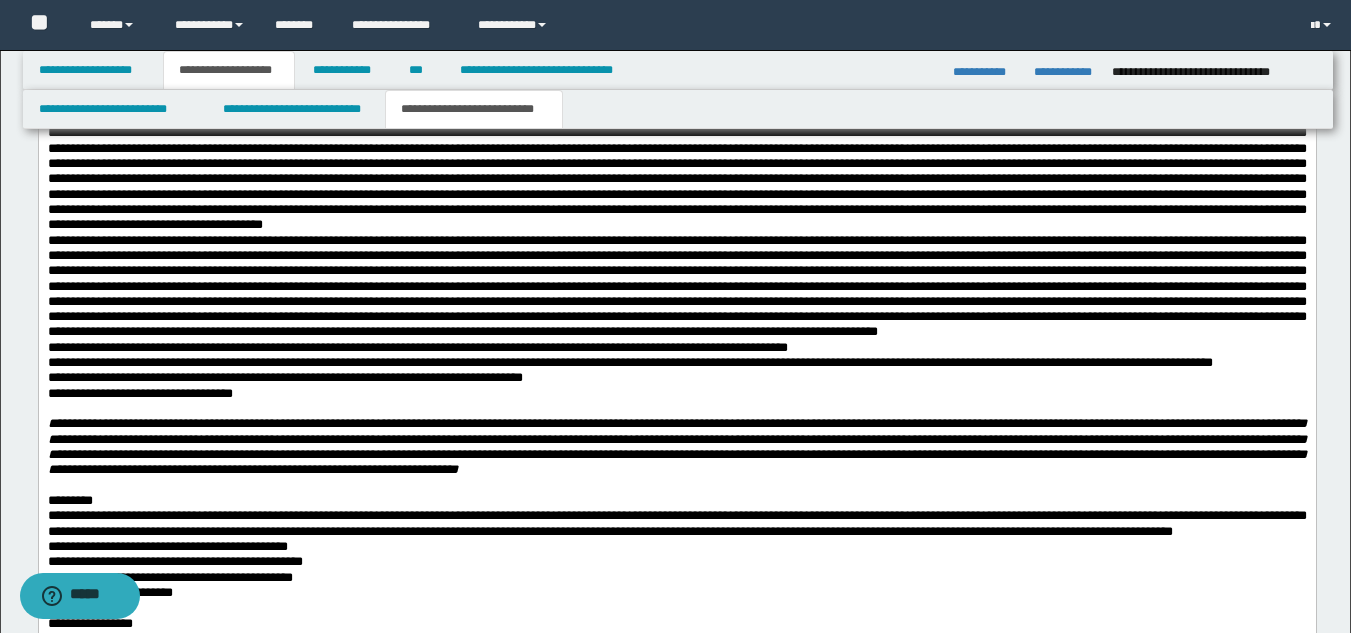 scroll, scrollTop: 1334, scrollLeft: 0, axis: vertical 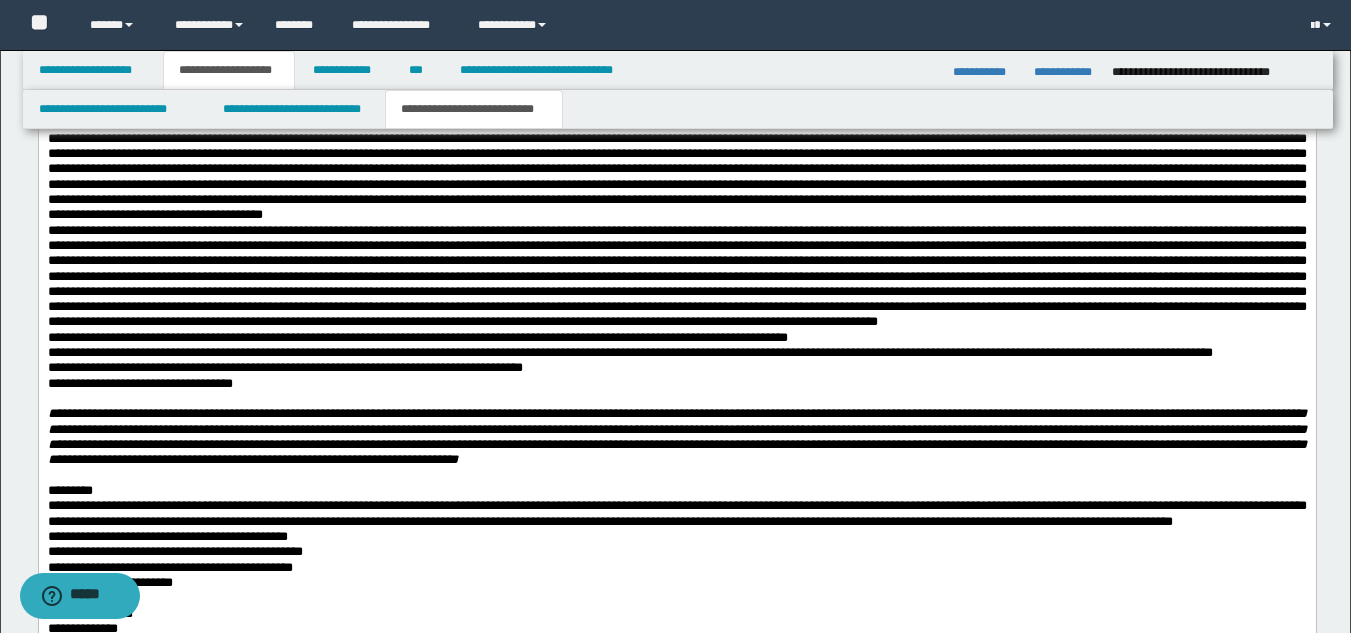 click on "**********" at bounding box center [629, 352] 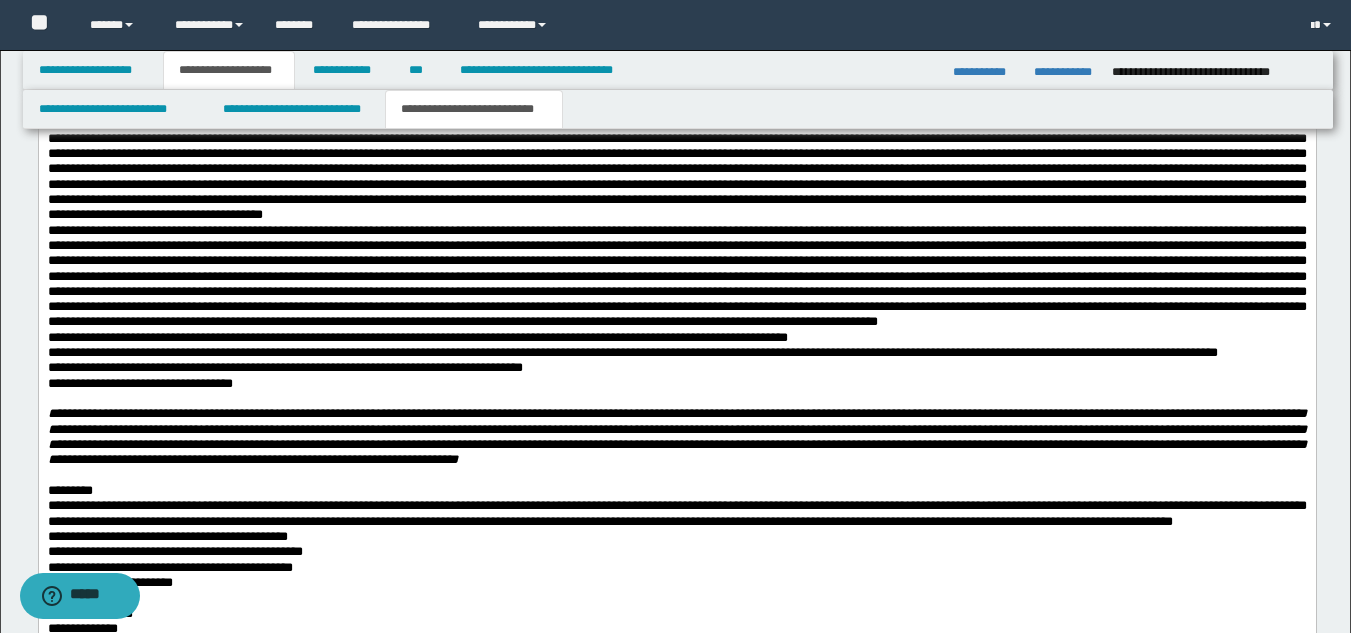 drag, startPoint x: 729, startPoint y: 416, endPoint x: 648, endPoint y: 417, distance: 81.00617 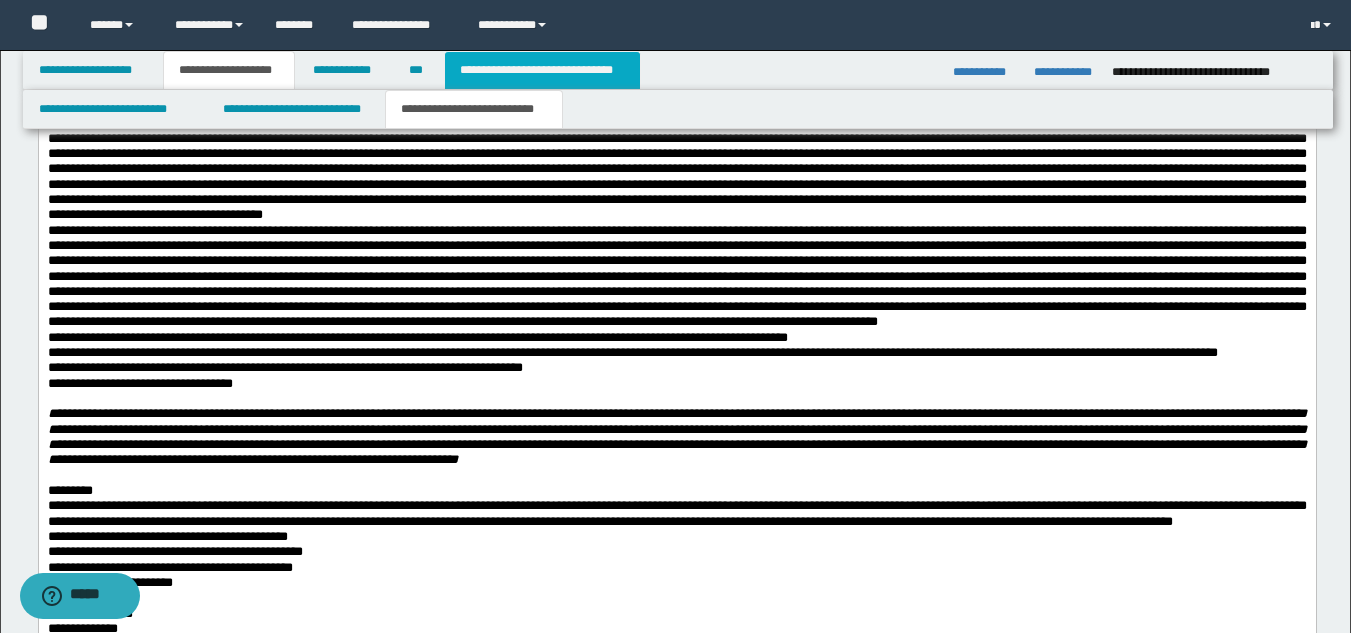 click on "**********" at bounding box center [542, 70] 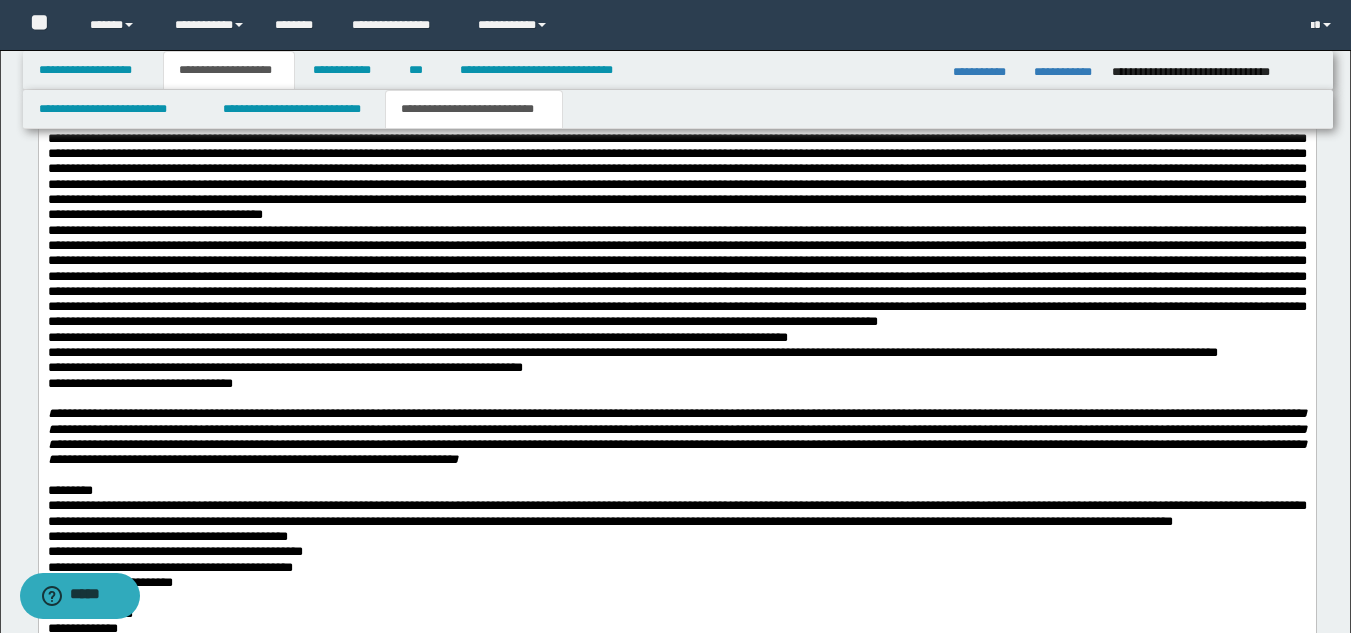scroll, scrollTop: 830, scrollLeft: 0, axis: vertical 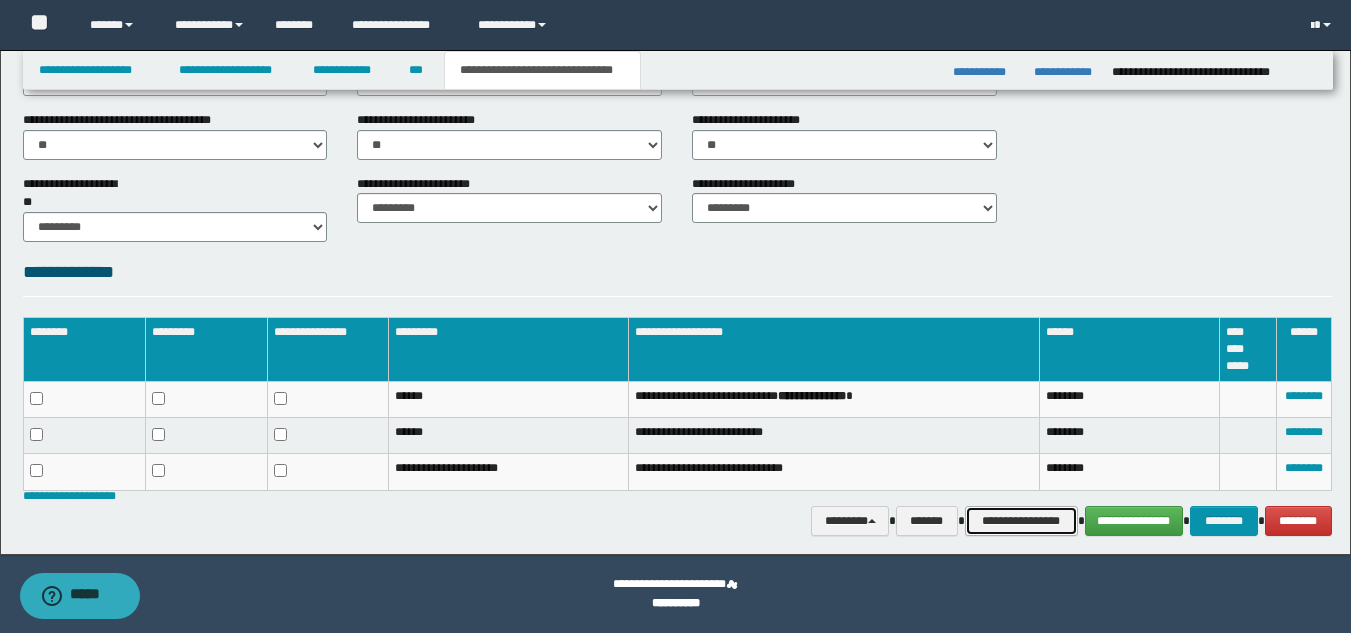 click on "**********" at bounding box center [1021, 521] 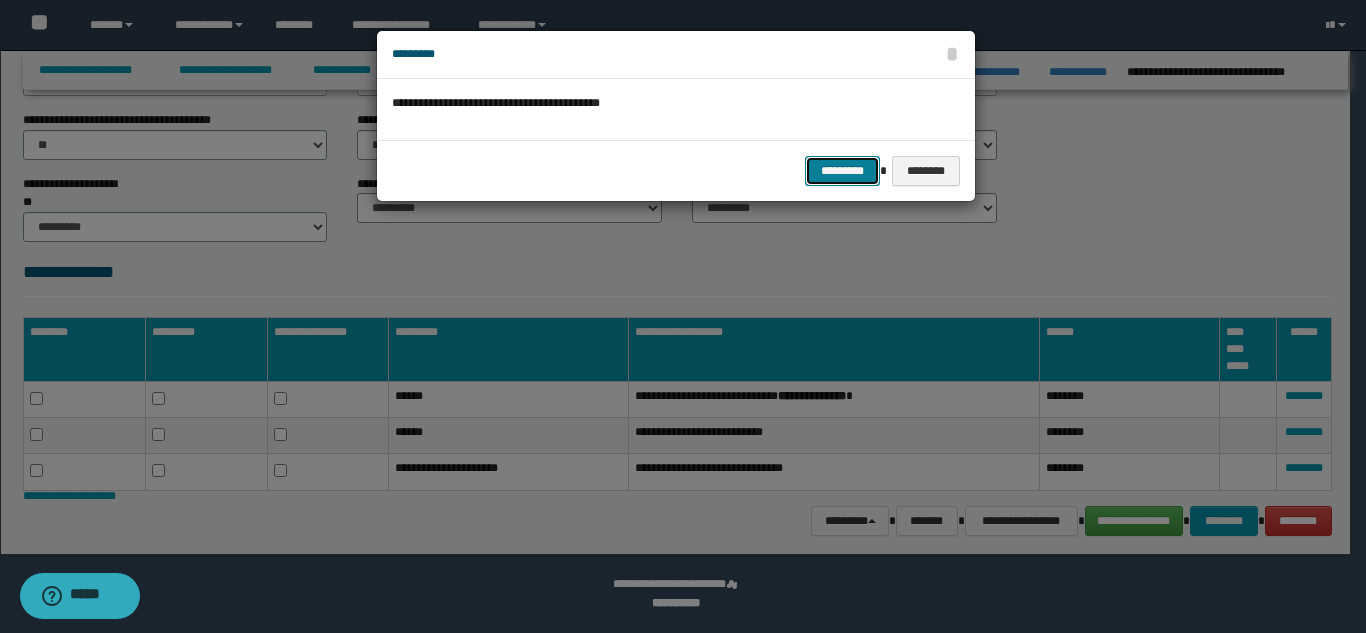 click on "*********" at bounding box center (842, 171) 